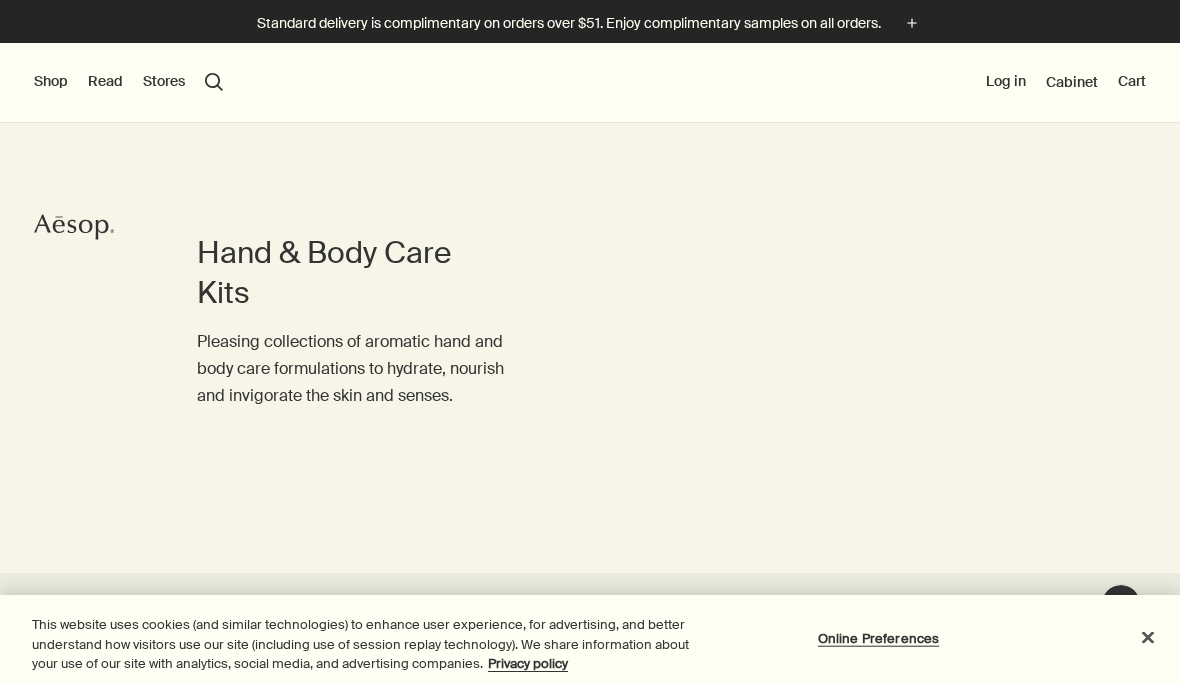 scroll, scrollTop: 0, scrollLeft: 0, axis: both 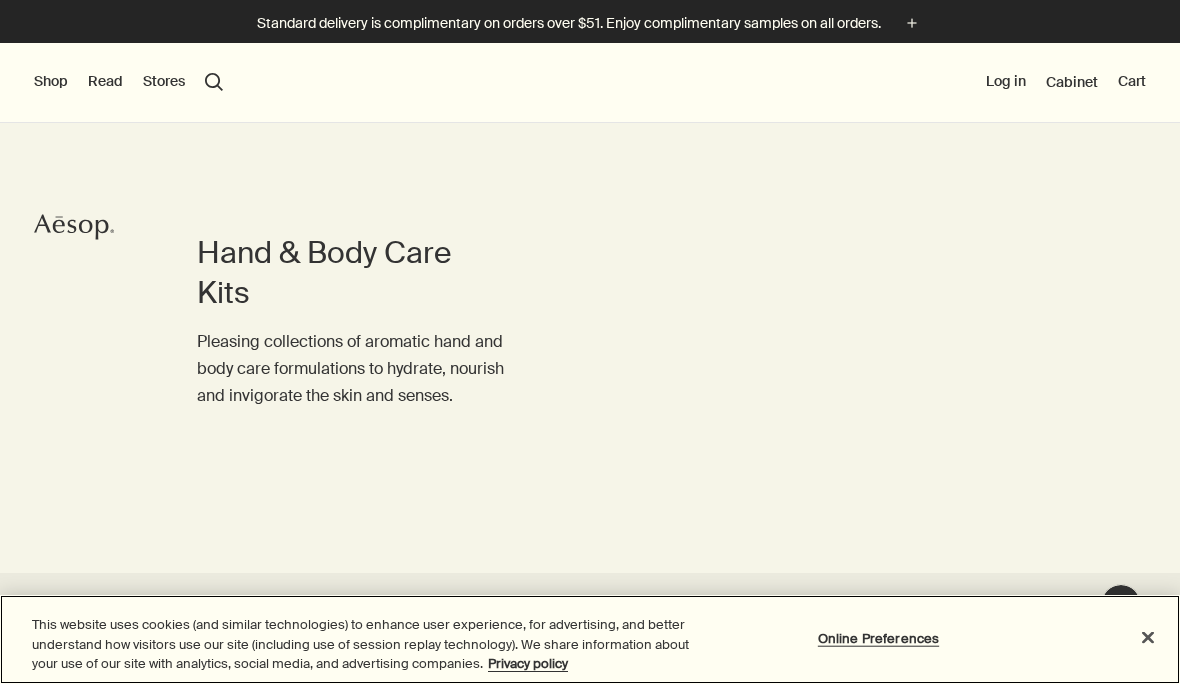 click at bounding box center [1148, 637] 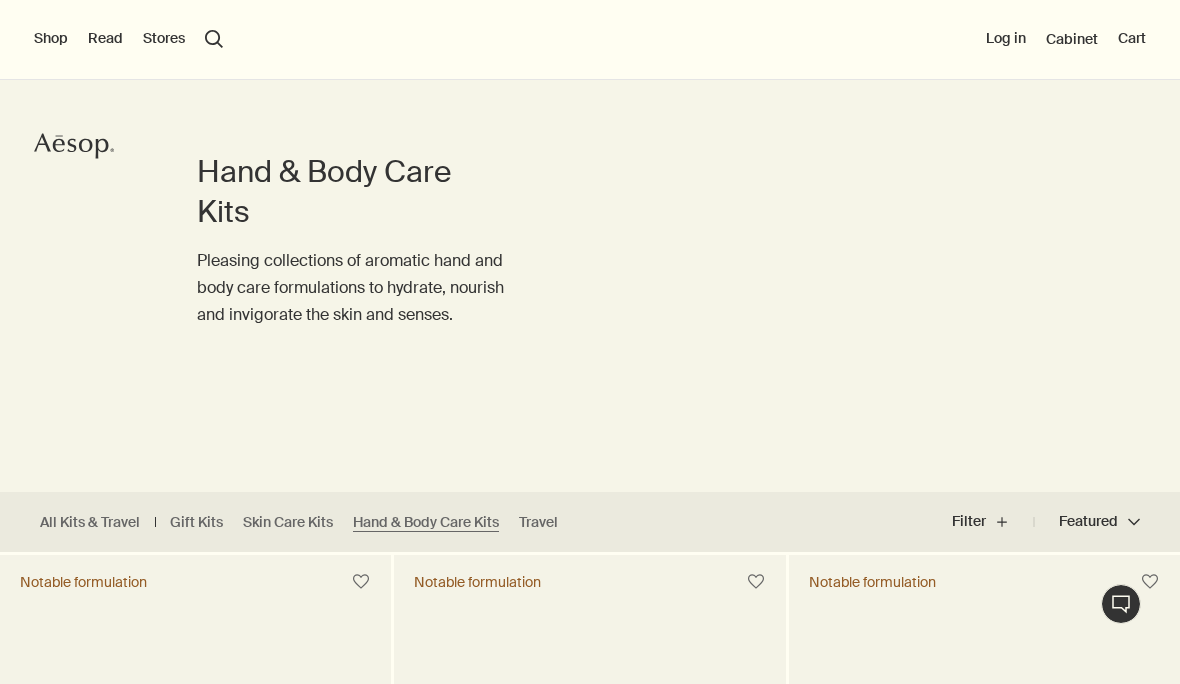 scroll, scrollTop: 0, scrollLeft: 0, axis: both 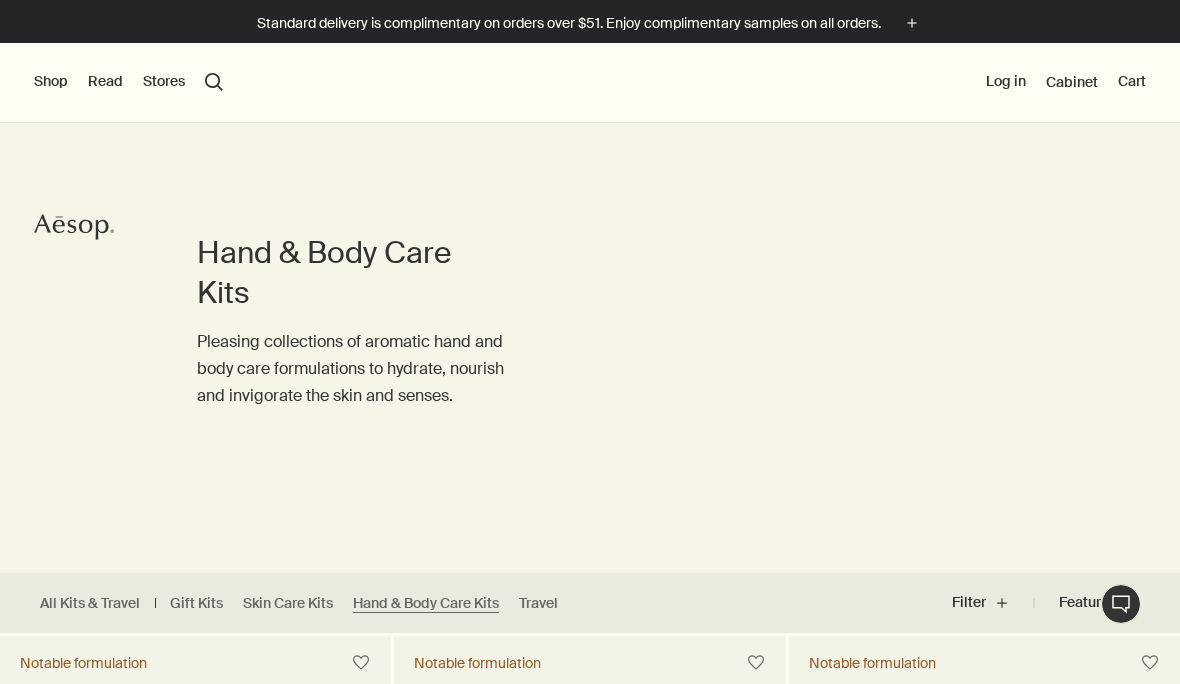 click on "Shop New & Notable Skin Care Hand & Body Home Hair Fragrance Kits & Travel Gifts Live assistance Read About Our story Careers Foundation Contact us   rightUpArrow Philosophy Design Products Stores search Search Log in Cabinet Cart" at bounding box center [590, 83] 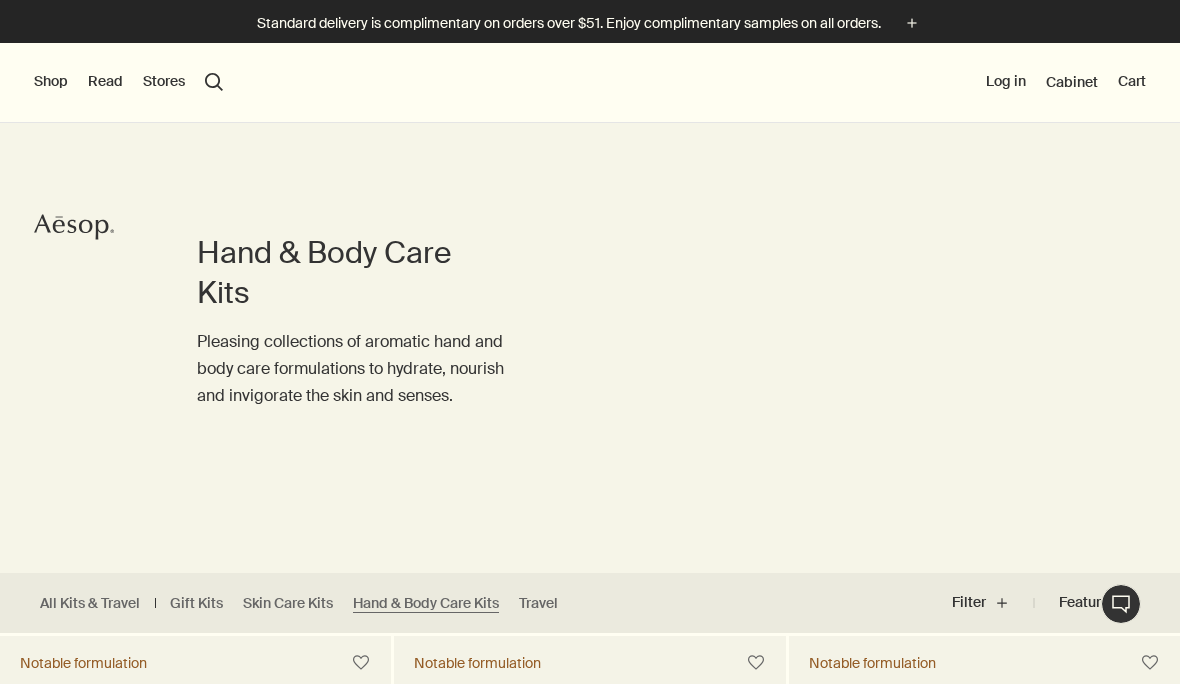 click on "Shop New & Notable Skin Care Hand & Body Home Hair Fragrance Kits & Travel Gifts Live assistance Read About Our story Careers Foundation Contact us   rightUpArrow Philosophy Design Products Stores search Search Log in Cabinet Cart" at bounding box center (590, 83) 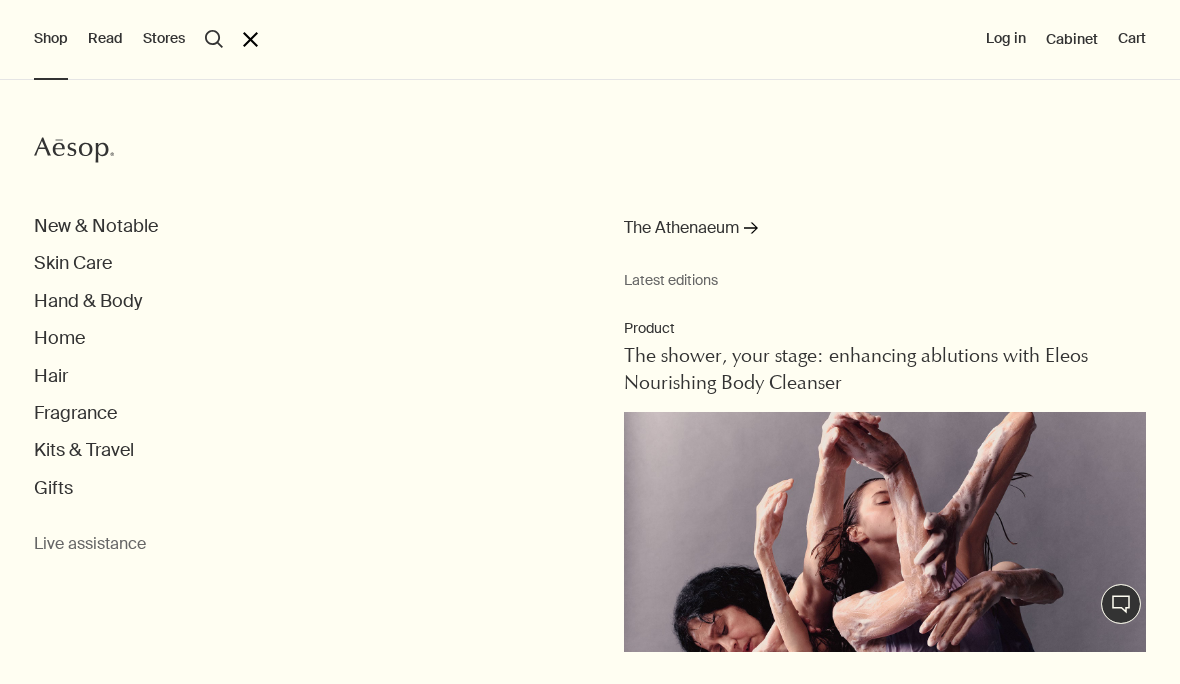 click on "Skin Care" at bounding box center [73, 263] 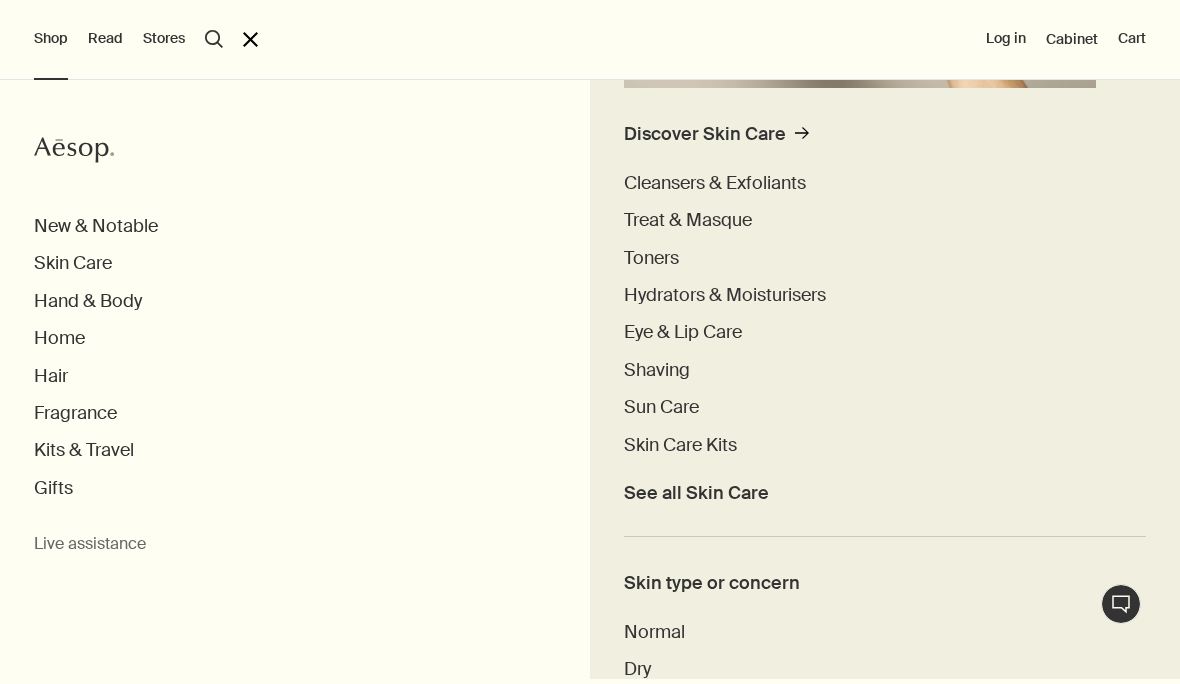 scroll, scrollTop: 493, scrollLeft: 0, axis: vertical 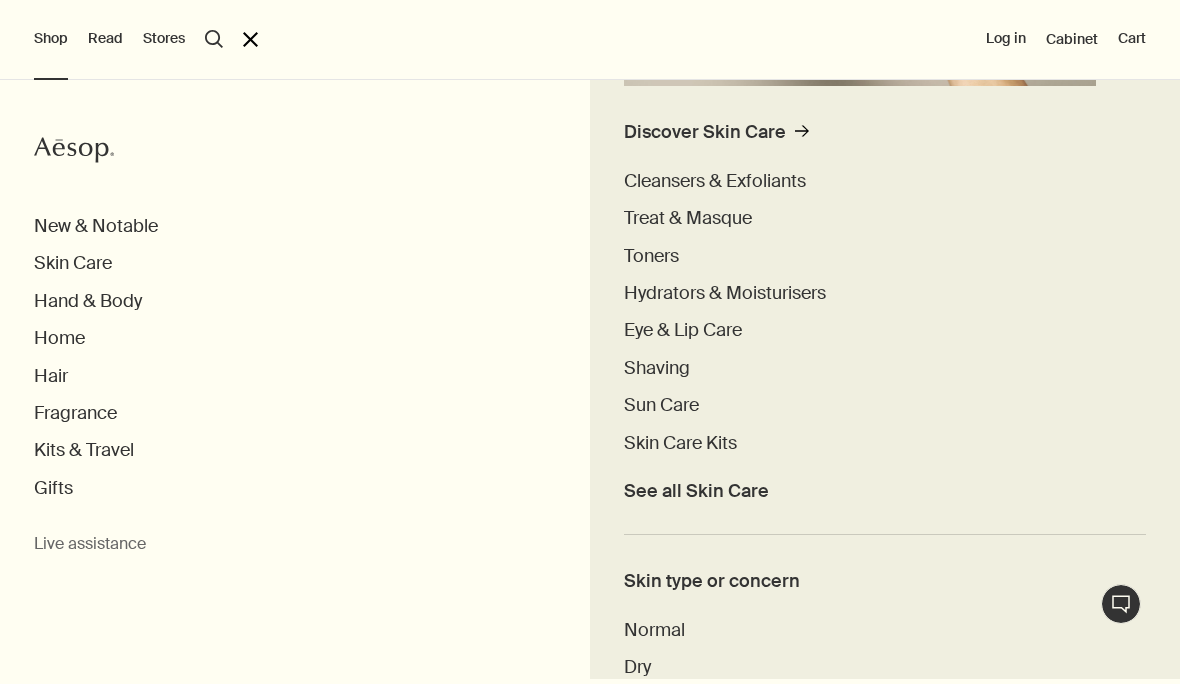 click on "Skin Care Kits" at bounding box center [680, 443] 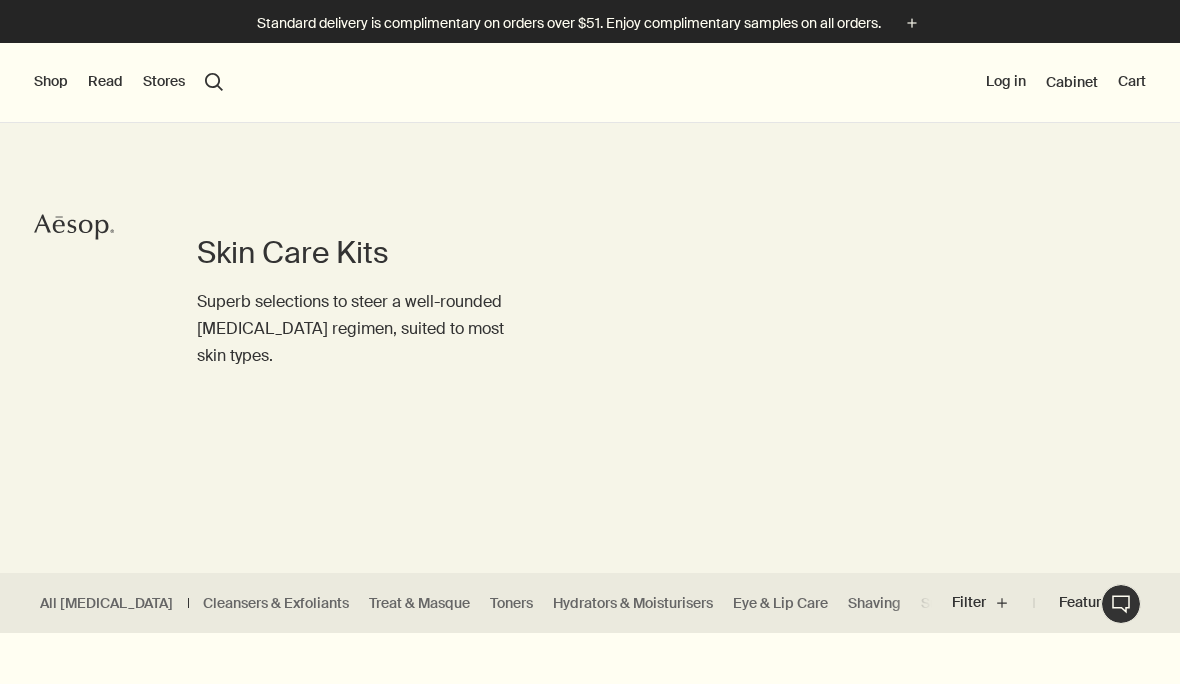 scroll, scrollTop: 0, scrollLeft: 0, axis: both 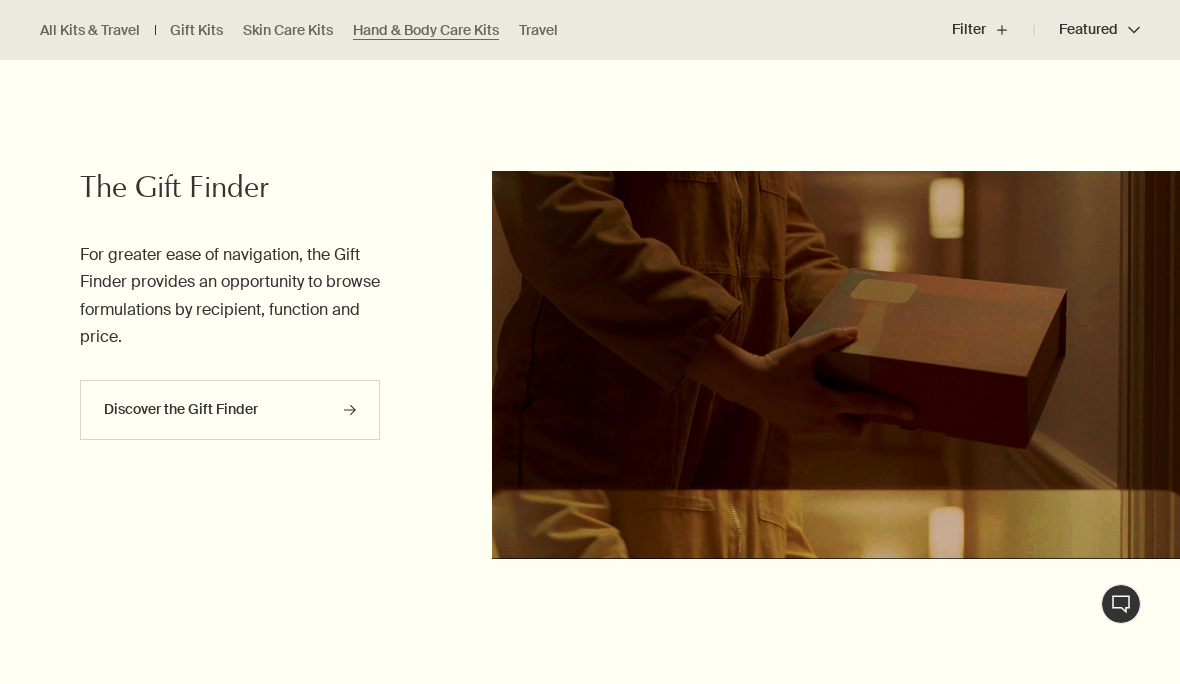 click on "Discover the Gift Finder   rightArrow" at bounding box center (230, 410) 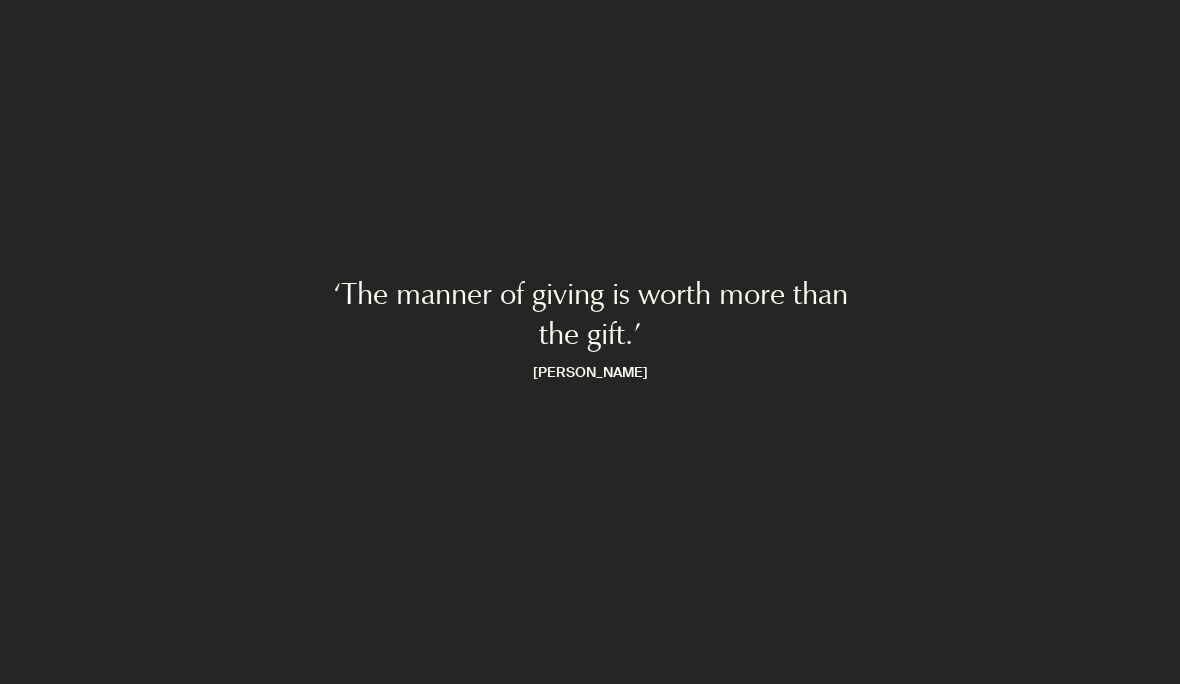 scroll, scrollTop: 0, scrollLeft: 0, axis: both 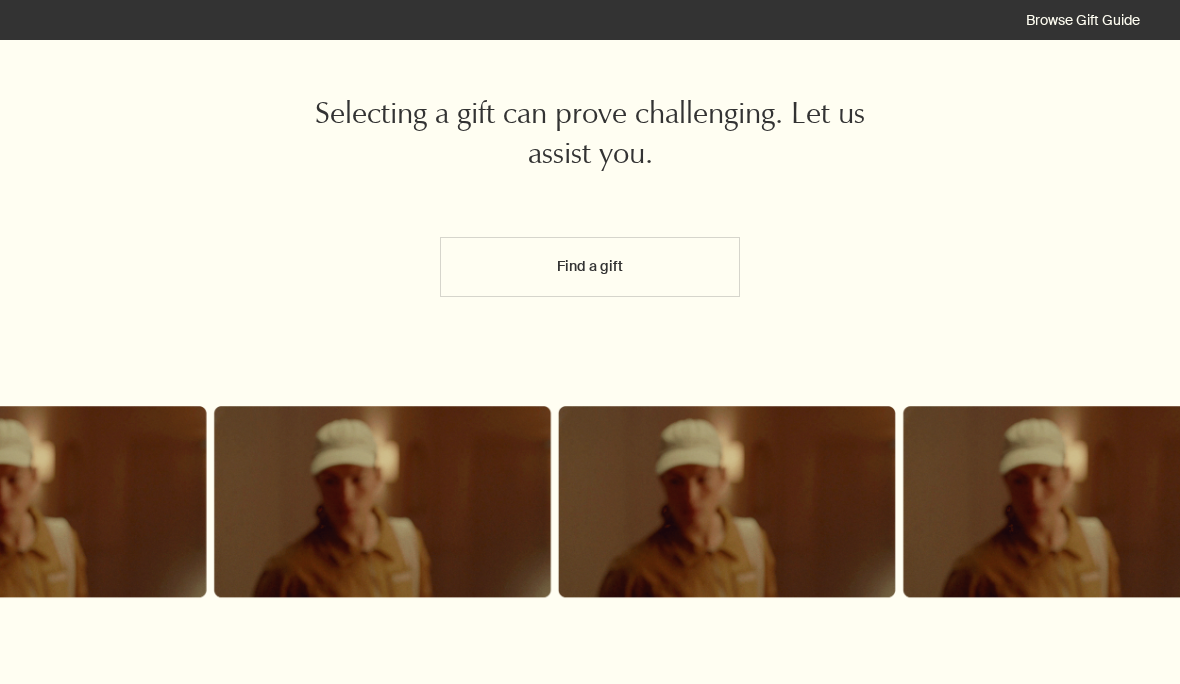 click on "Selecting a gift can prove challenging. Let us assist you." at bounding box center (590, 138) 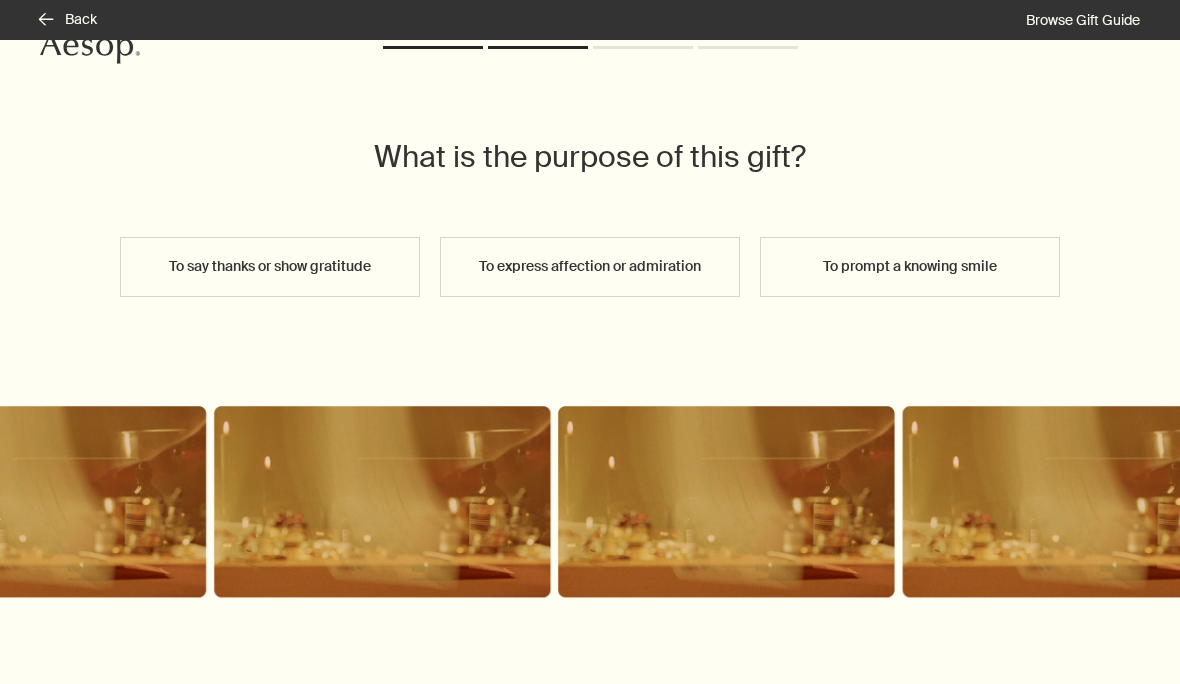 click on "To say thanks or show gratitude" at bounding box center [270, 267] 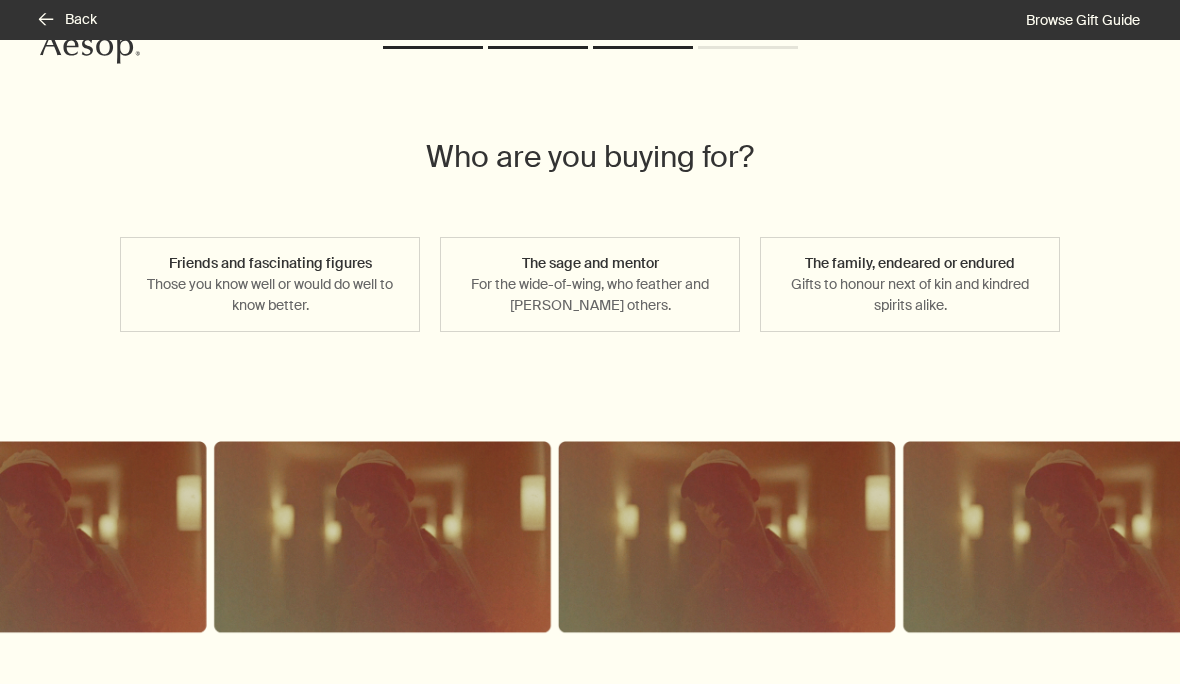 click on "Friends and fascinating figures Those you know well or would do well to know better." at bounding box center [270, 284] 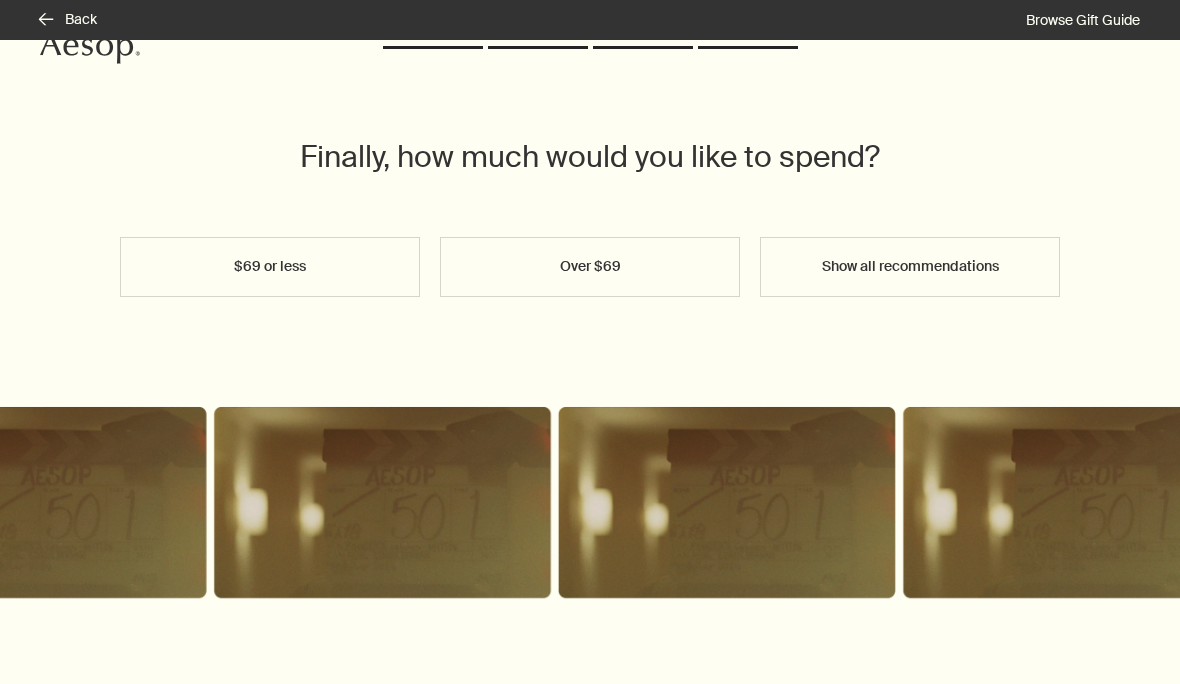 click on "Finally, how much would you like to spend?   $69 or less Over $69 Show all recommendations" at bounding box center [590, 383] 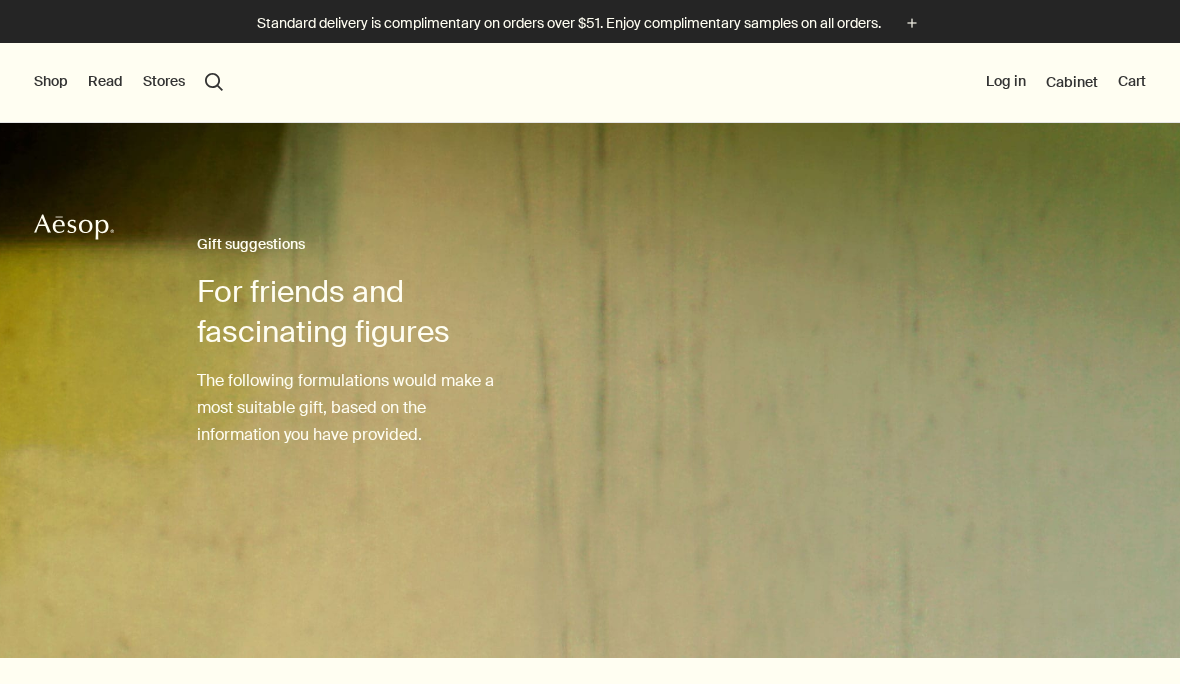 scroll, scrollTop: 0, scrollLeft: 0, axis: both 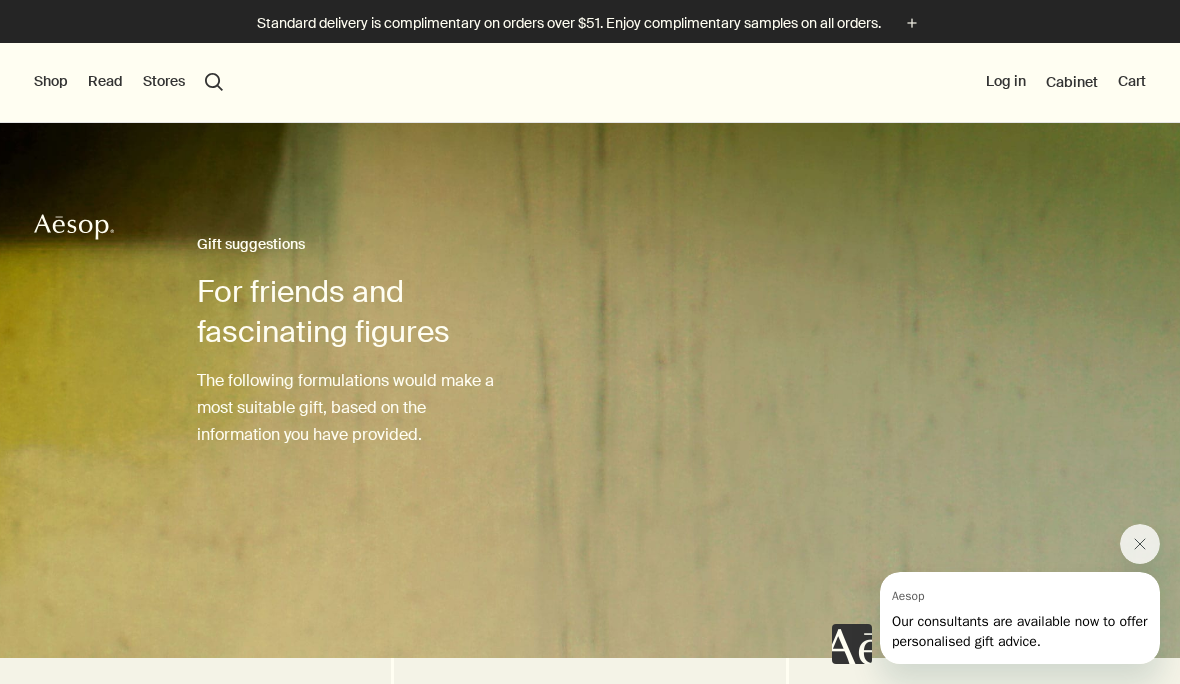 click on "Shop" at bounding box center (51, 82) 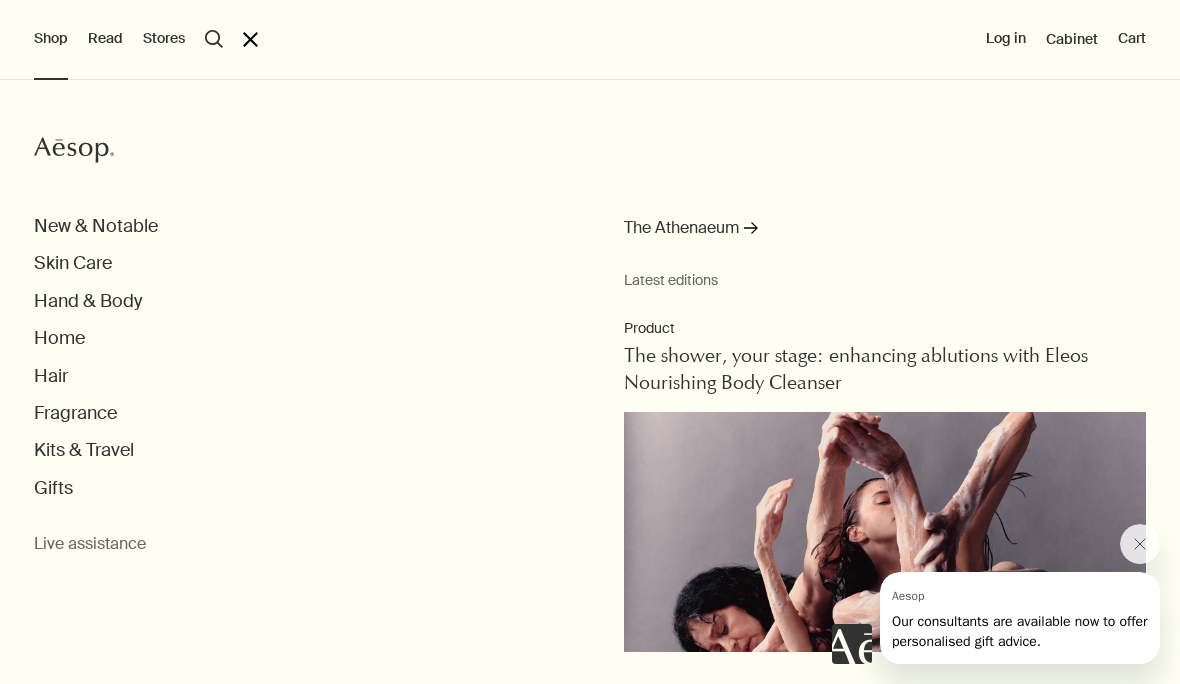 click on "New & Notable" at bounding box center [96, 226] 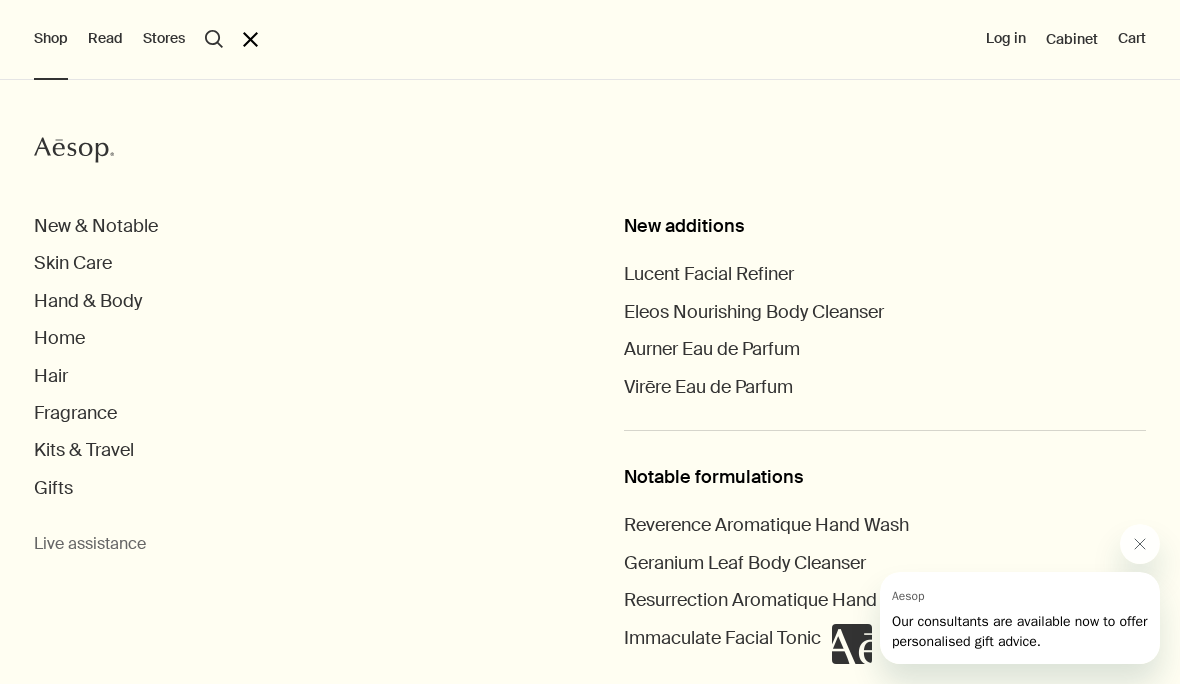 click 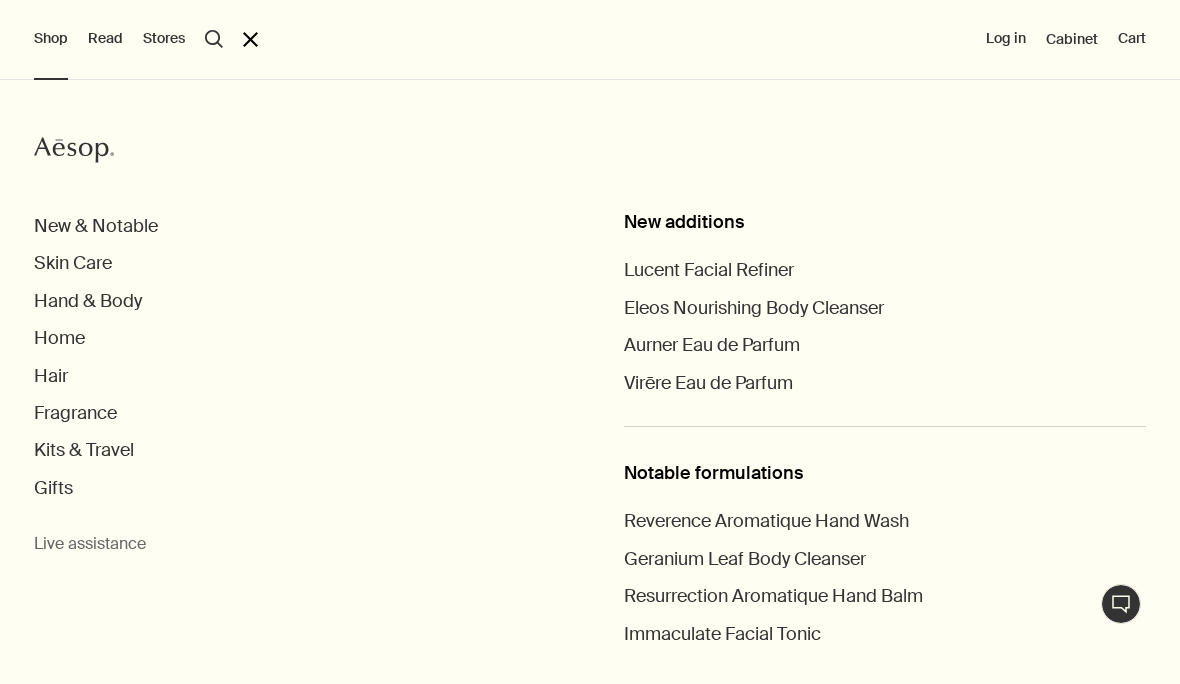 scroll, scrollTop: 3, scrollLeft: 0, axis: vertical 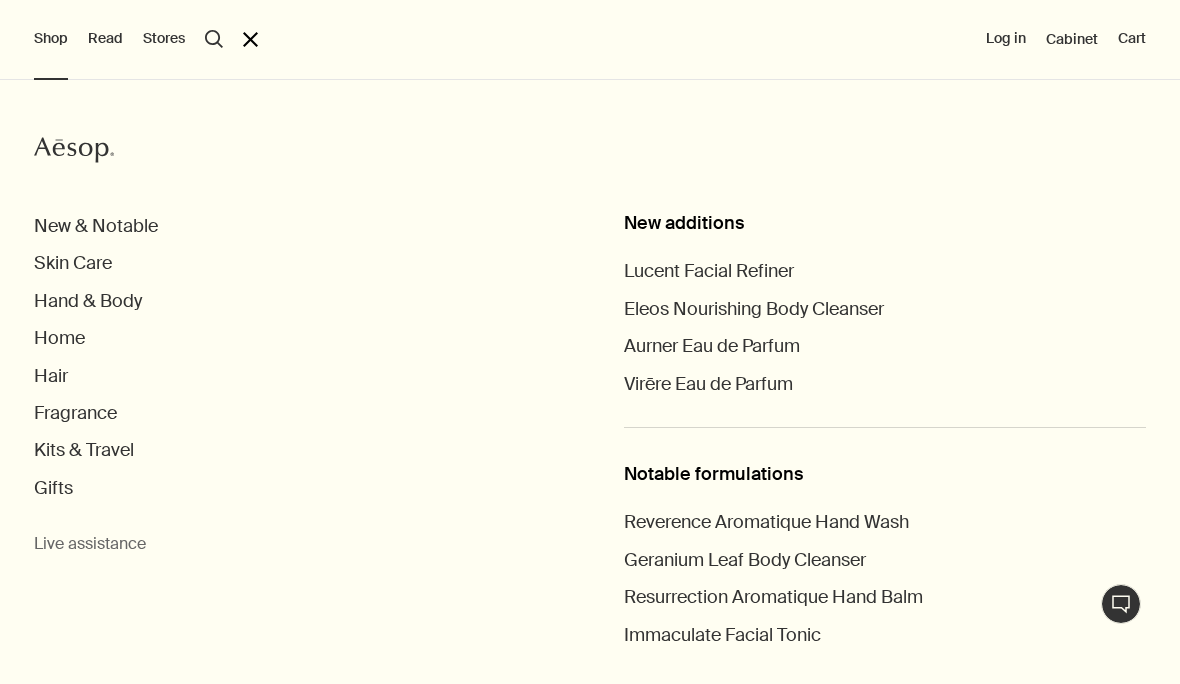 click on "Hand & Body" at bounding box center [88, 301] 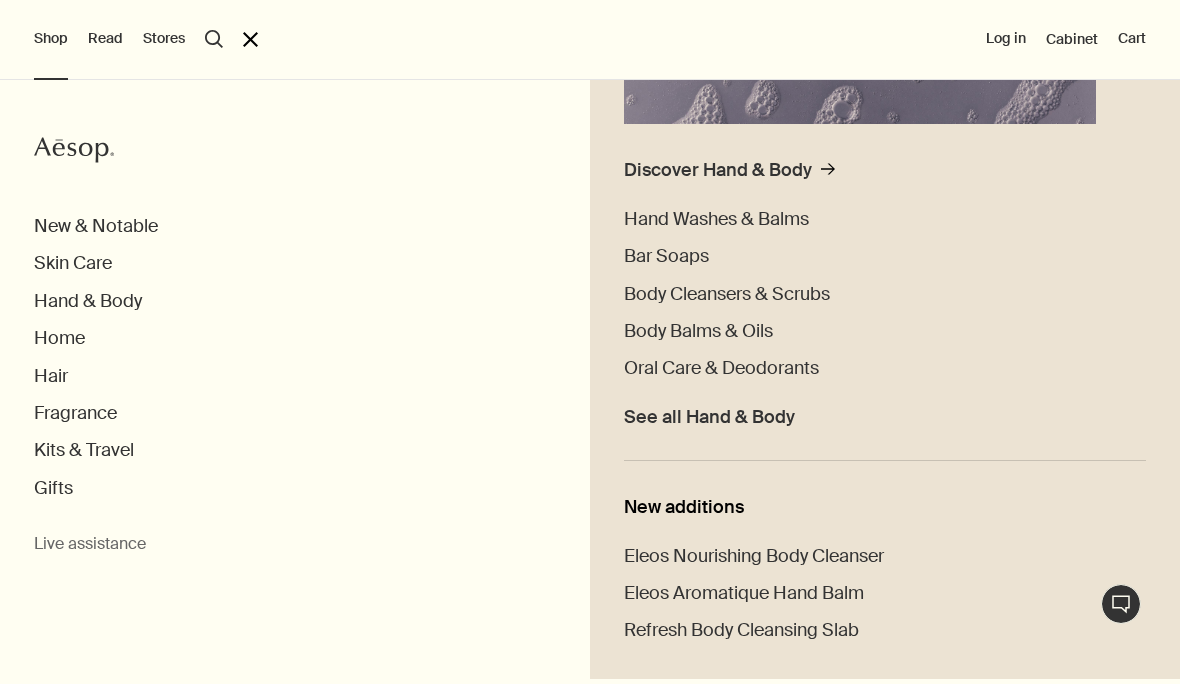 scroll, scrollTop: 455, scrollLeft: 0, axis: vertical 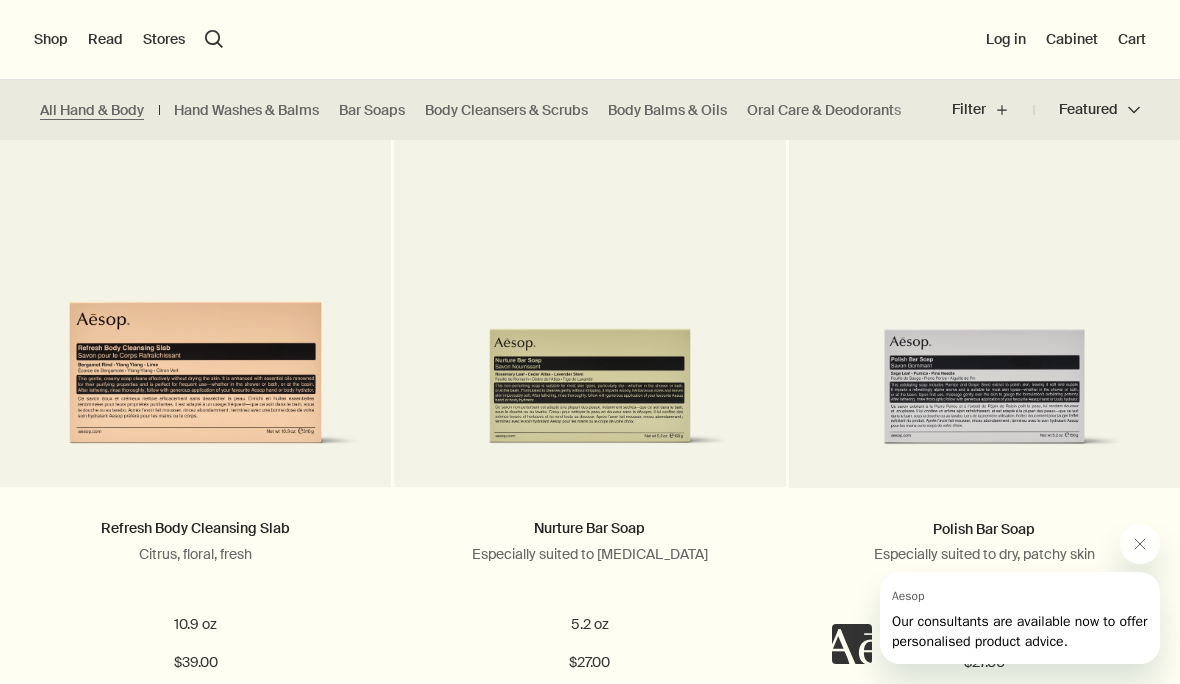 click 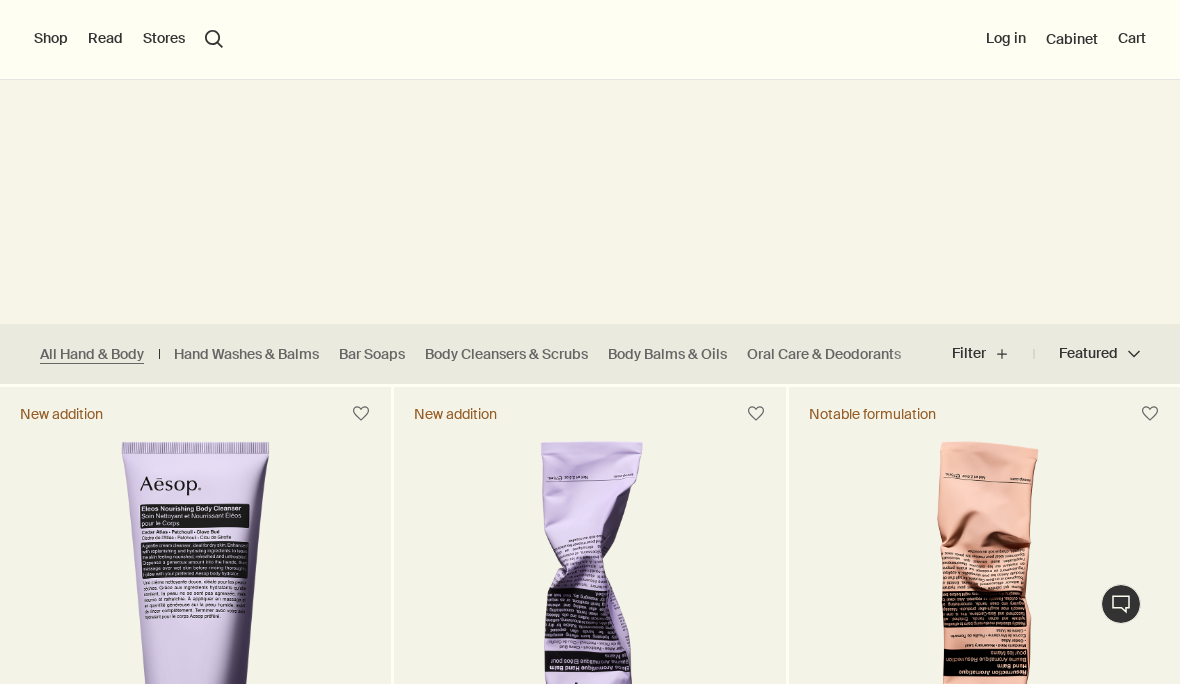 scroll, scrollTop: 0, scrollLeft: 0, axis: both 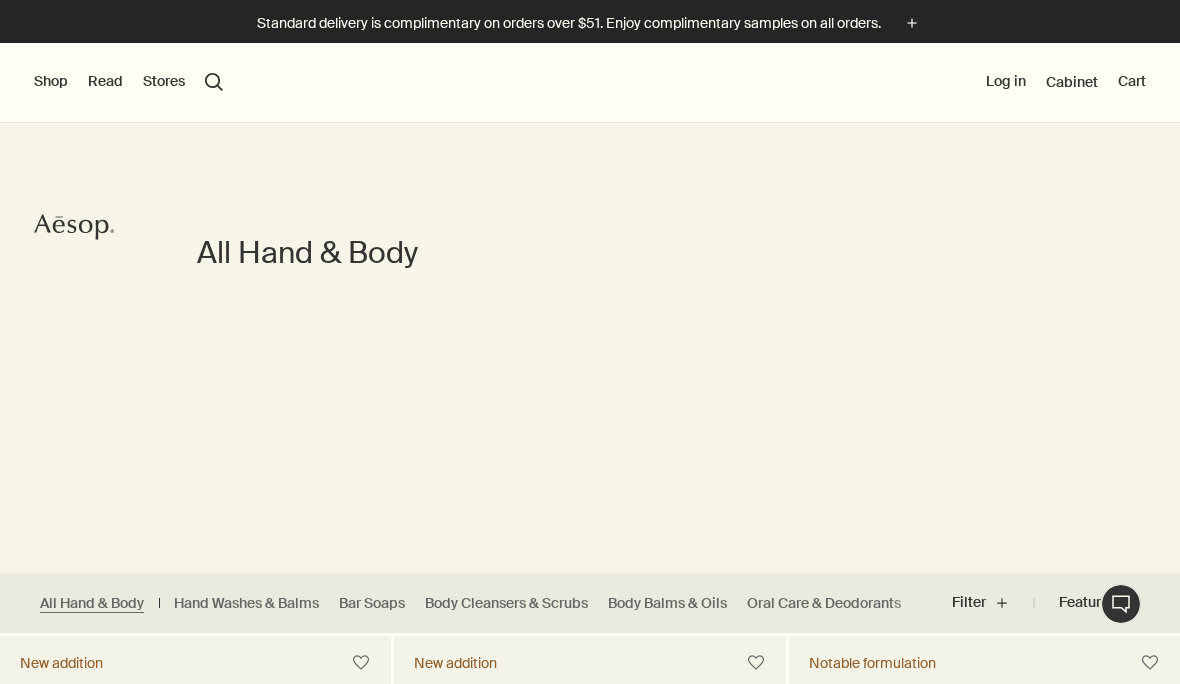 click on "Shop" at bounding box center (51, 82) 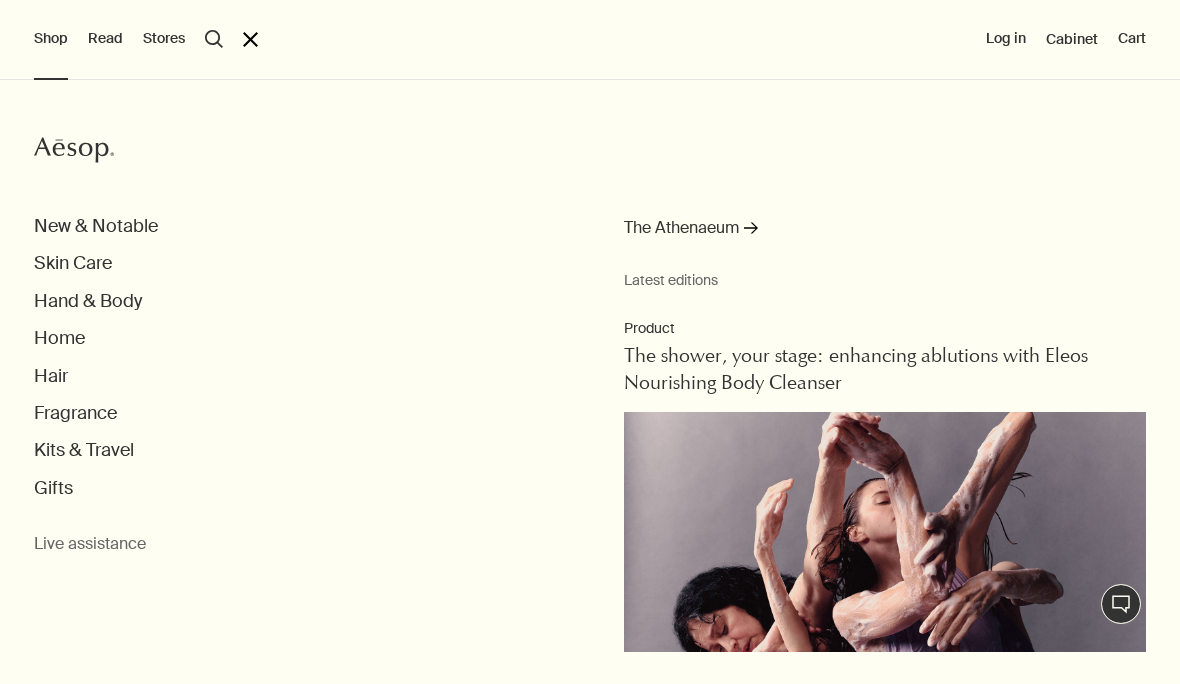 click on "Kits & Travel" at bounding box center (84, 450) 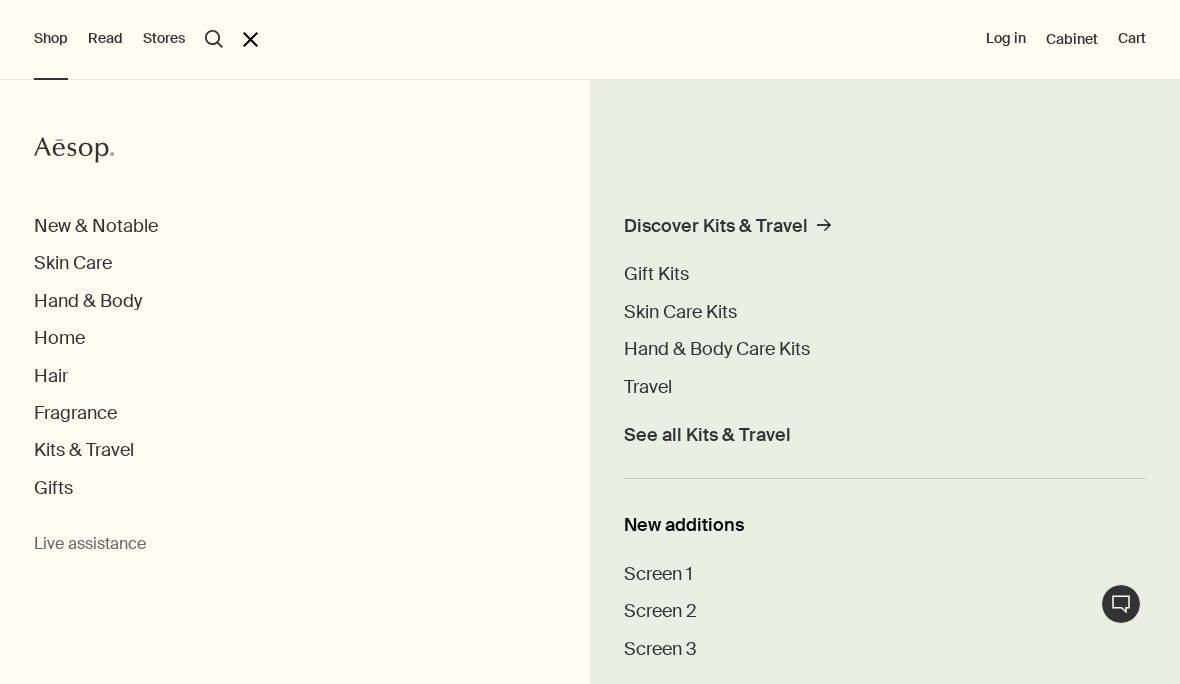 click on "Hand & Body Care Kits" at bounding box center (717, 349) 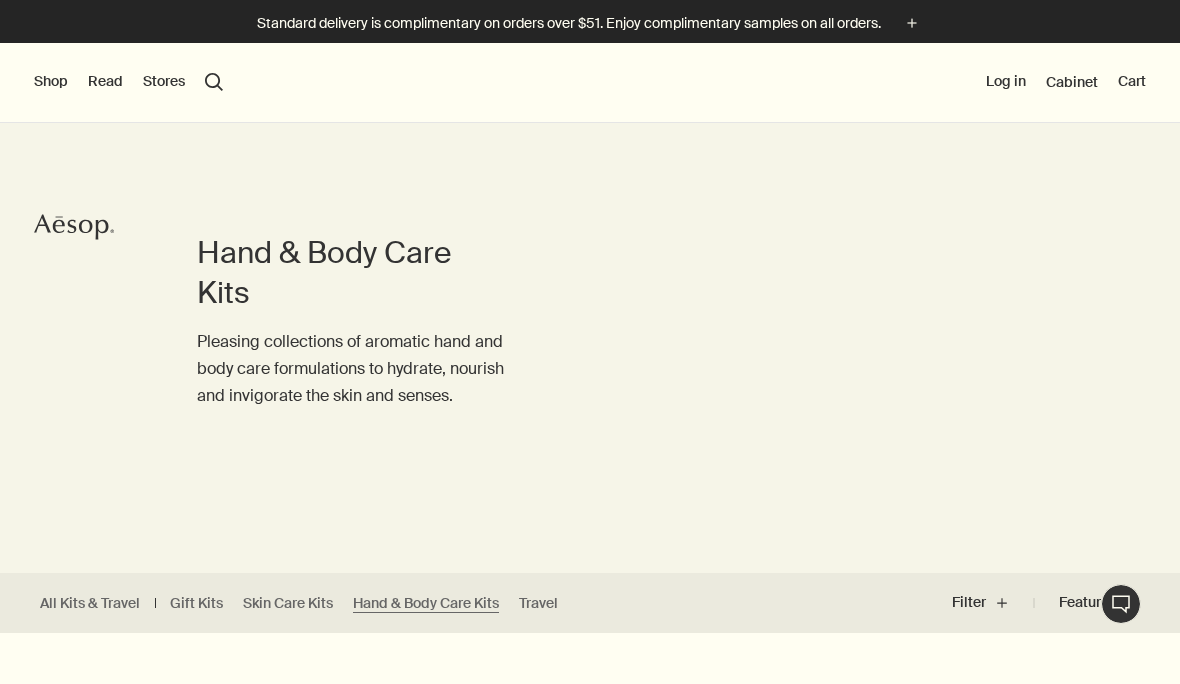scroll, scrollTop: 0, scrollLeft: 0, axis: both 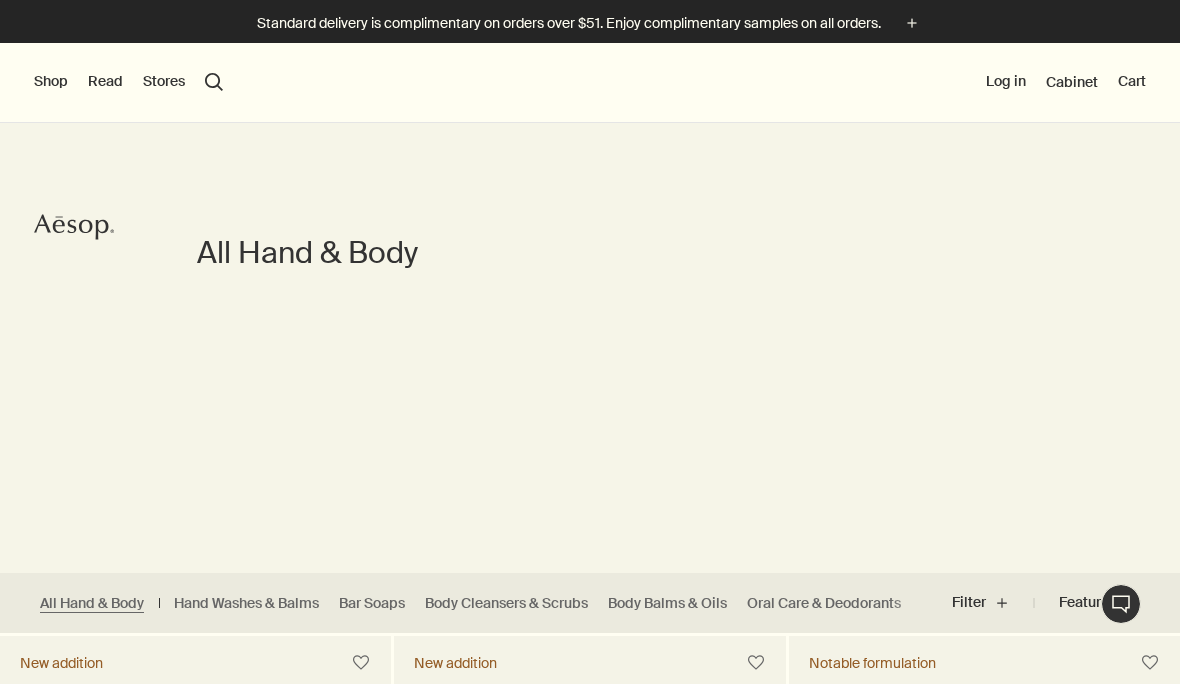 click on "Shop New & Notable Skin Care Hand & Body Home Hair Fragrance Kits & Travel Gifts Live assistance Read About Our story Careers Foundation Contact us   rightUpArrow Philosophy Design Products Stores search Search Log in Cabinet Cart" at bounding box center (590, 83) 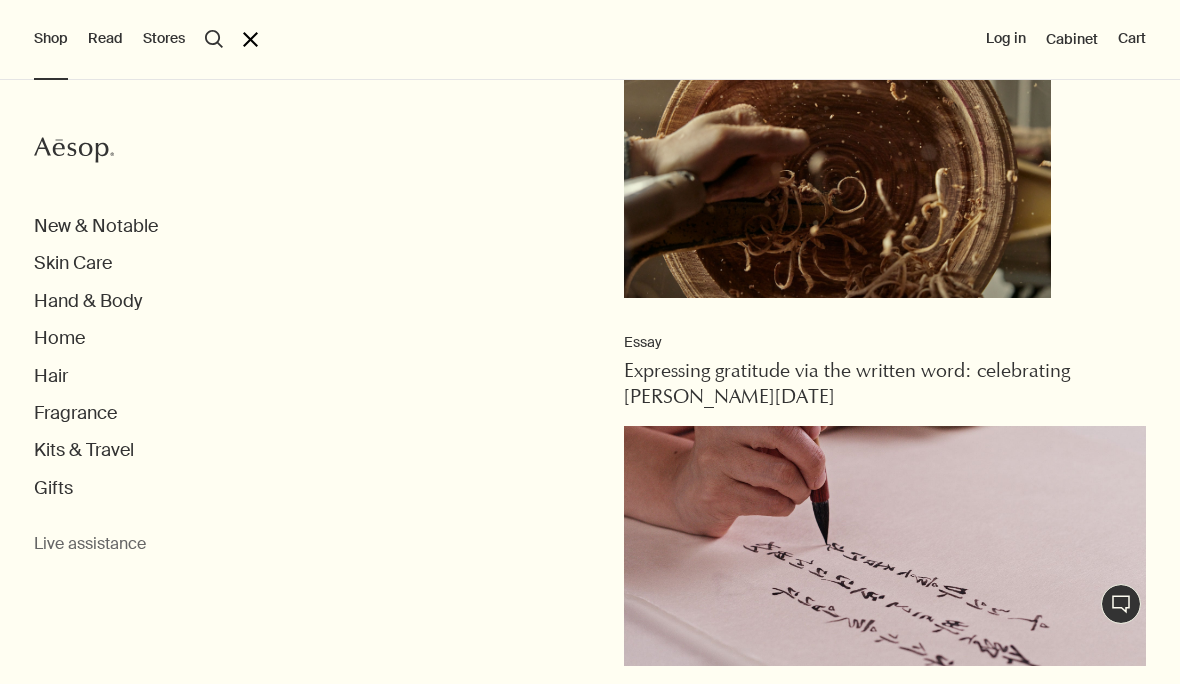 scroll, scrollTop: 1376, scrollLeft: 0, axis: vertical 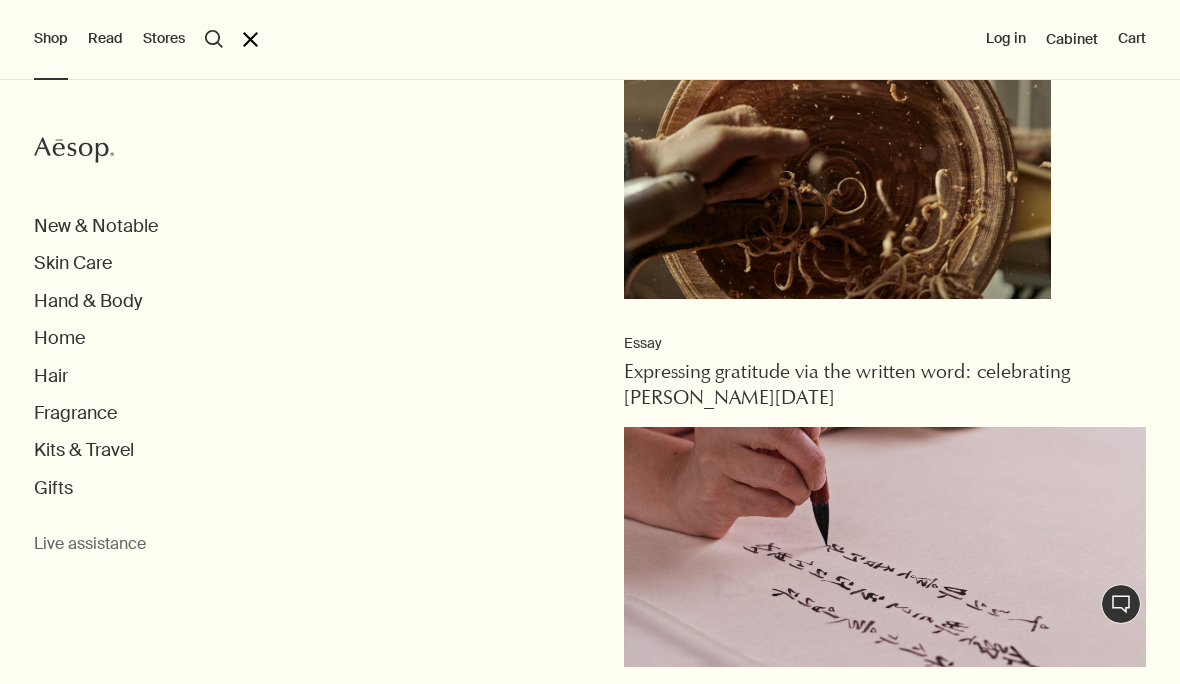 click on "Gifts" at bounding box center [53, 488] 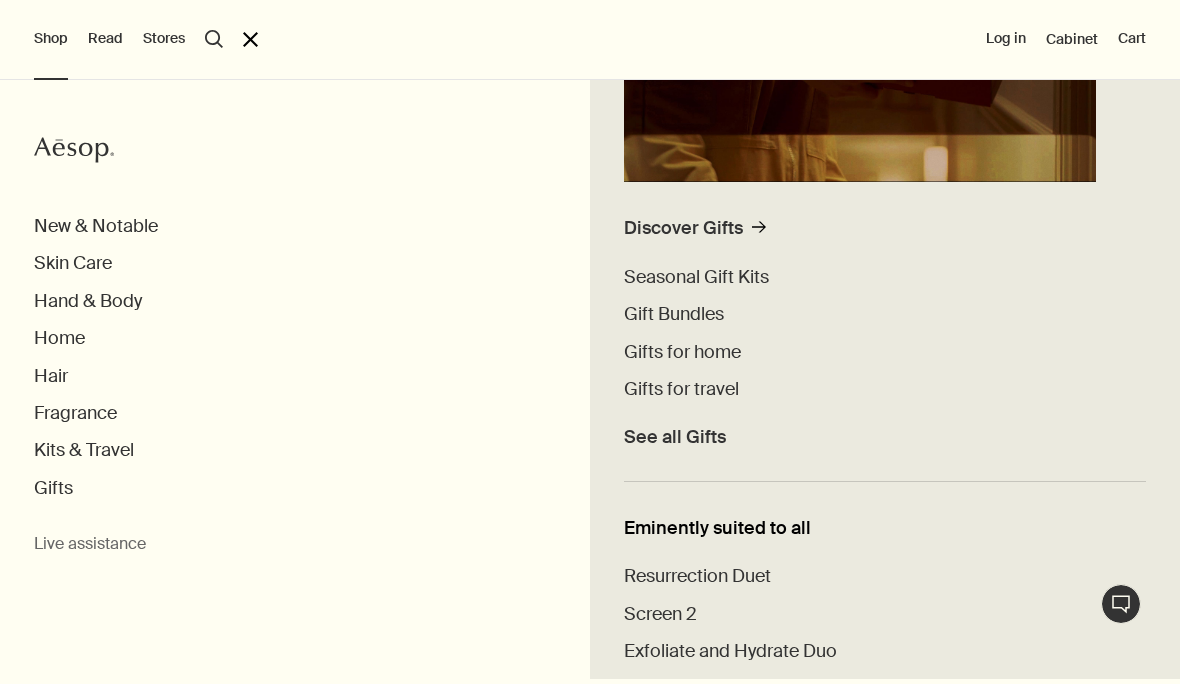 scroll, scrollTop: 412, scrollLeft: 0, axis: vertical 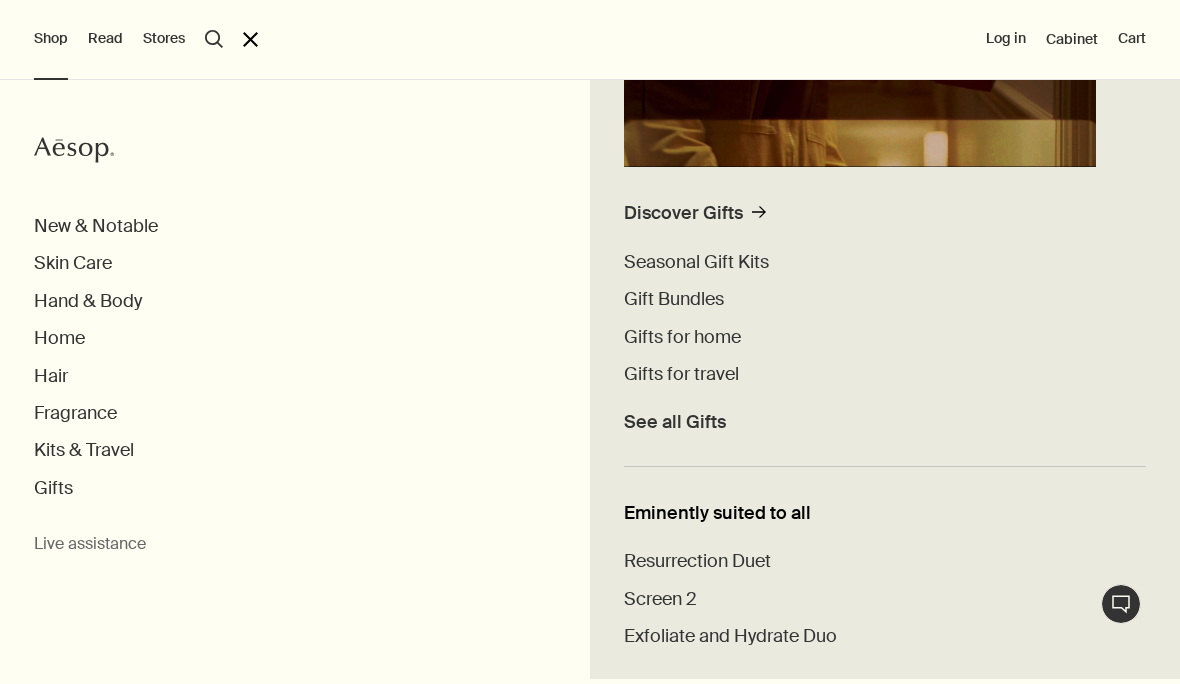 click on "Gift Bundles" at bounding box center (674, 299) 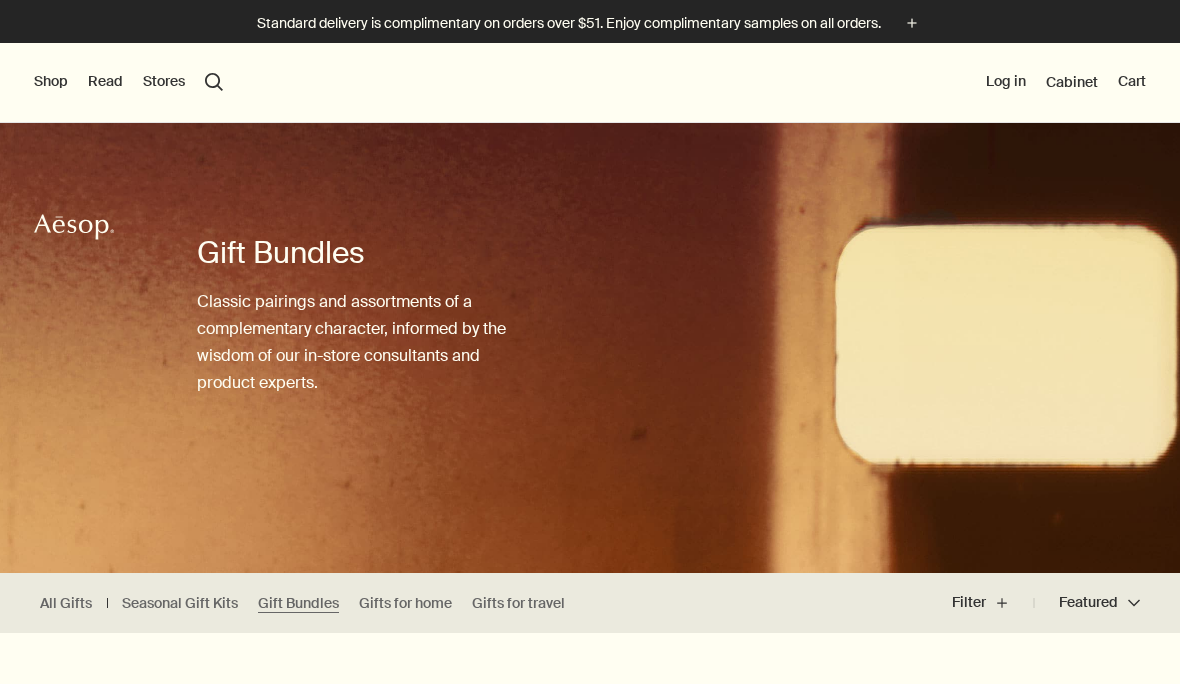 scroll, scrollTop: 0, scrollLeft: 0, axis: both 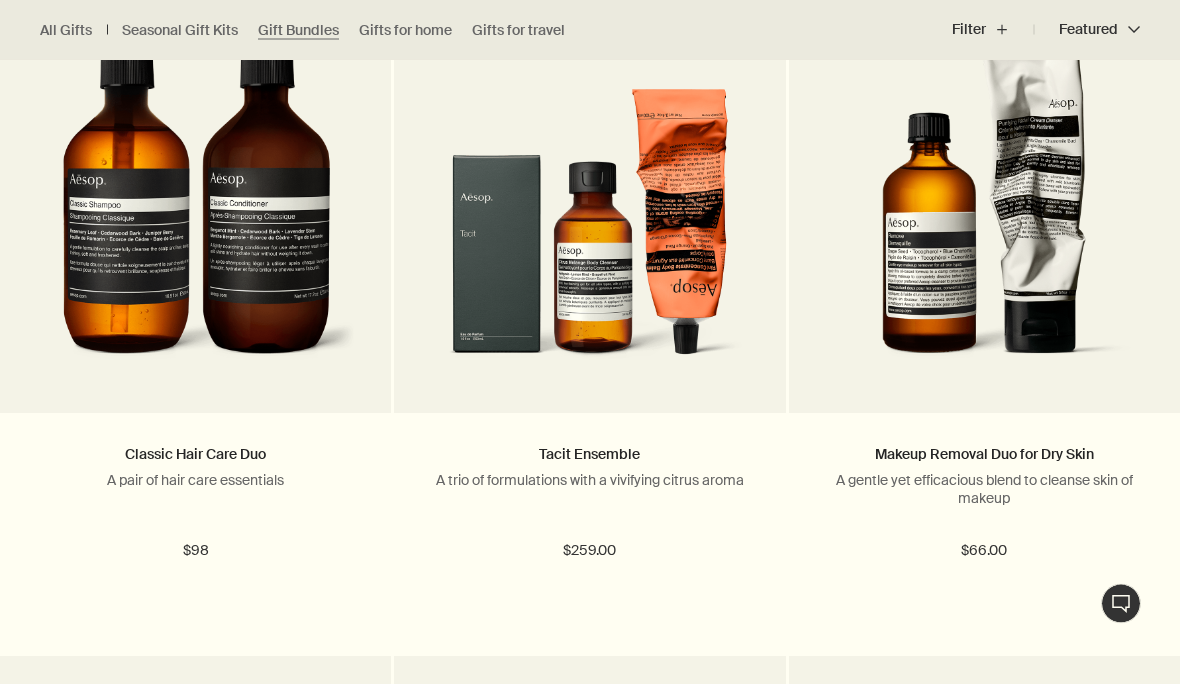 click on "Add Add to your cart" at bounding box center (984, 624) 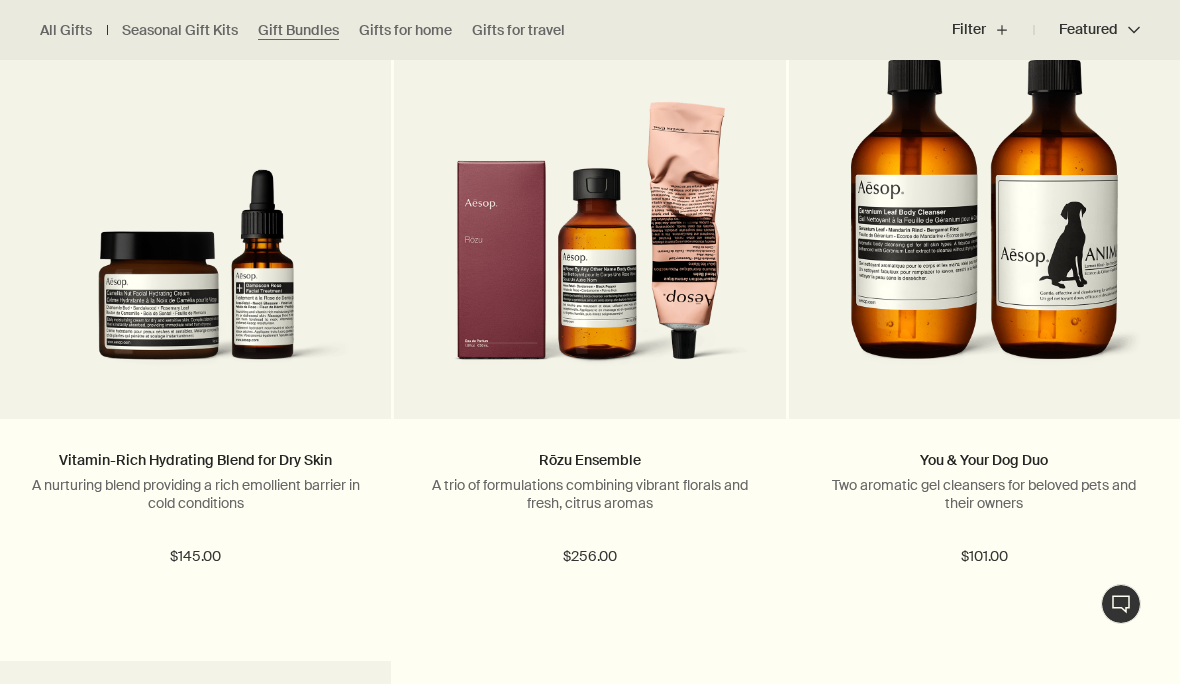 scroll, scrollTop: 1356, scrollLeft: 0, axis: vertical 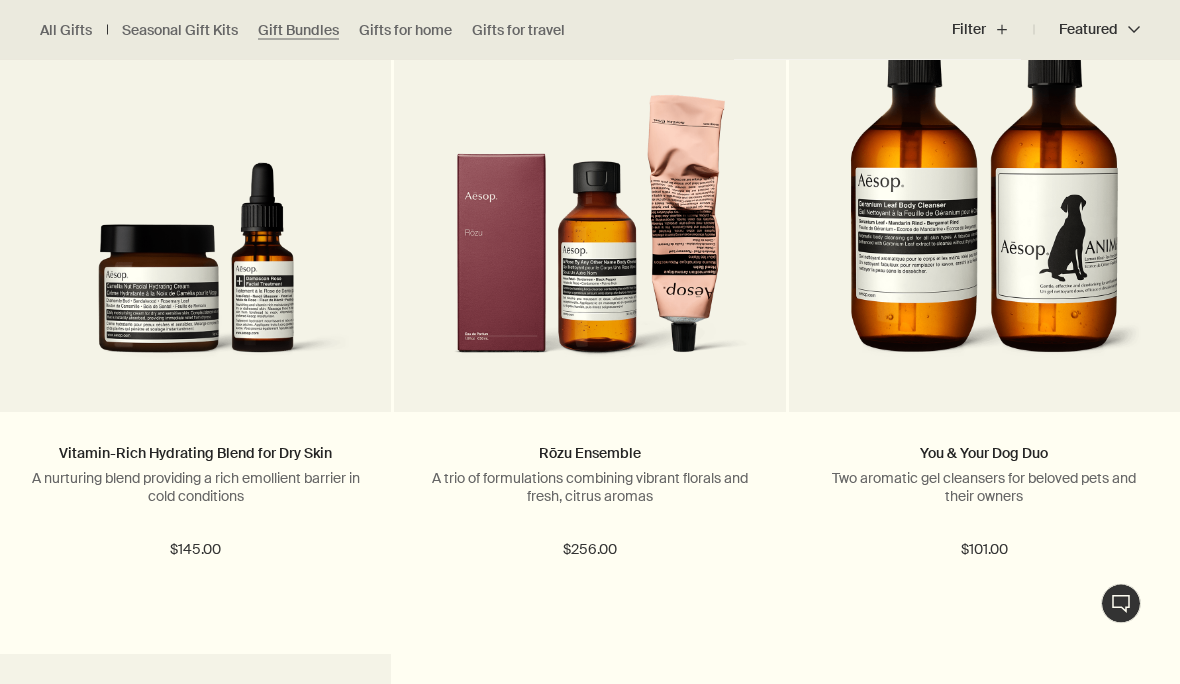 click on "Add Add to your cart" at bounding box center (984, 622) 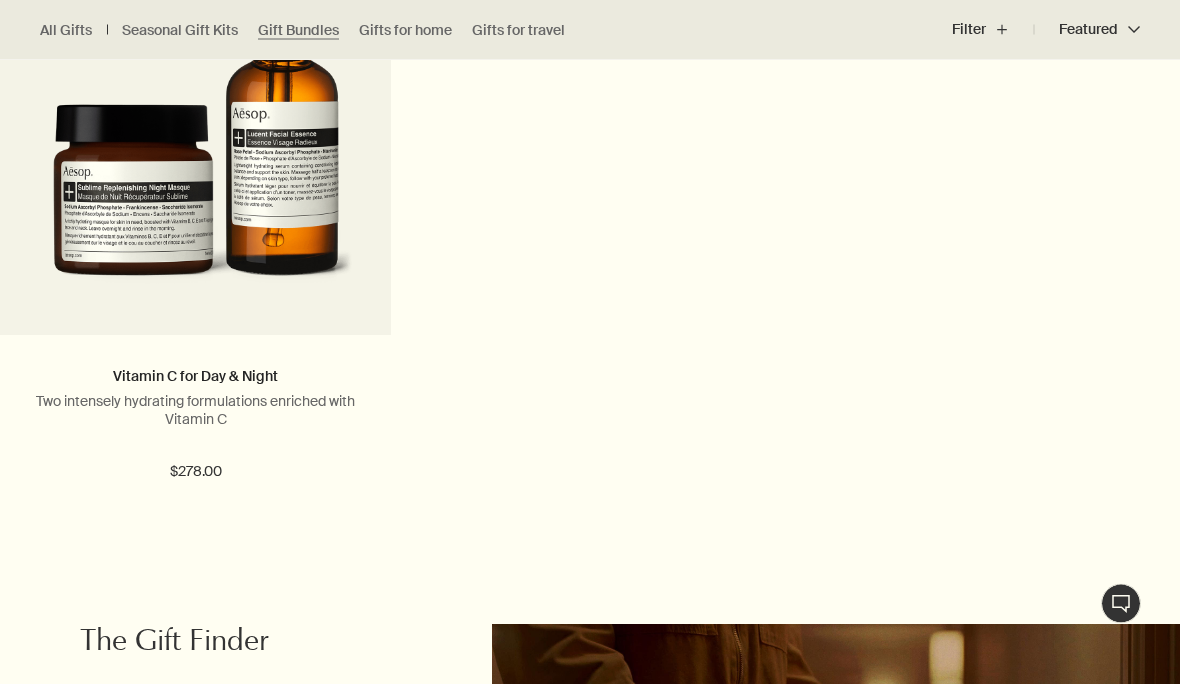 scroll, scrollTop: 2124, scrollLeft: 0, axis: vertical 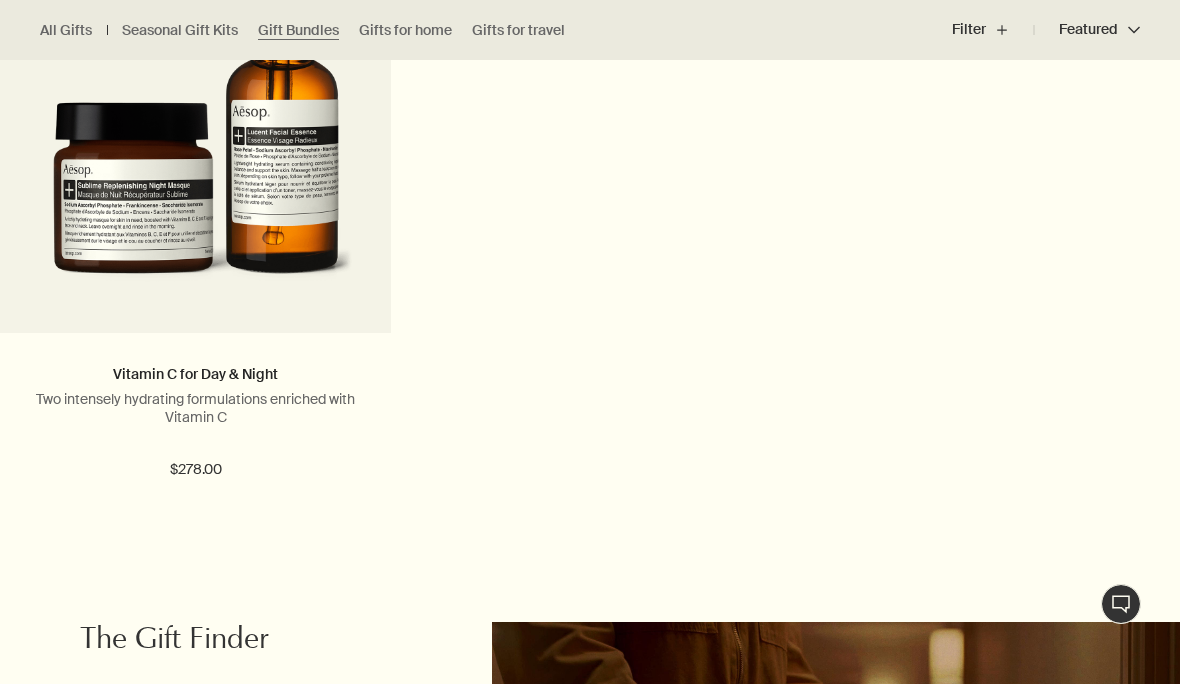 click on "Add Add to your cart" at bounding box center [195, 542] 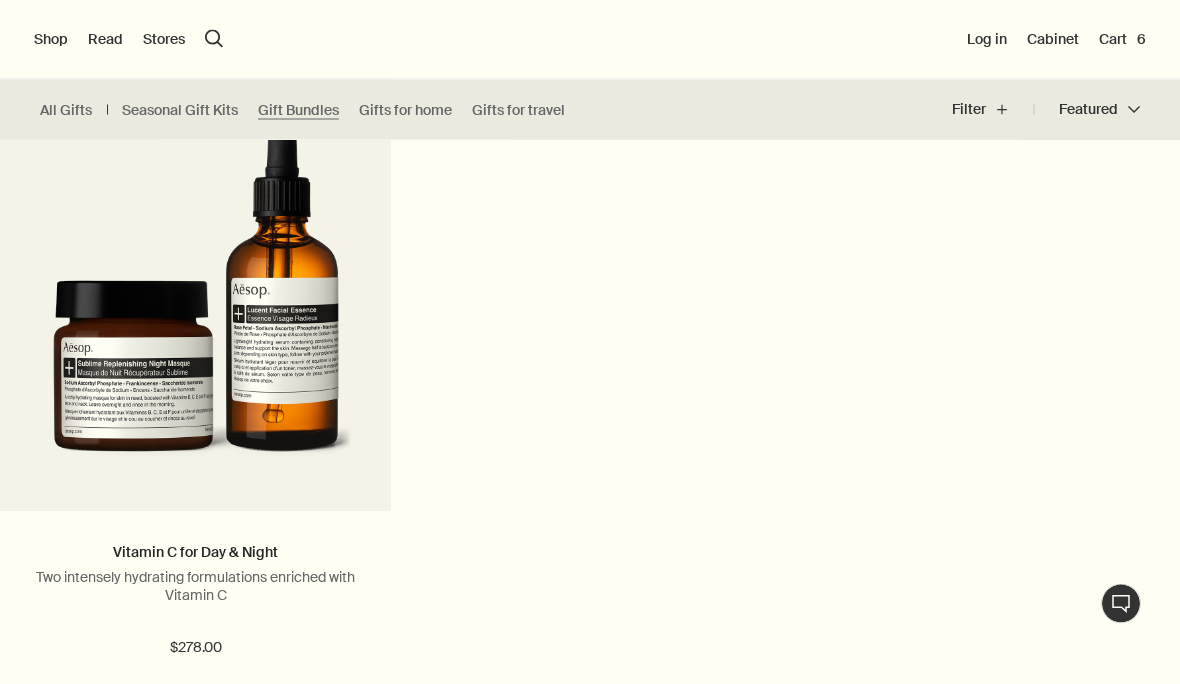 scroll, scrollTop: 1946, scrollLeft: 0, axis: vertical 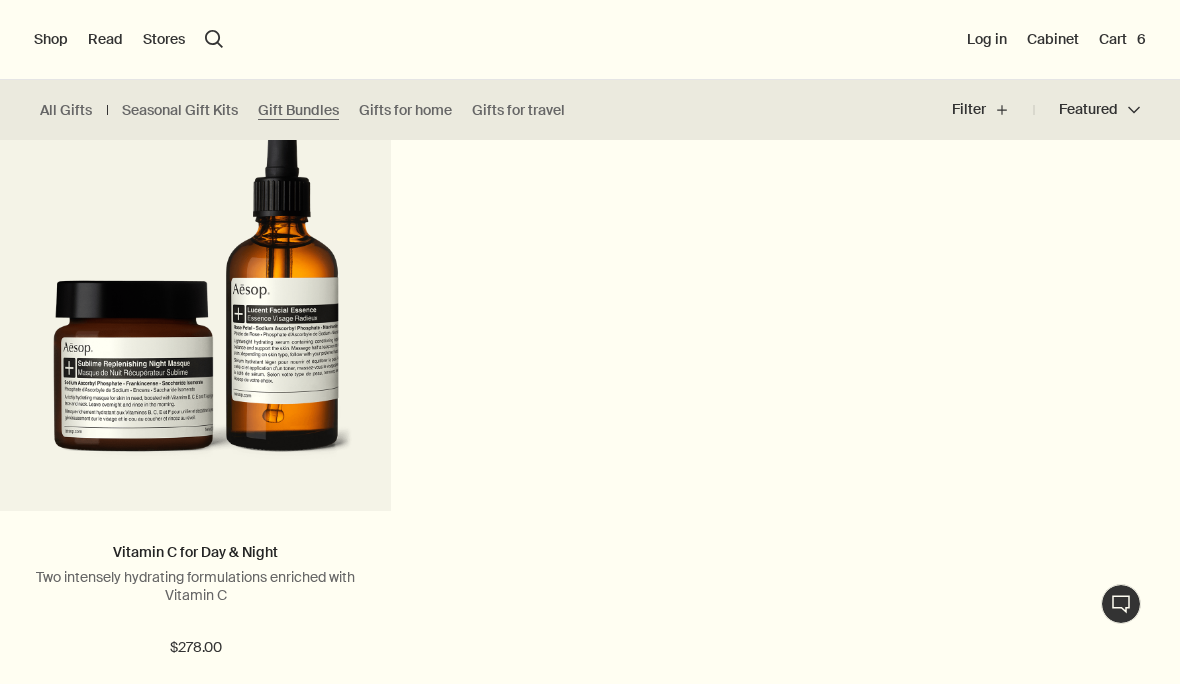 click on "Cart 6" at bounding box center [1122, 39] 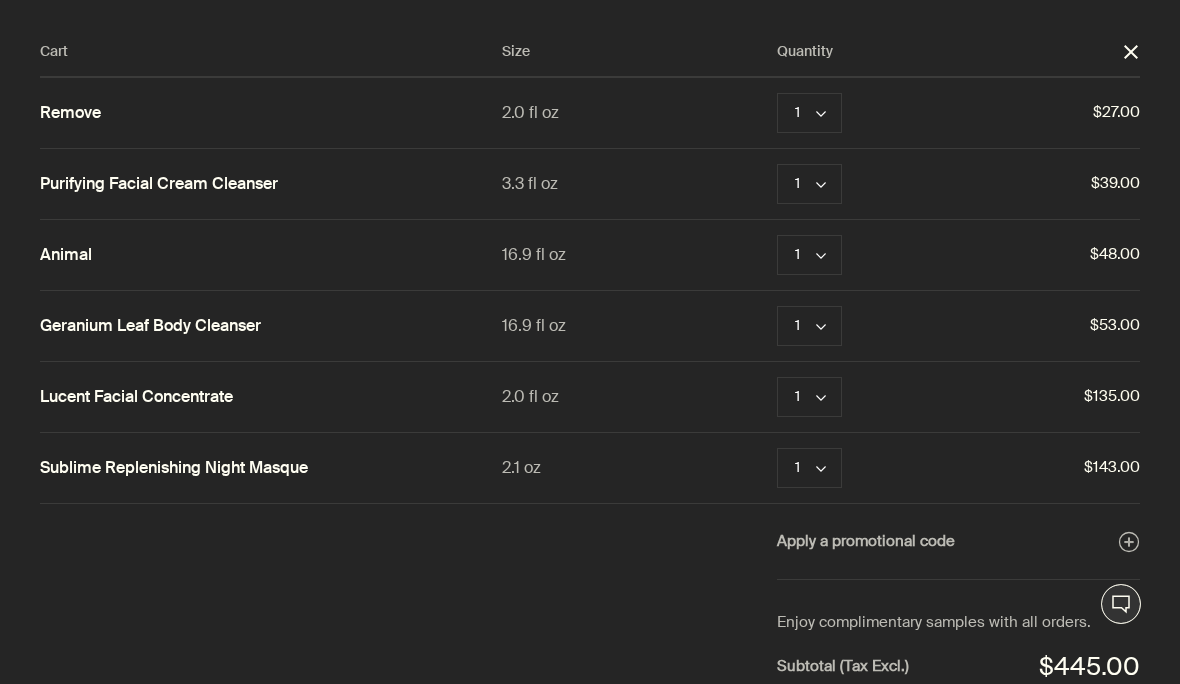 scroll, scrollTop: 0, scrollLeft: 0, axis: both 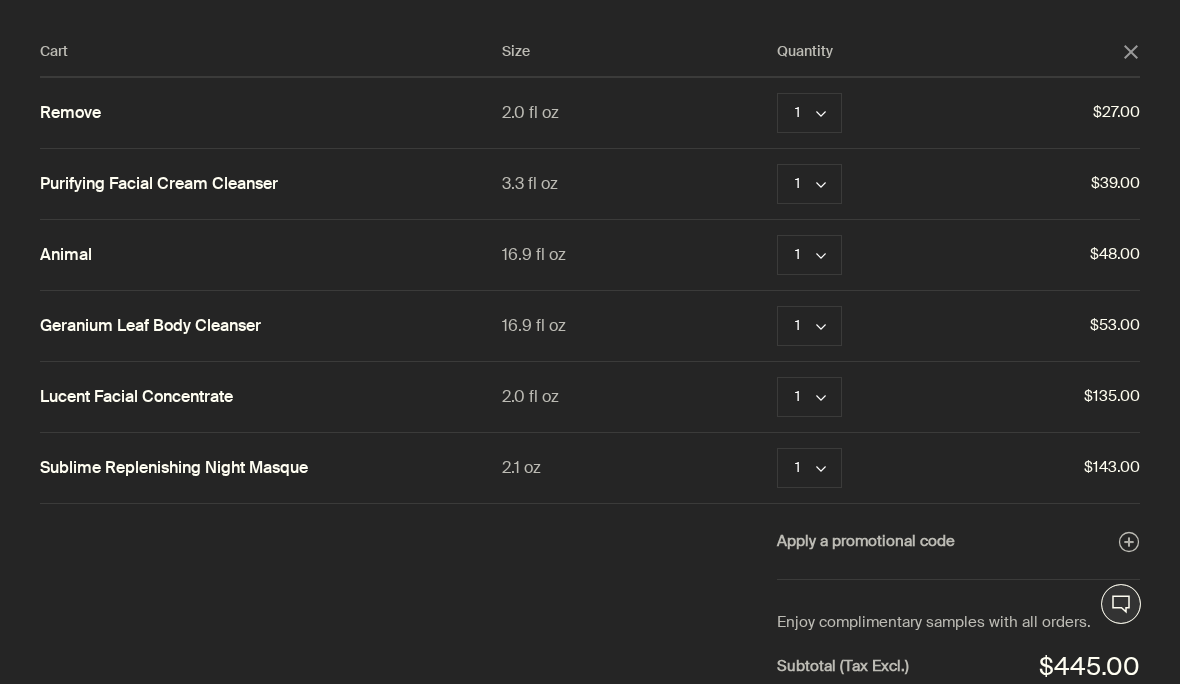 click on "Cart Size Quantity close Remove  2.0 fl oz 1 chevron Remove $27.00 Purifying Facial Cream Cleanser  3.3 fl oz 1 chevron Remove $39.00 Animal  16.9 fl oz 1 chevron Remove $48.00 Geranium Leaf Body Cleanser  16.9 fl oz 1 chevron Remove $53.00 Lucent Facial Concentrate  2.0 fl oz 1 chevron Remove $135.00 Sublime Replenishing Night Masque  2.1 oz 1 chevron Remove $143.00 Apply a promotional code plusAndCloseWithCircle Shipping to the United States. Apple Pay is now available as a payment option. Enjoy complimentary samples with all orders. Subtotal (Tax Excl.) $445.00 Checkout" at bounding box center [610, 342] 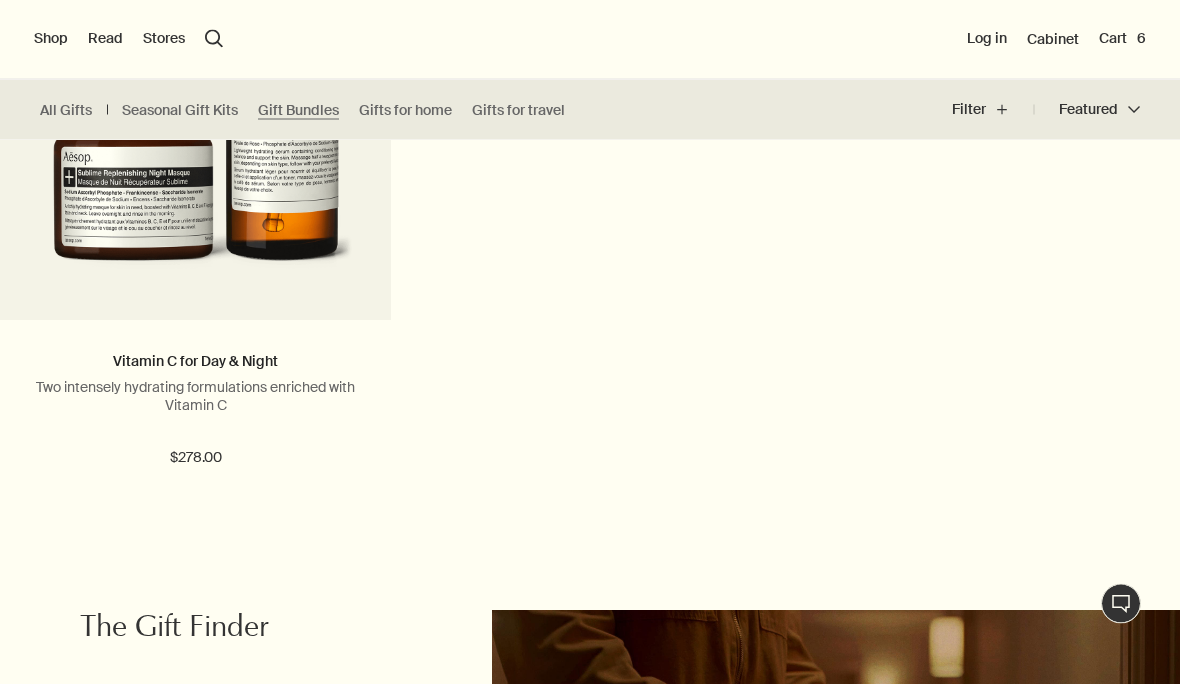 scroll, scrollTop: 2136, scrollLeft: 0, axis: vertical 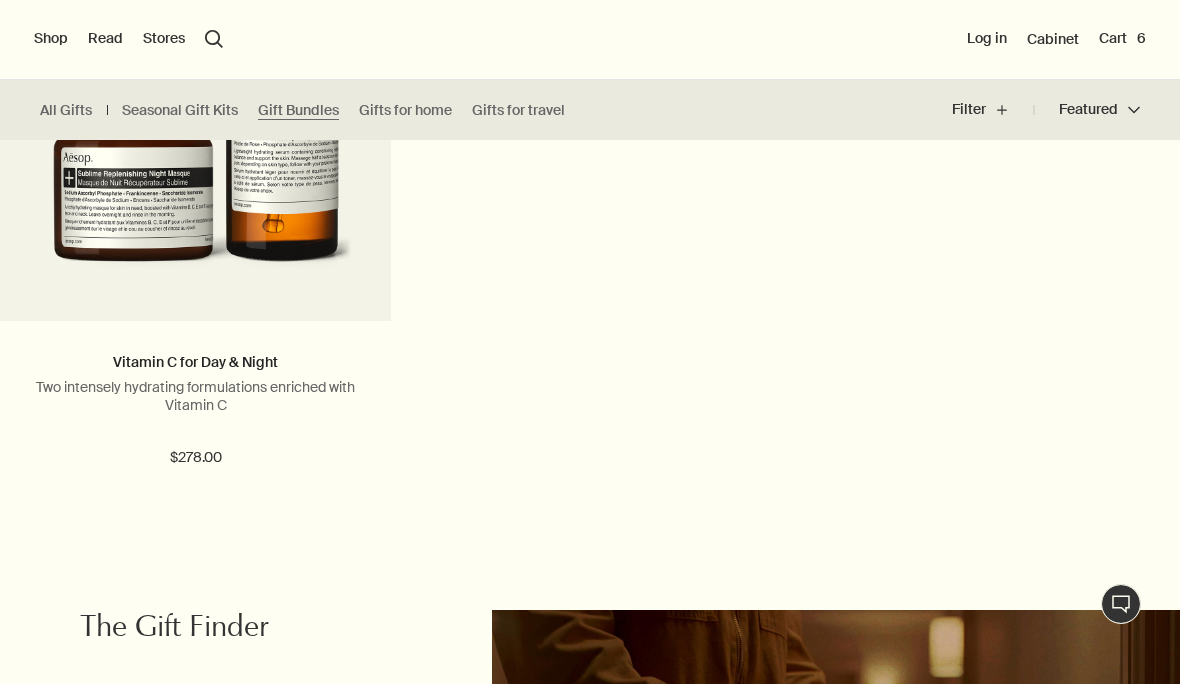 click at bounding box center [196, 109] 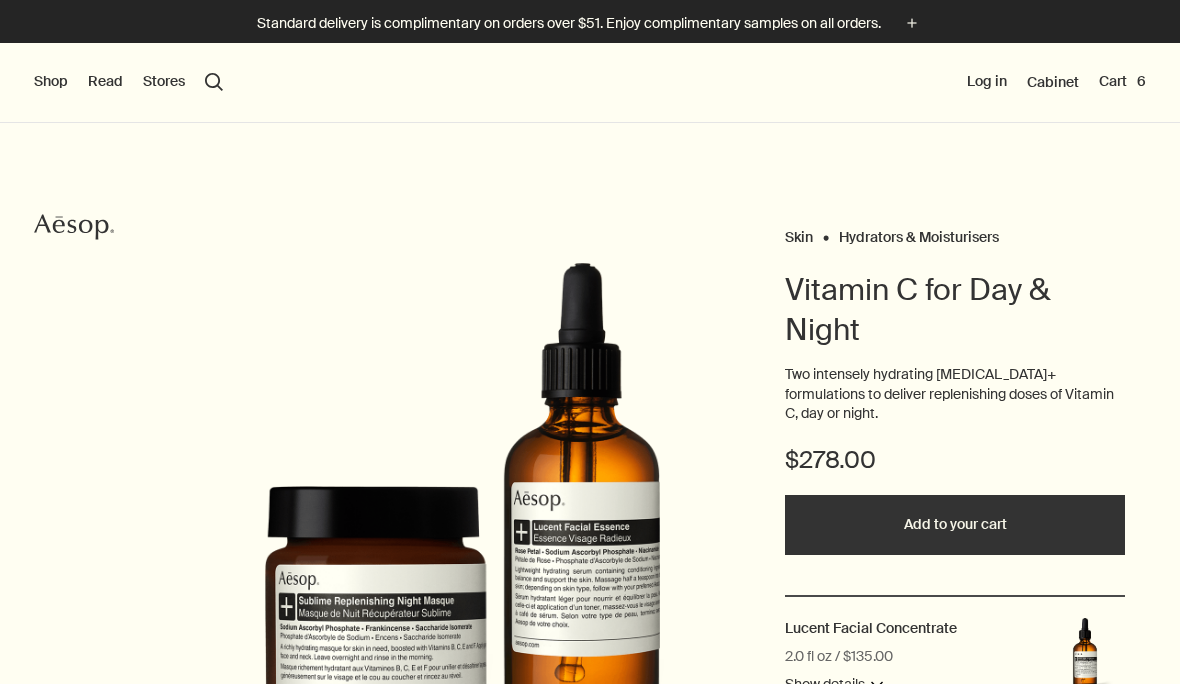 scroll, scrollTop: 0, scrollLeft: 0, axis: both 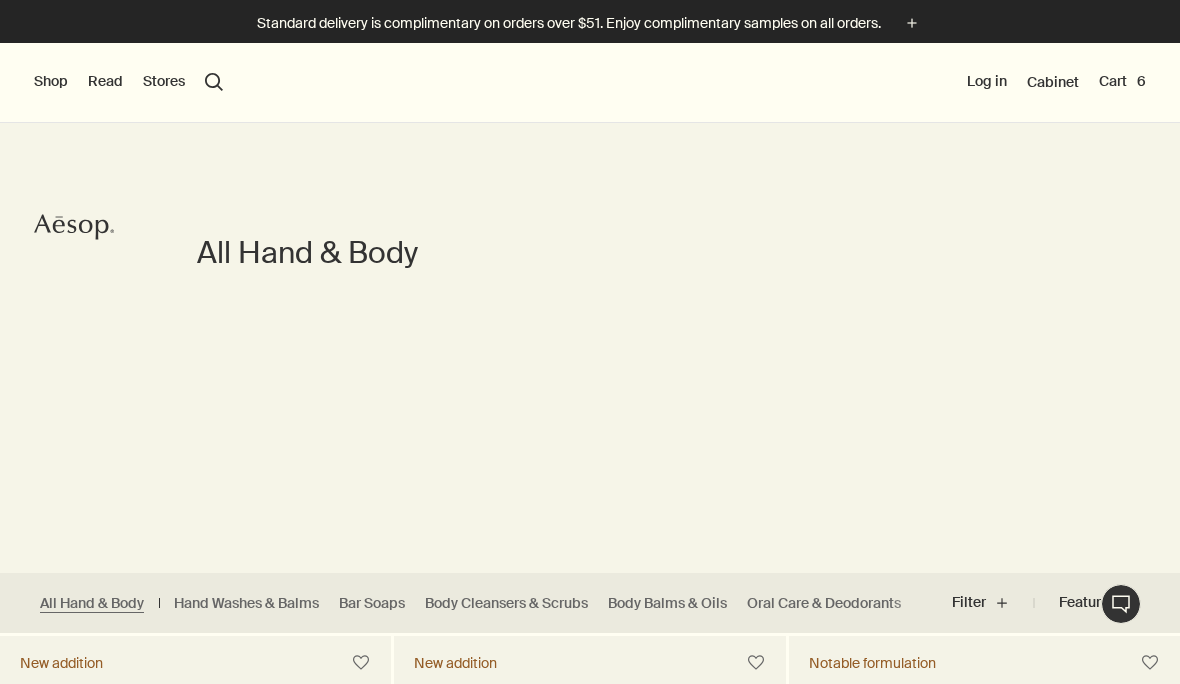 click on "Shop" at bounding box center [51, 82] 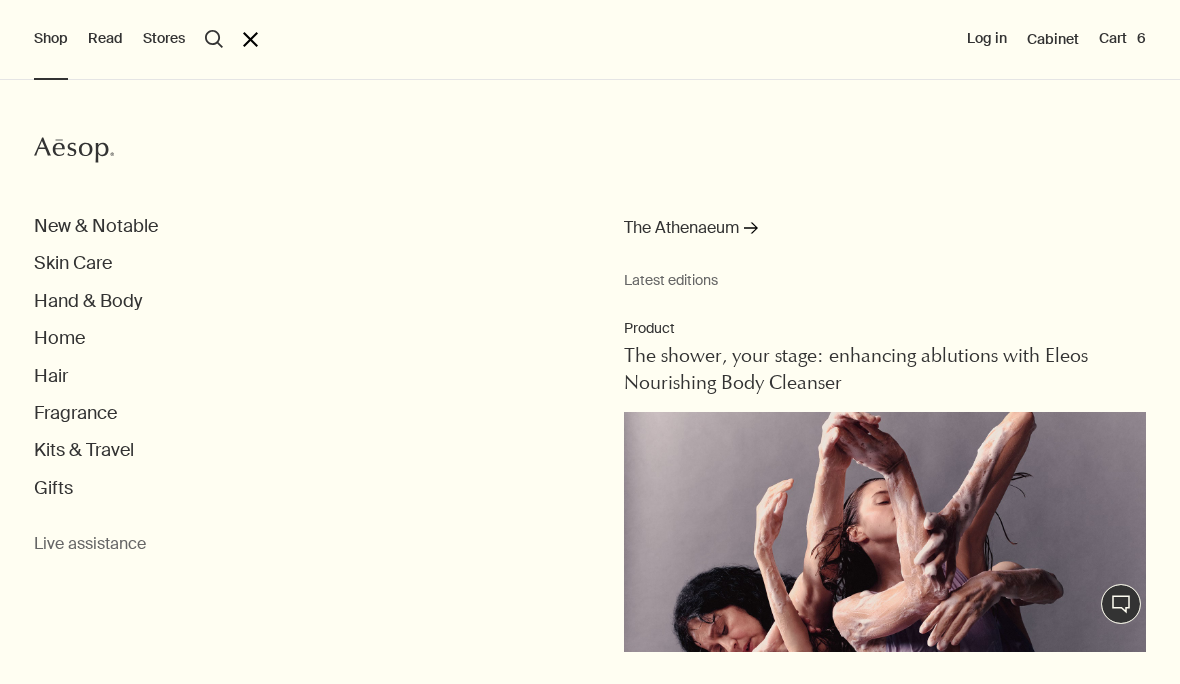 click on "Kits & Travel" at bounding box center [84, 450] 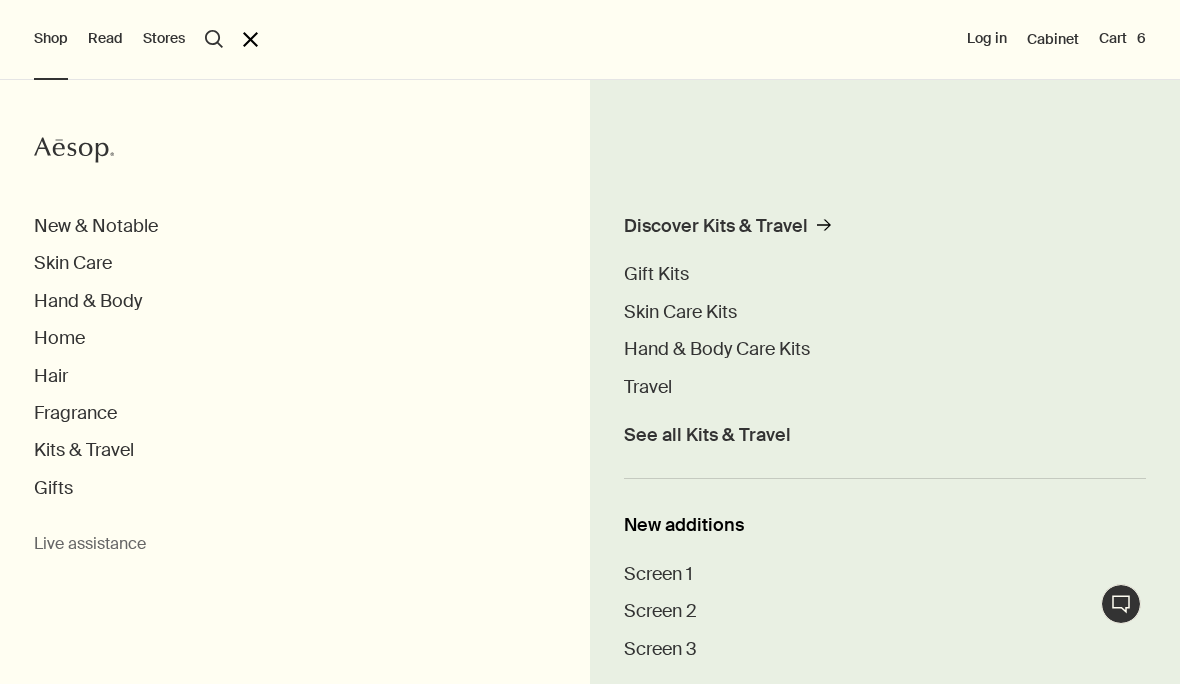 click on "Hand & Body Care Kits" at bounding box center [717, 349] 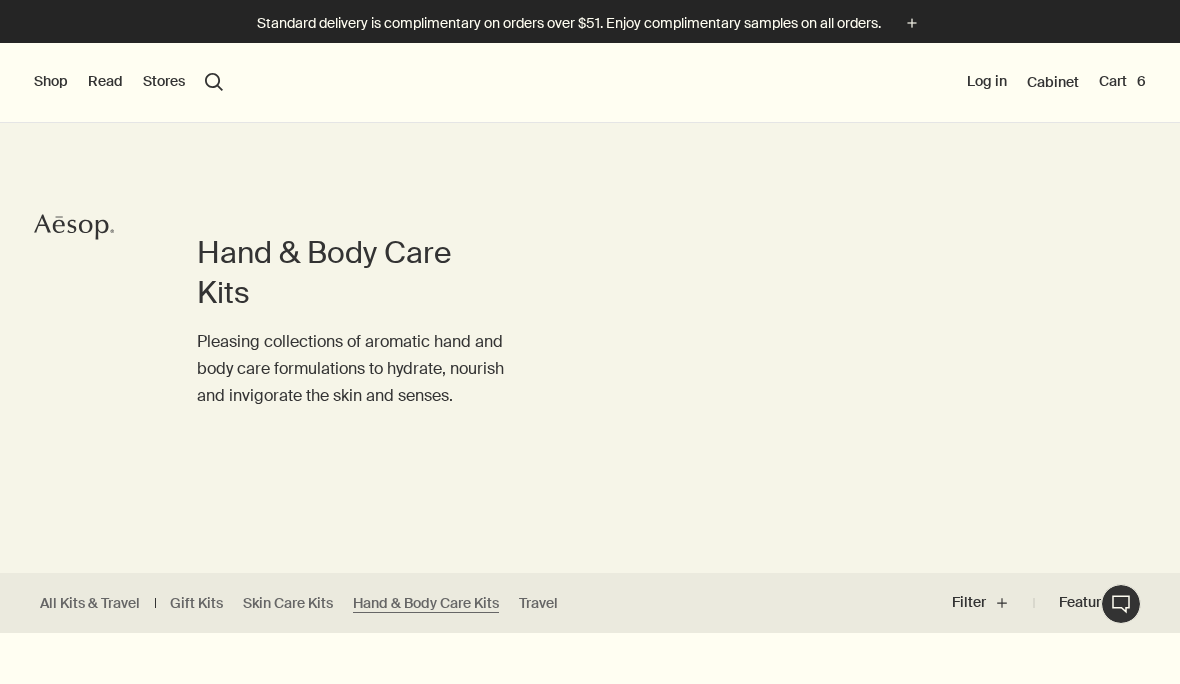 scroll, scrollTop: 0, scrollLeft: 0, axis: both 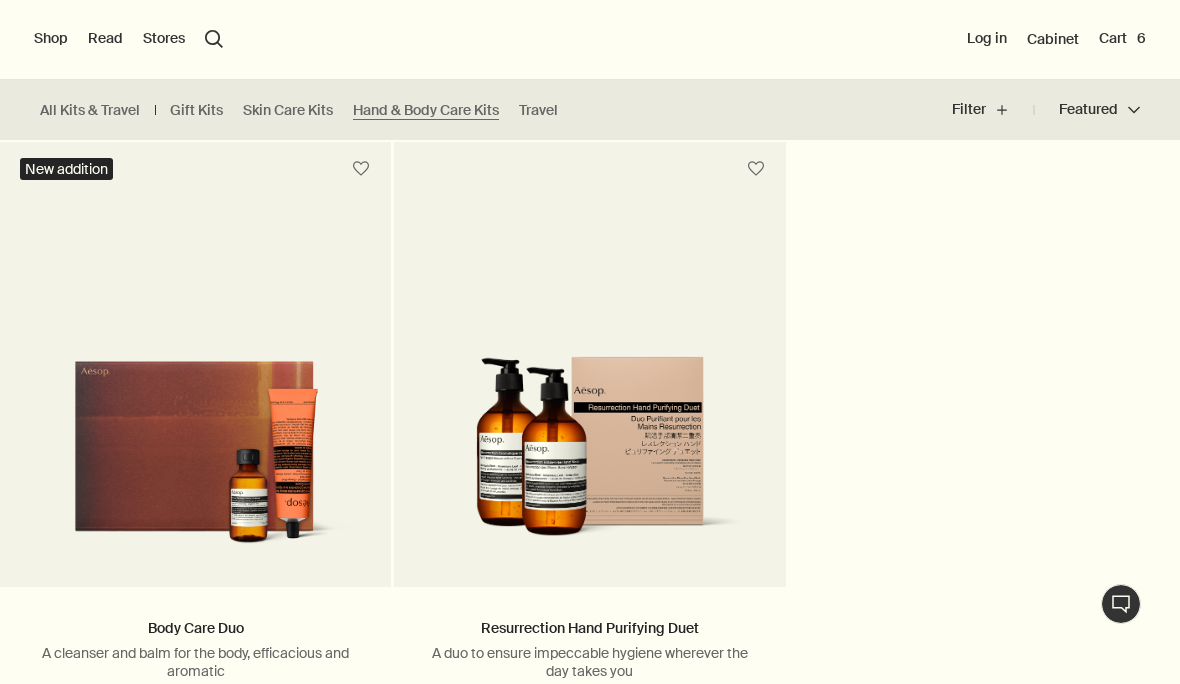 click on "Skin Care Kits" at bounding box center [288, 110] 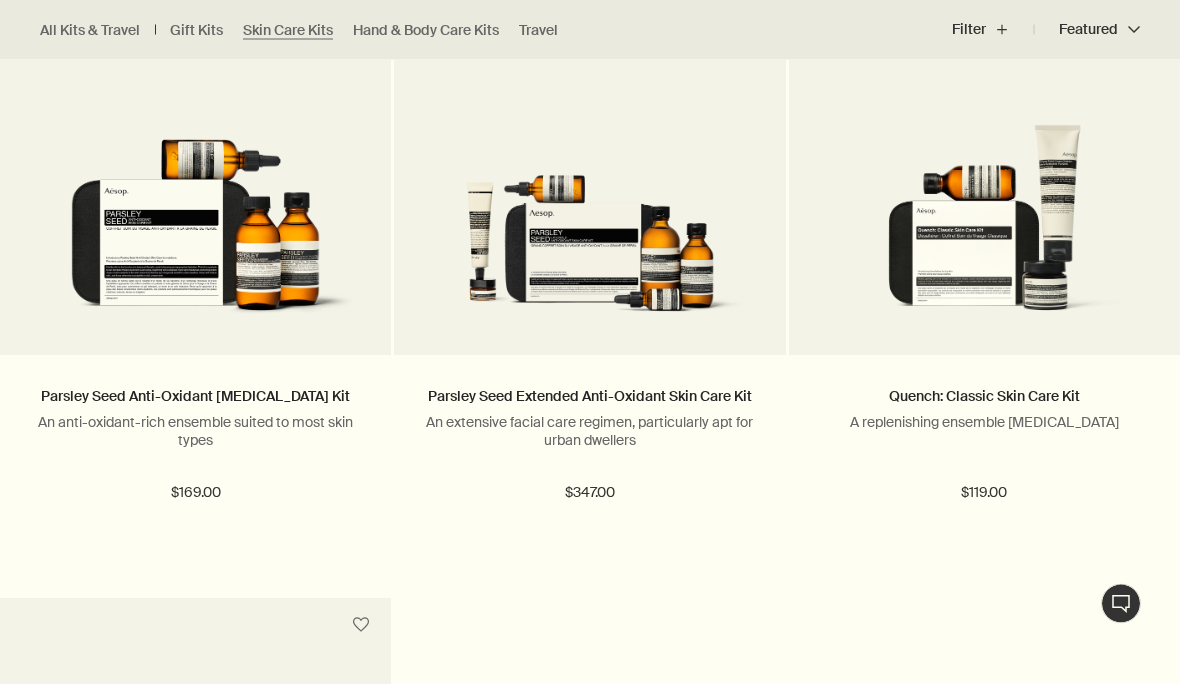 scroll, scrollTop: 726, scrollLeft: 0, axis: vertical 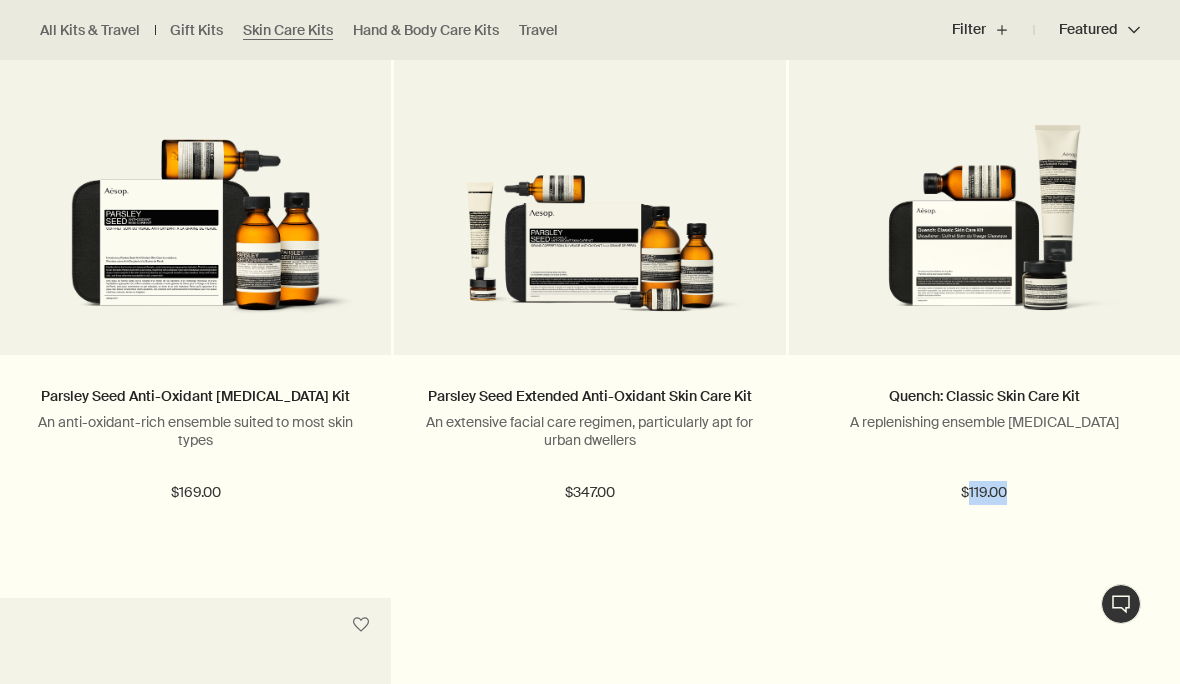 click on "Parsley Seed Anti-Oxidant [MEDICAL_DATA] Kit An anti-oxidant-rich ensemble suited to most skin types $169.00   Add Add to your cart Parsley Seed Extended Anti-Oxidant [MEDICAL_DATA] Kit An extensive facial care regimen, particularly apt for urban dwellers $347.00   Add Add to your cart Quench: Classic [MEDICAL_DATA] Kit A replenishing ensemble [MEDICAL_DATA] $119.00   Add Add to your cart Balance: Classic [MEDICAL_DATA] Kit A balancing ensemble for combination skin $121.00   Out of stock Out of stock" at bounding box center [590, 596] 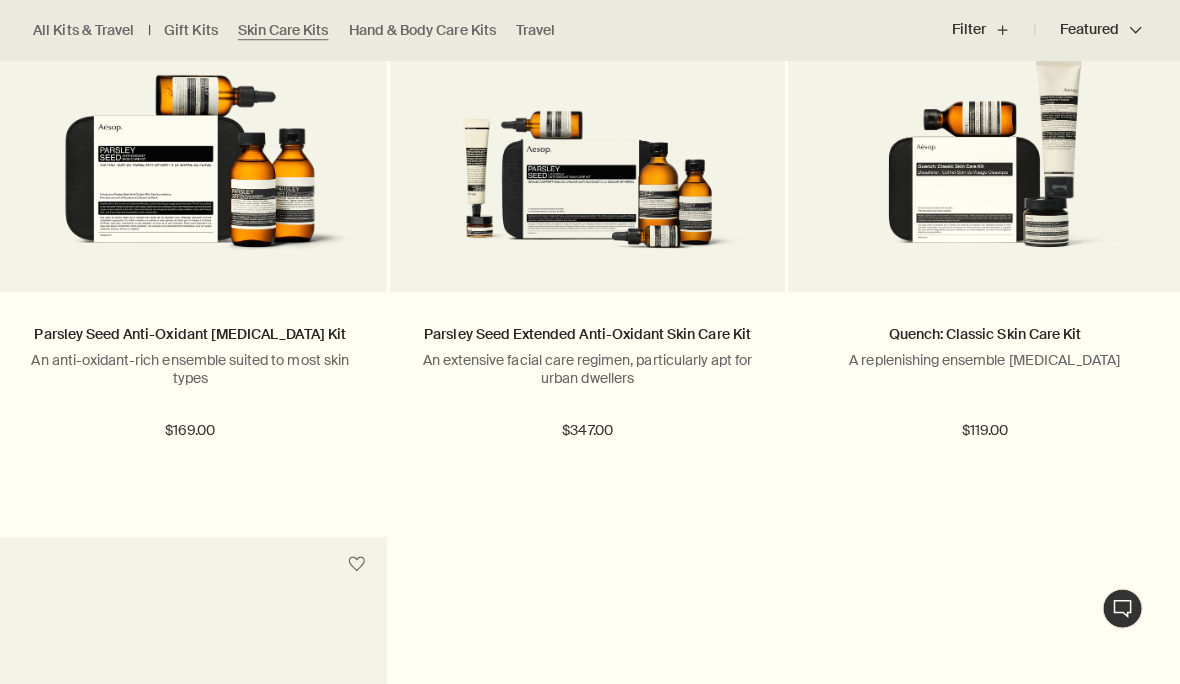 scroll, scrollTop: 792, scrollLeft: 0, axis: vertical 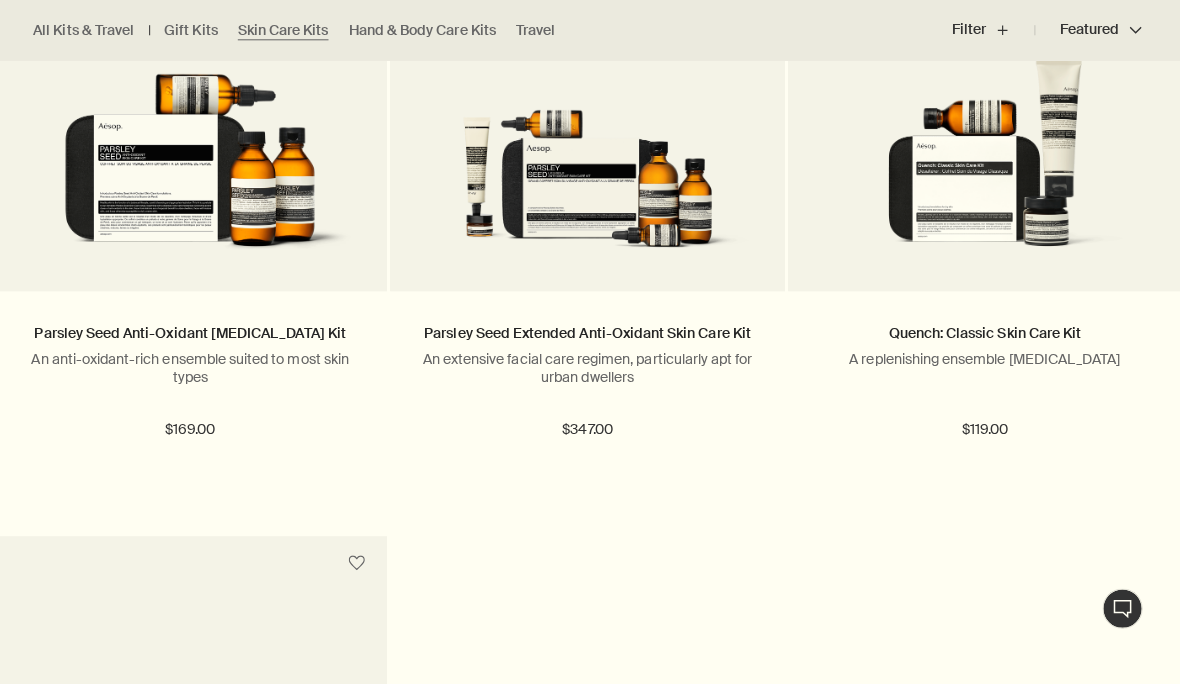 click on "Add Add to your cart" at bounding box center (984, 499) 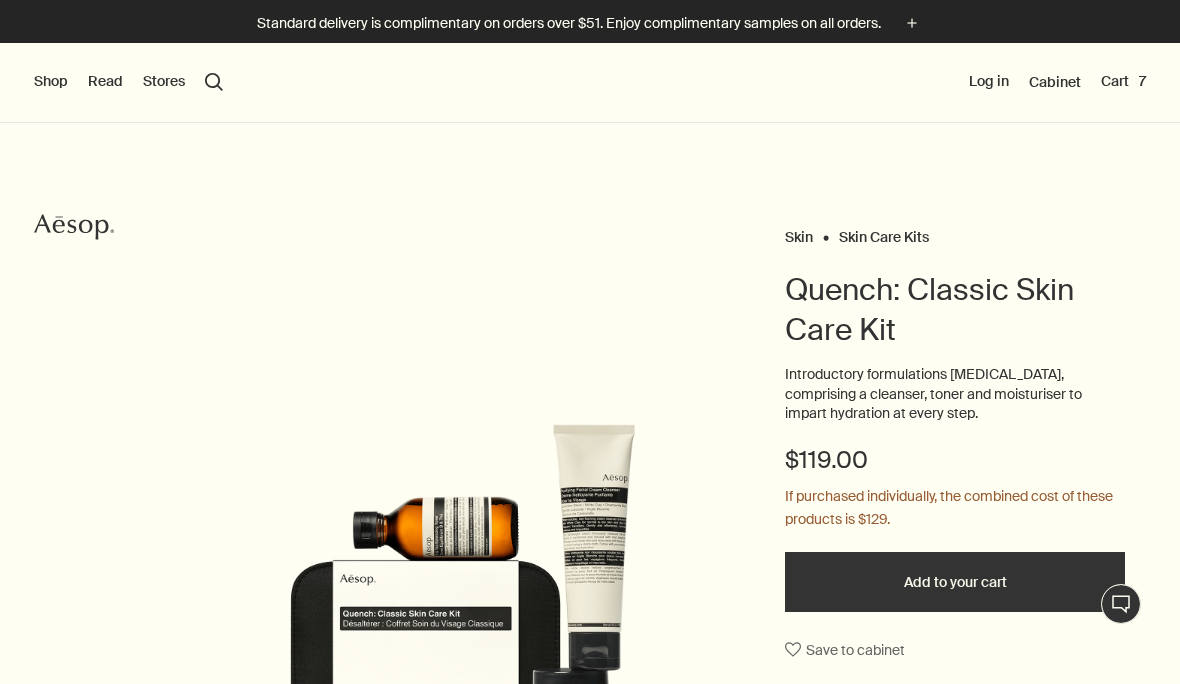 scroll, scrollTop: 0, scrollLeft: 0, axis: both 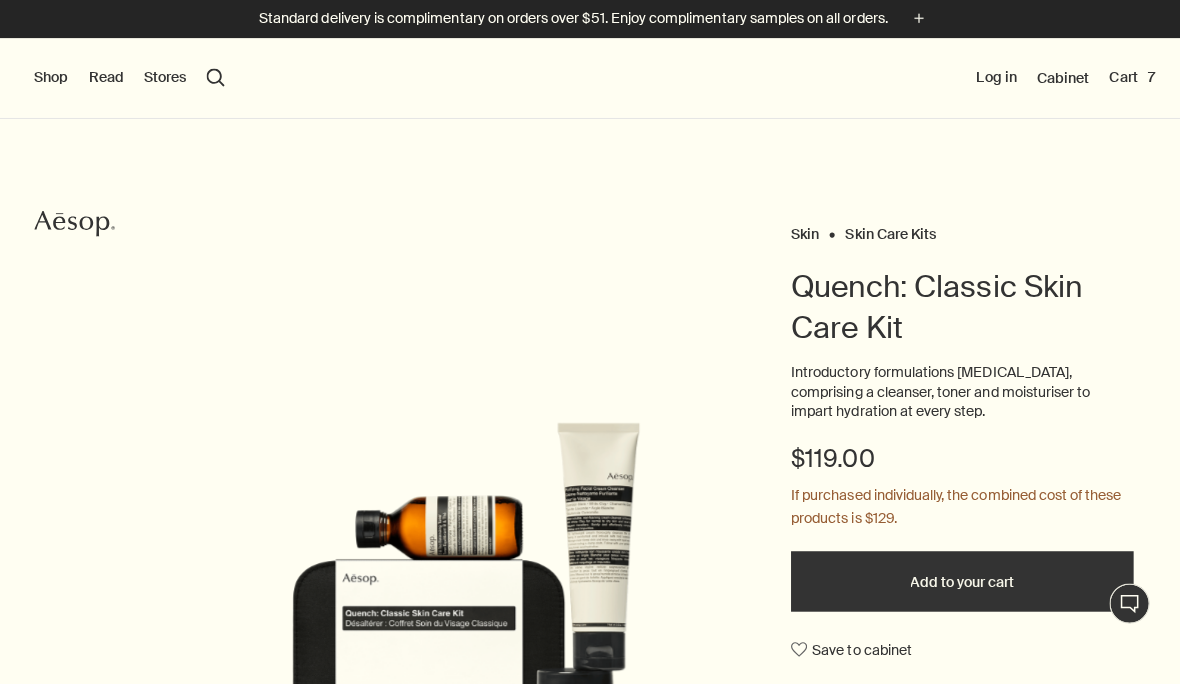 click on "Cart 7" at bounding box center [1123, 82] 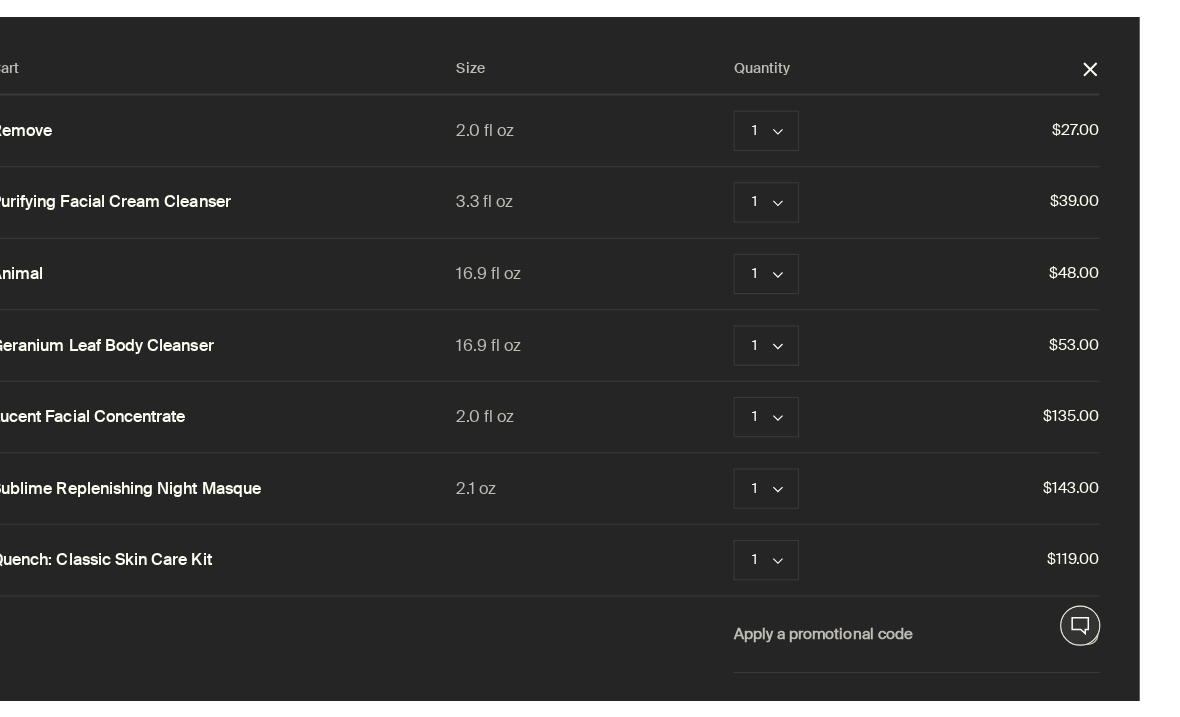 scroll, scrollTop: 0, scrollLeft: 0, axis: both 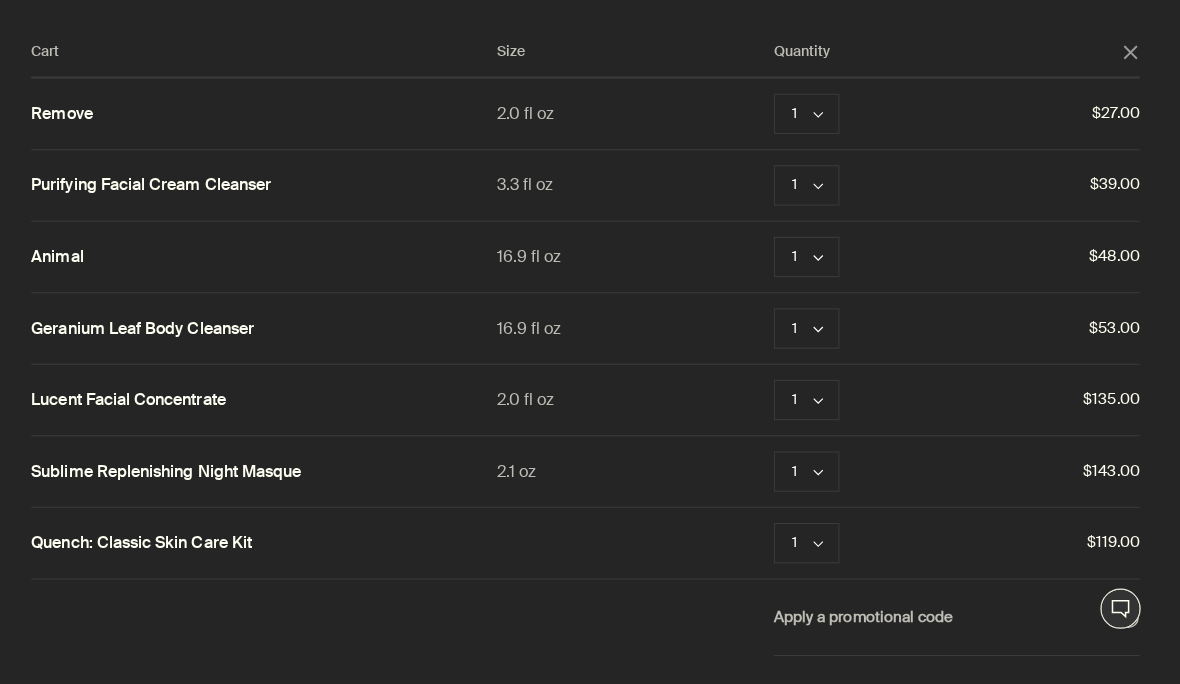 click 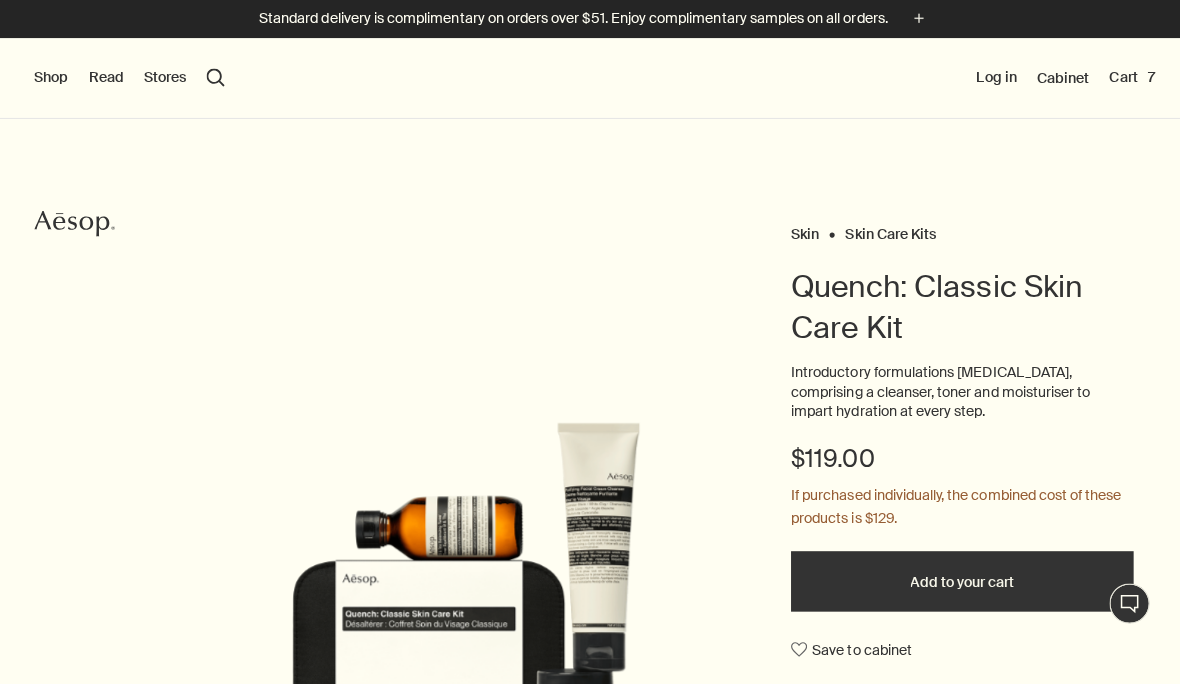 click on "Cart 7" at bounding box center (1123, 82) 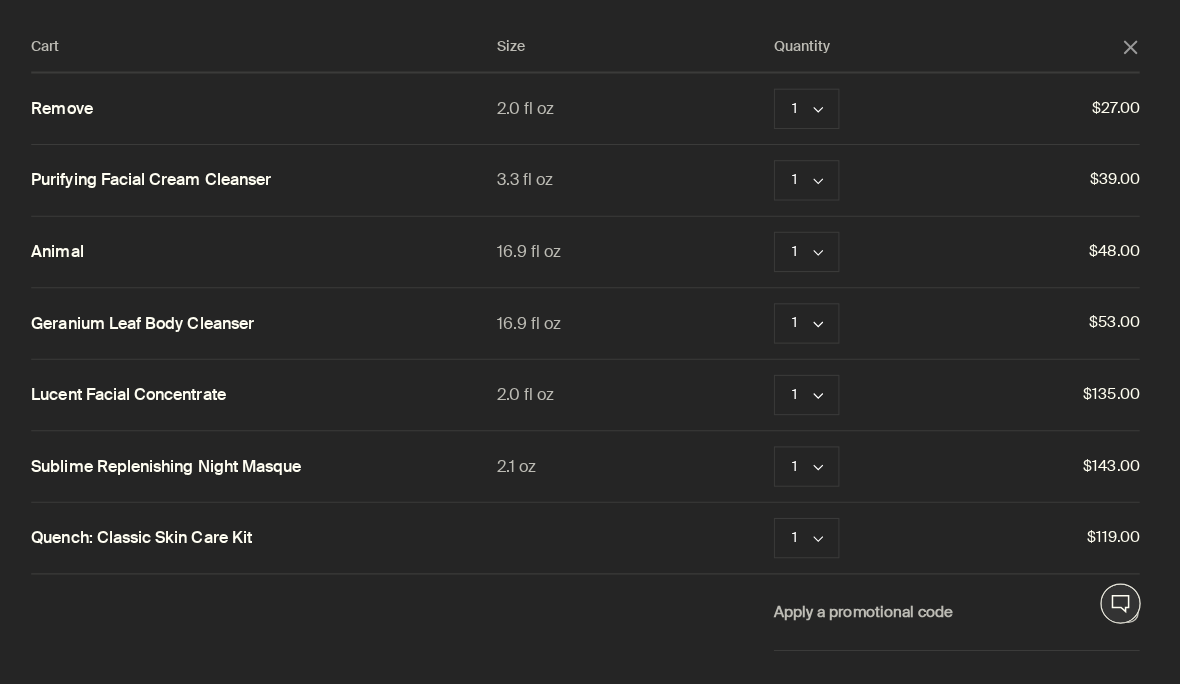 click on "$143.00" at bounding box center (1033, 468) 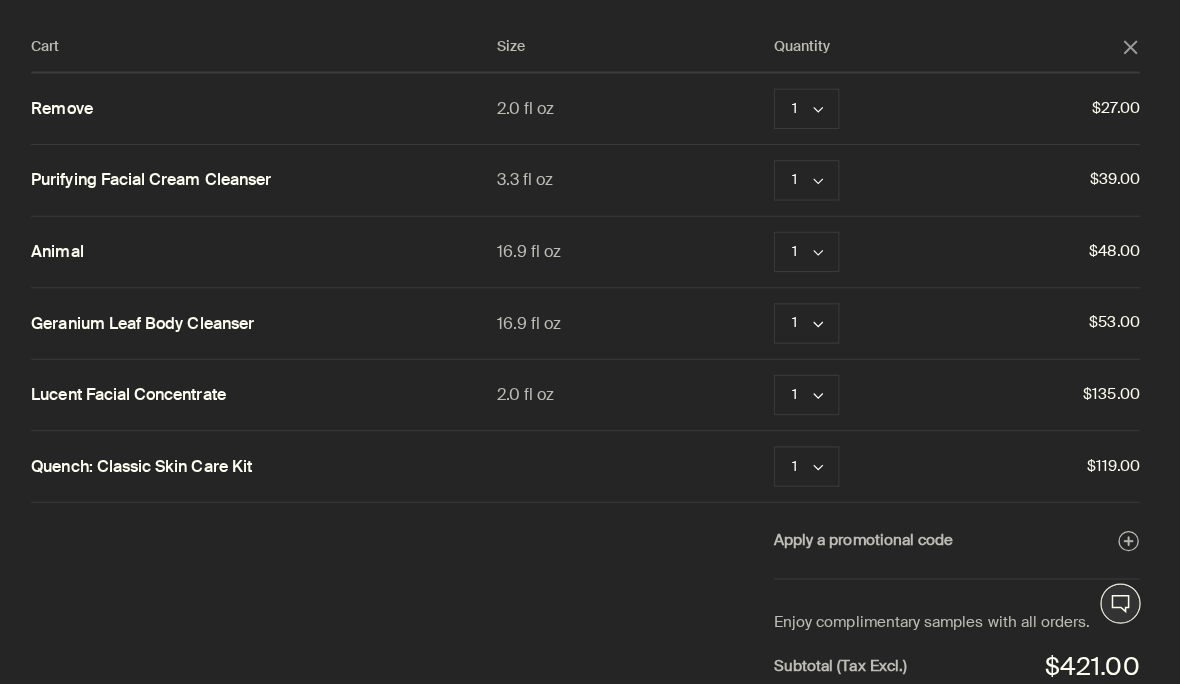 click on "Remove" at bounding box center (899, 397) 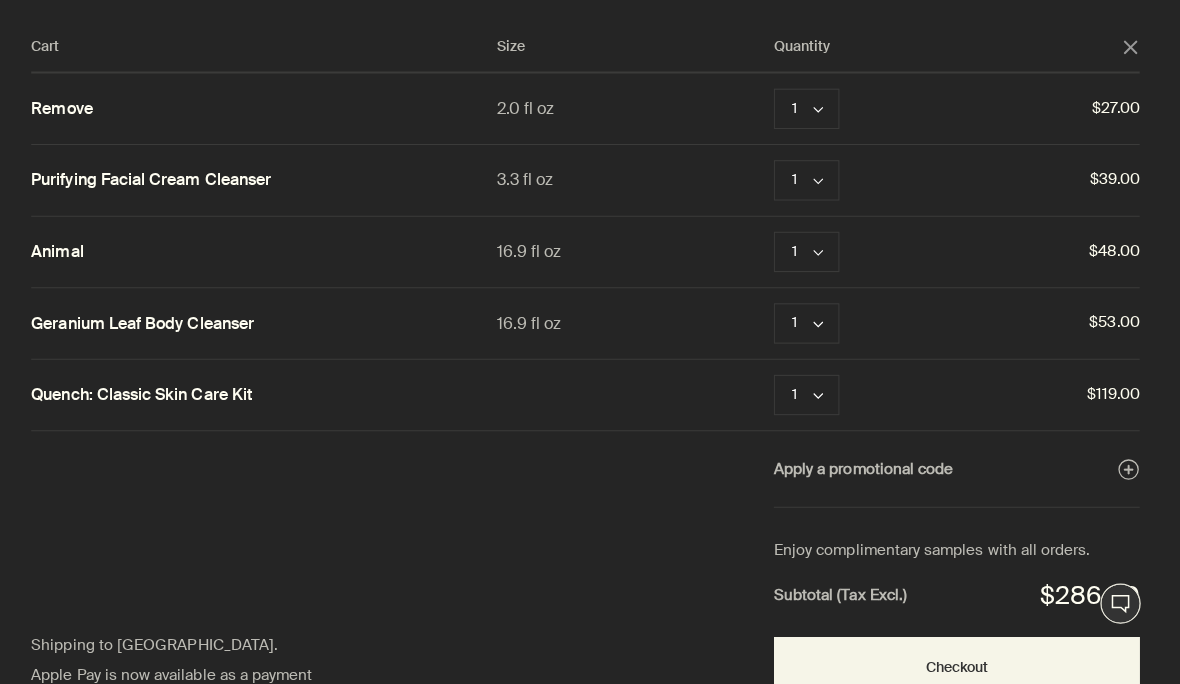 click on "Remove" at bounding box center (899, 326) 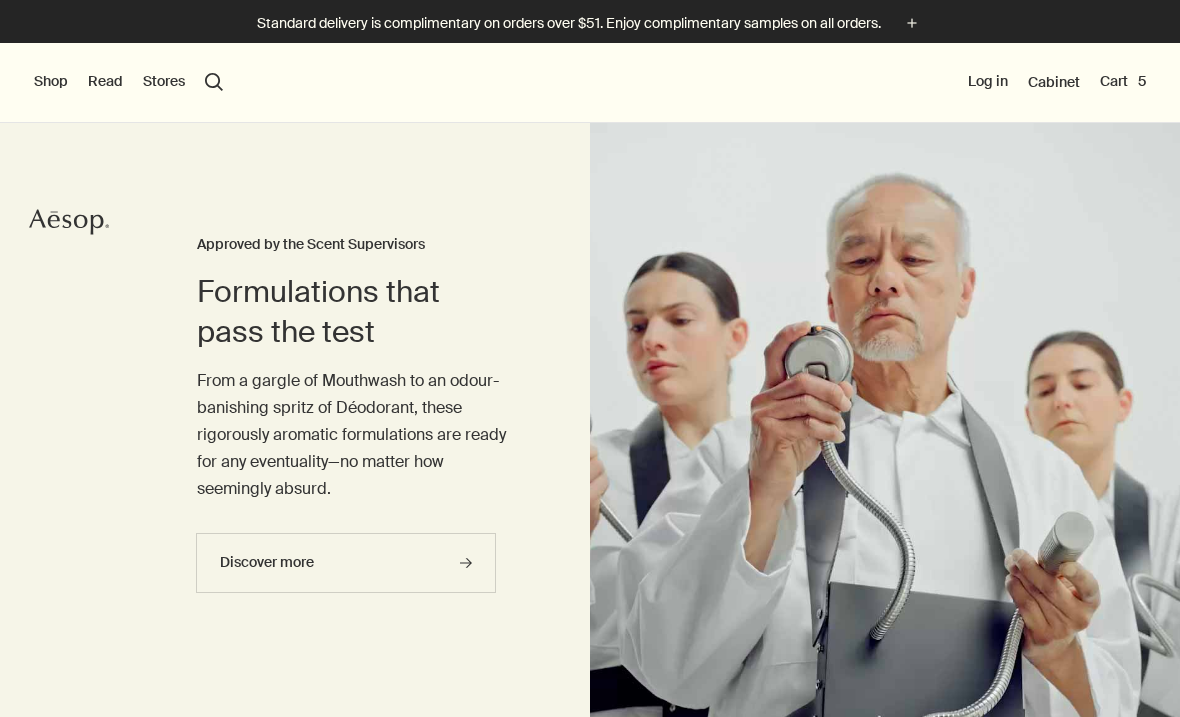 scroll, scrollTop: 0, scrollLeft: 0, axis: both 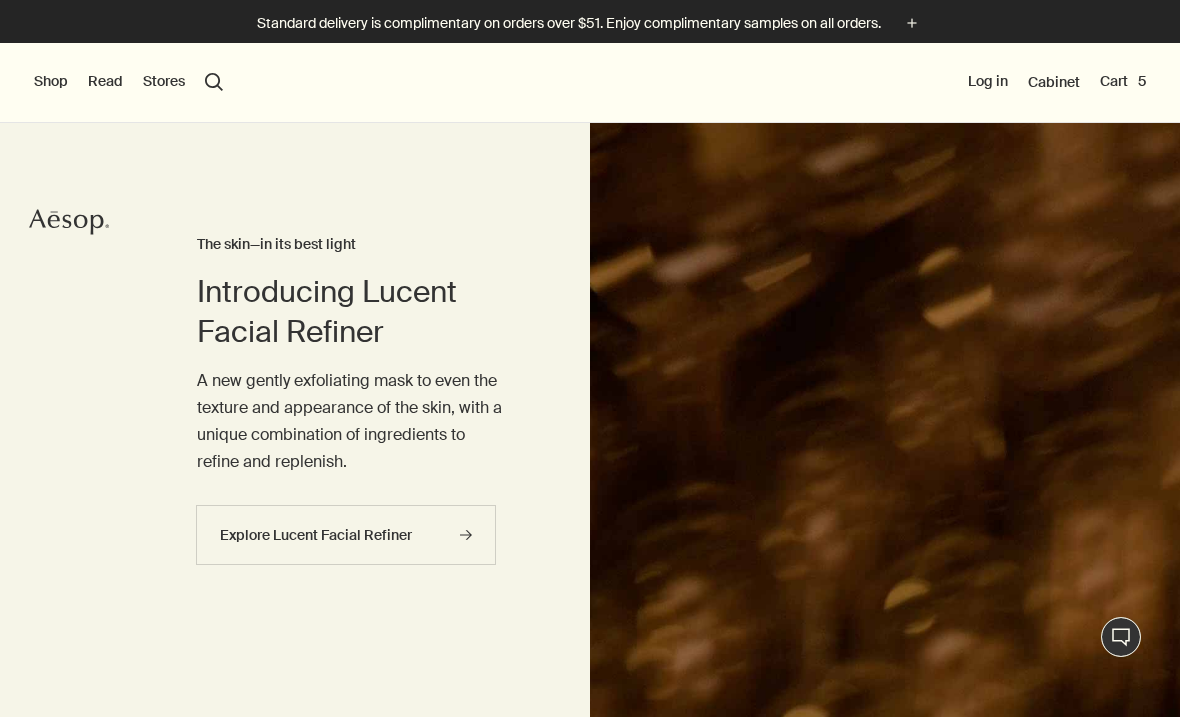 click on "Shop" at bounding box center (51, 82) 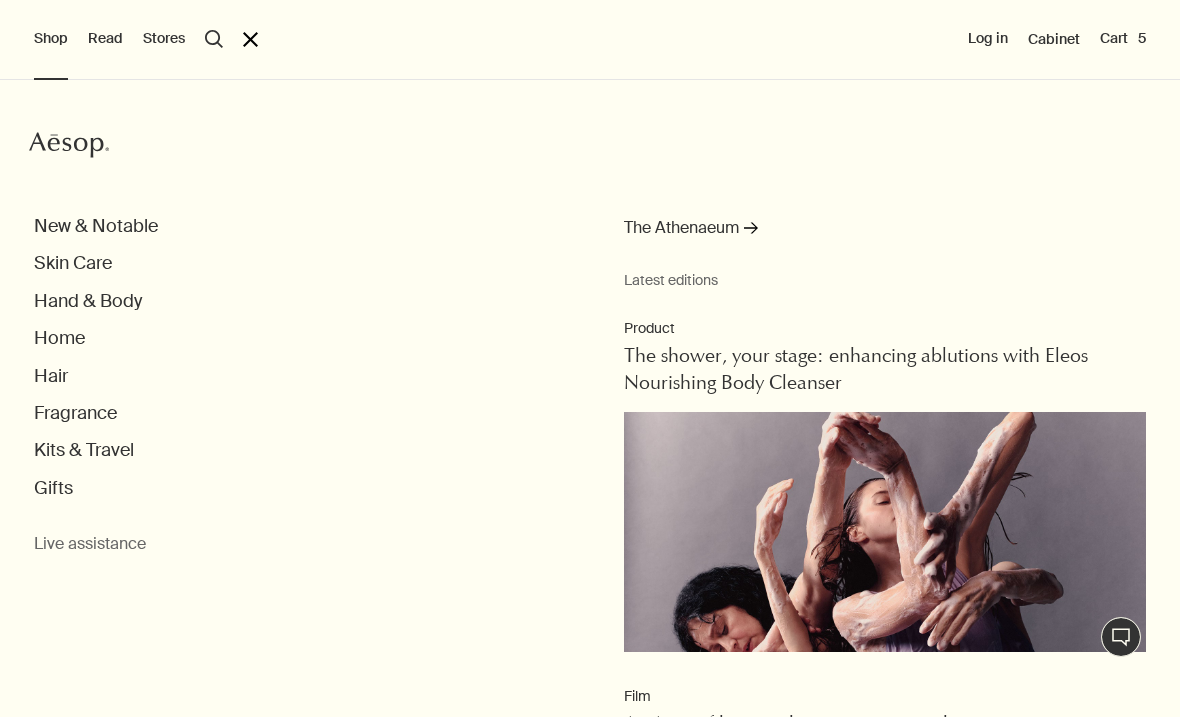 click on "Skin Care" at bounding box center [73, 263] 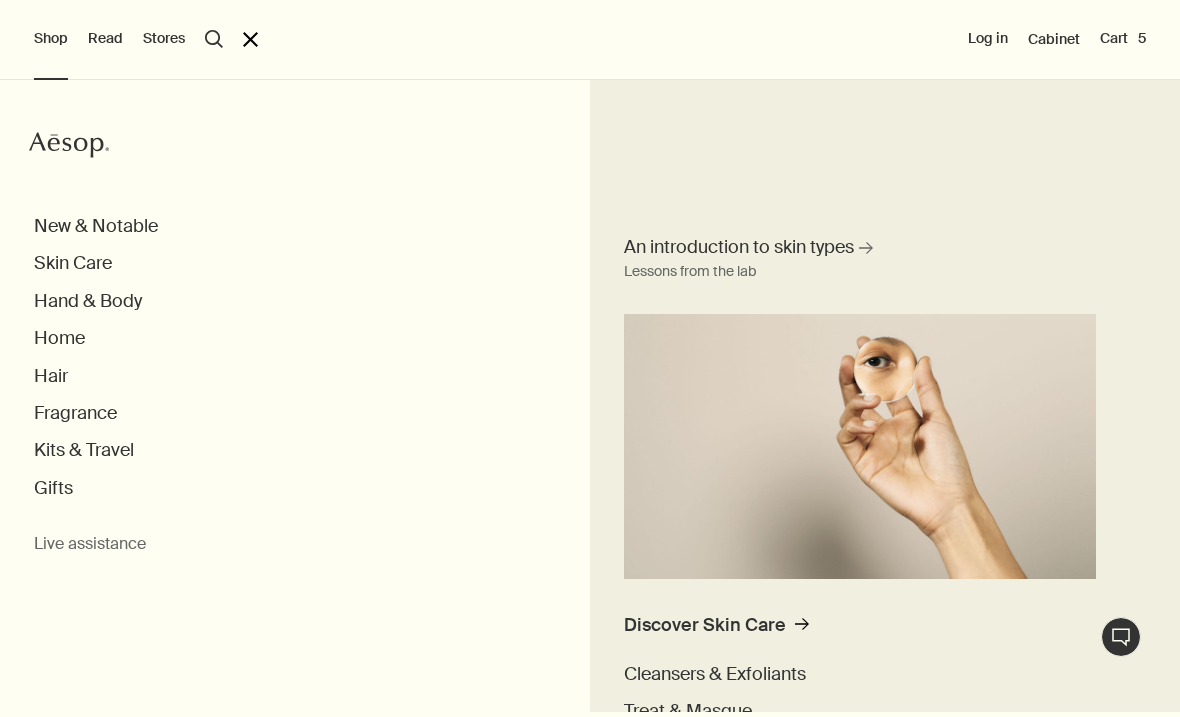 click on "Skin Care" at bounding box center [73, 263] 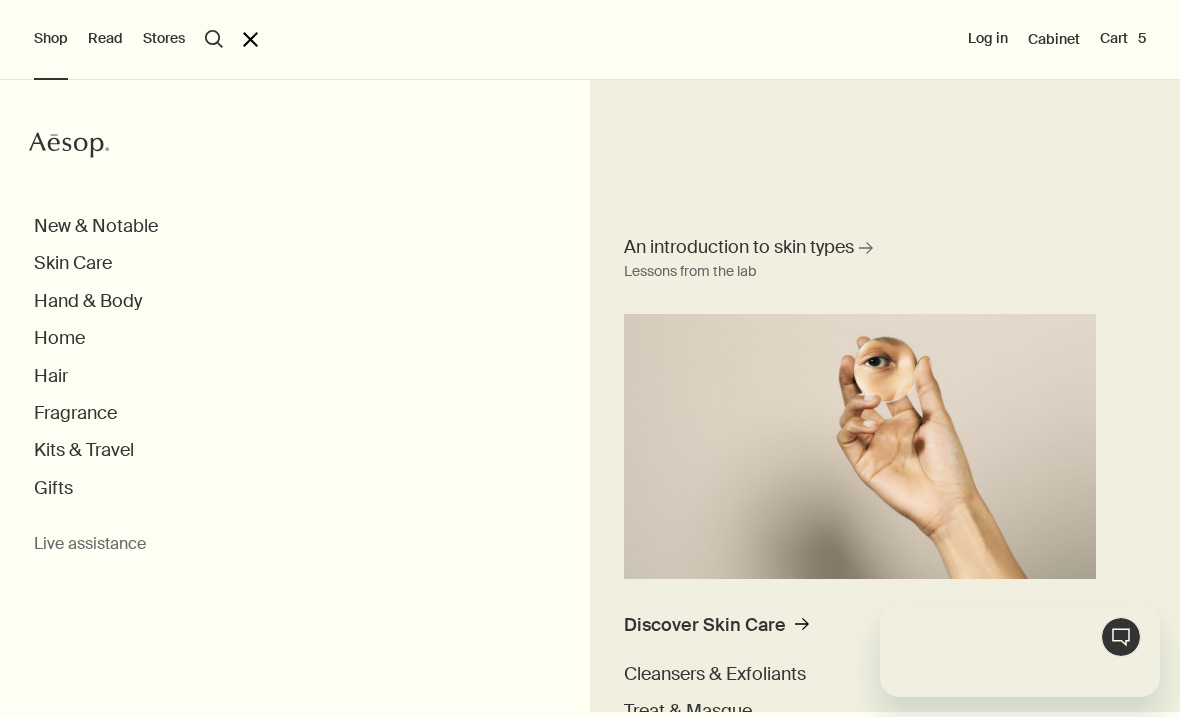 scroll, scrollTop: 0, scrollLeft: 0, axis: both 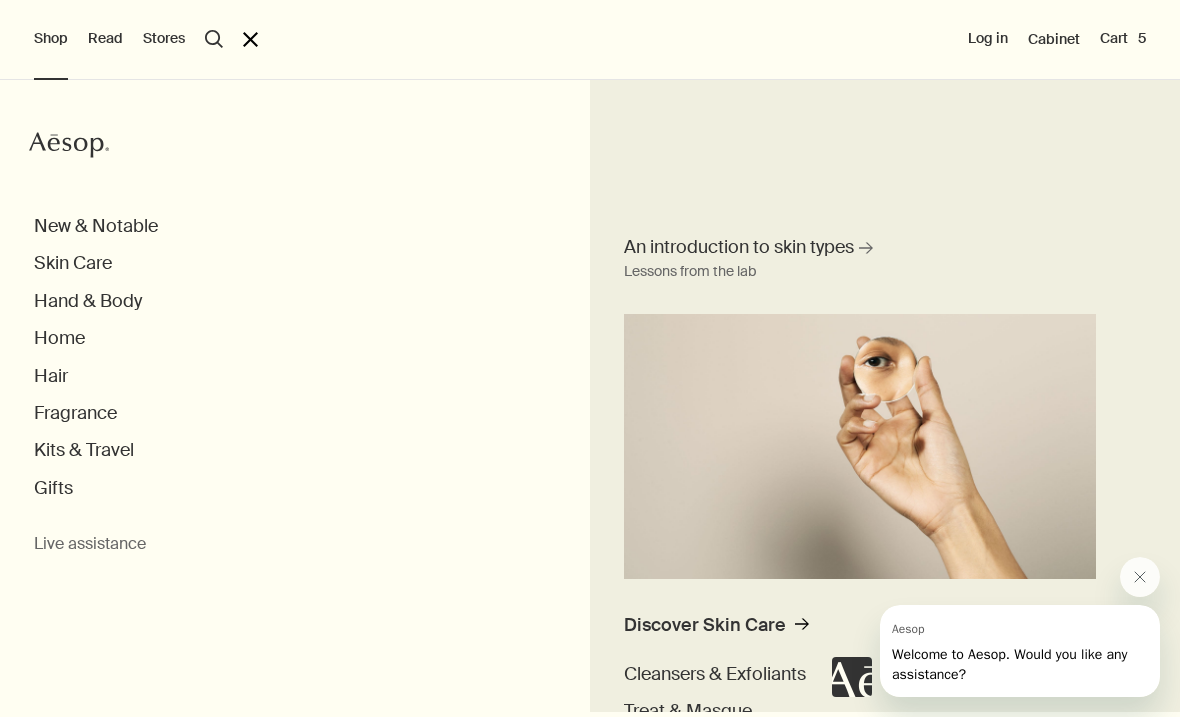click on "Discover Skin Care" at bounding box center [705, 625] 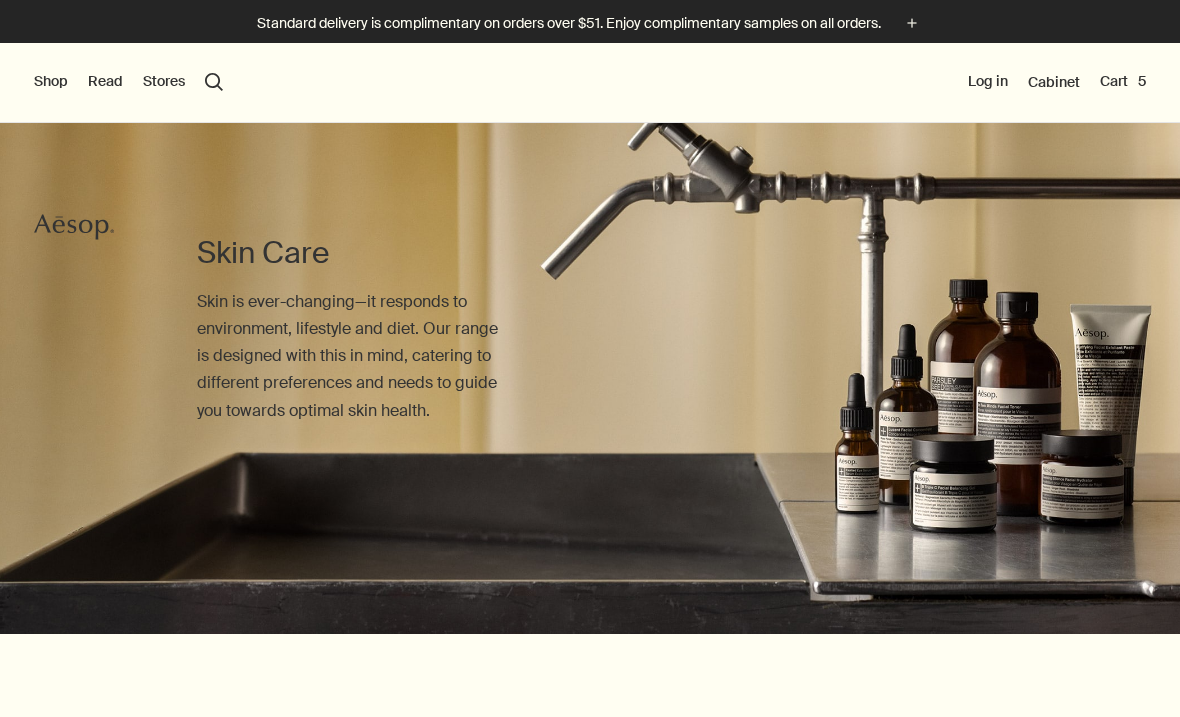 scroll, scrollTop: 0, scrollLeft: 0, axis: both 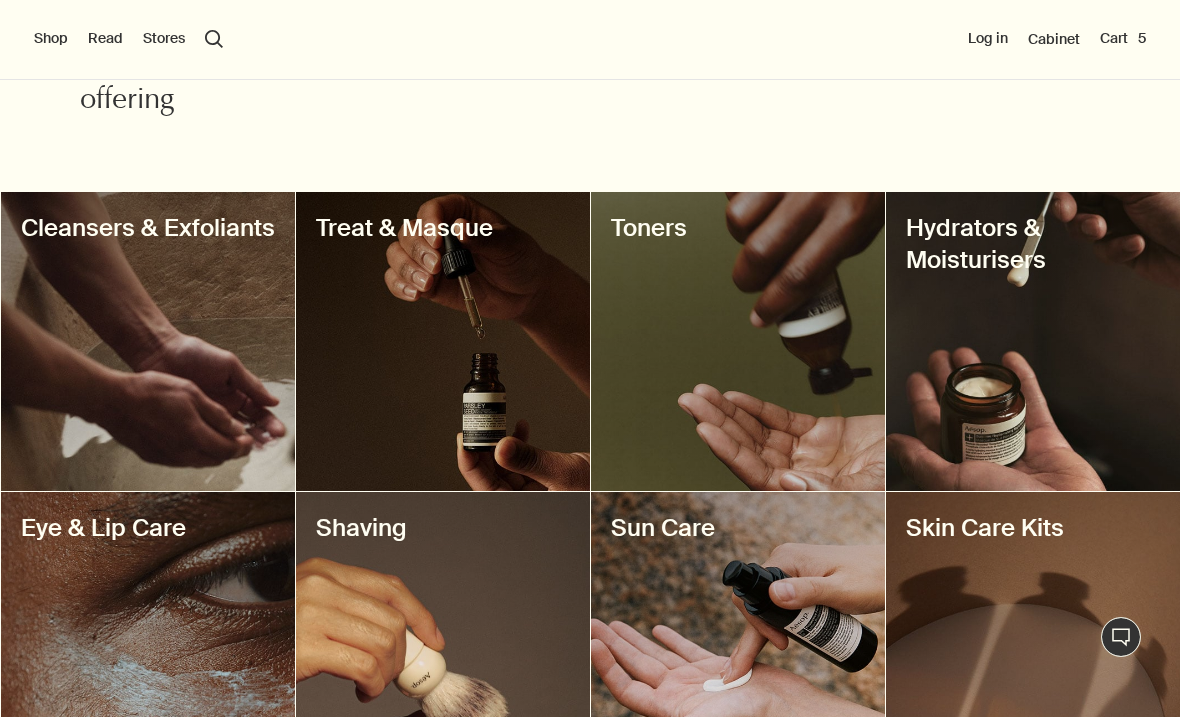 click at bounding box center [1033, 341] 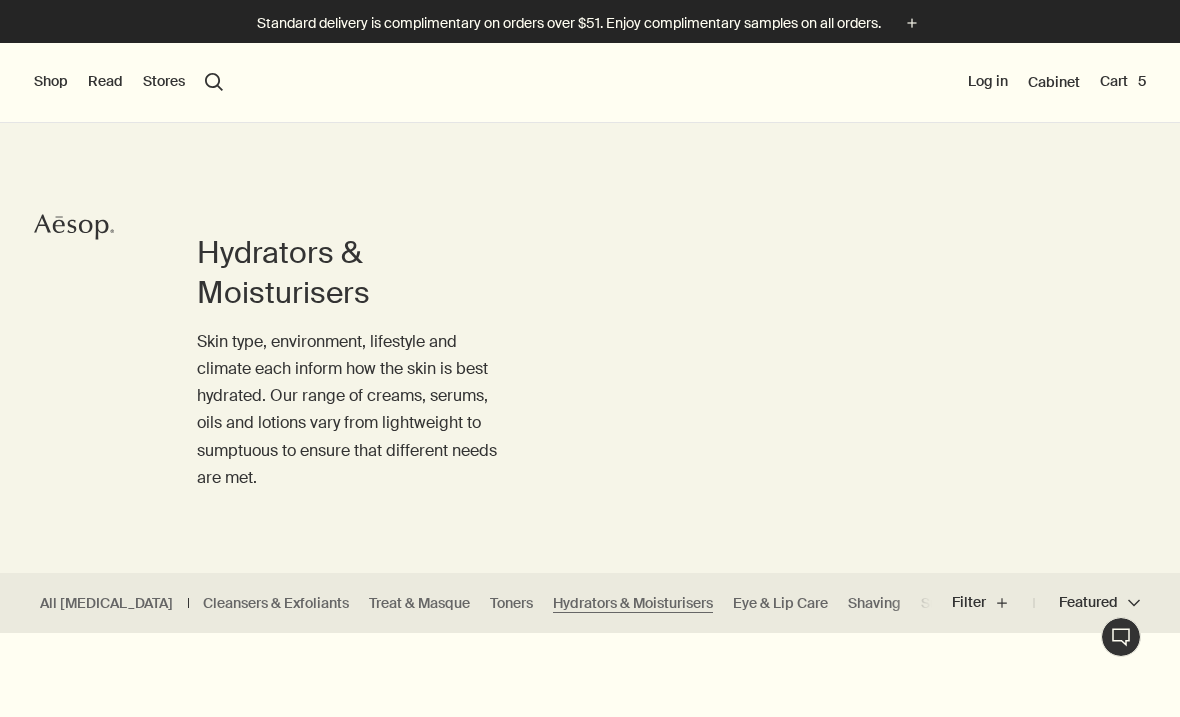 scroll, scrollTop: 0, scrollLeft: 0, axis: both 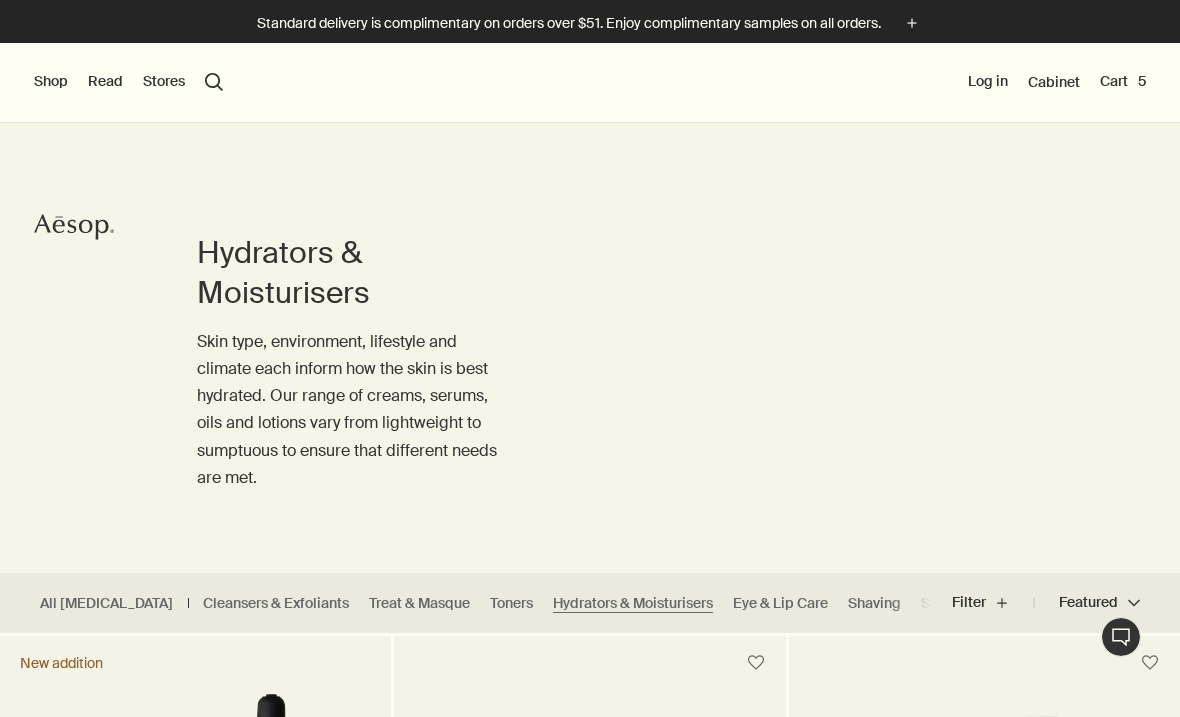 click on "Shop" at bounding box center (51, 82) 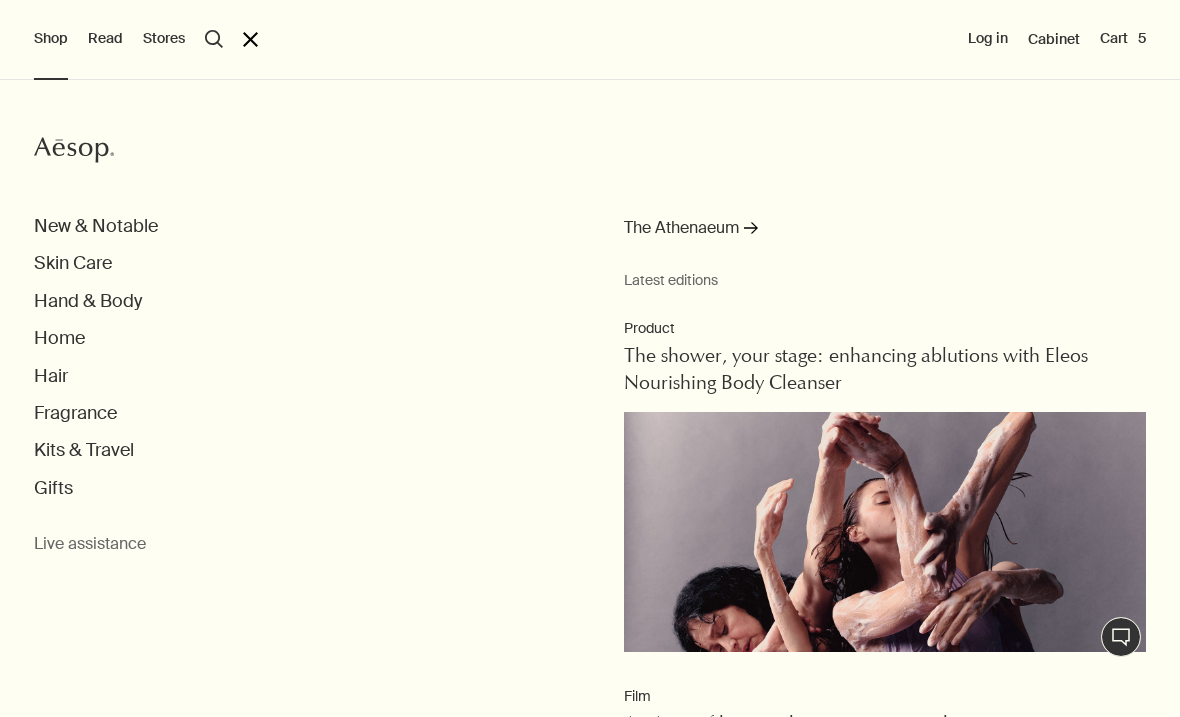 click on "Kits & Travel" at bounding box center (84, 450) 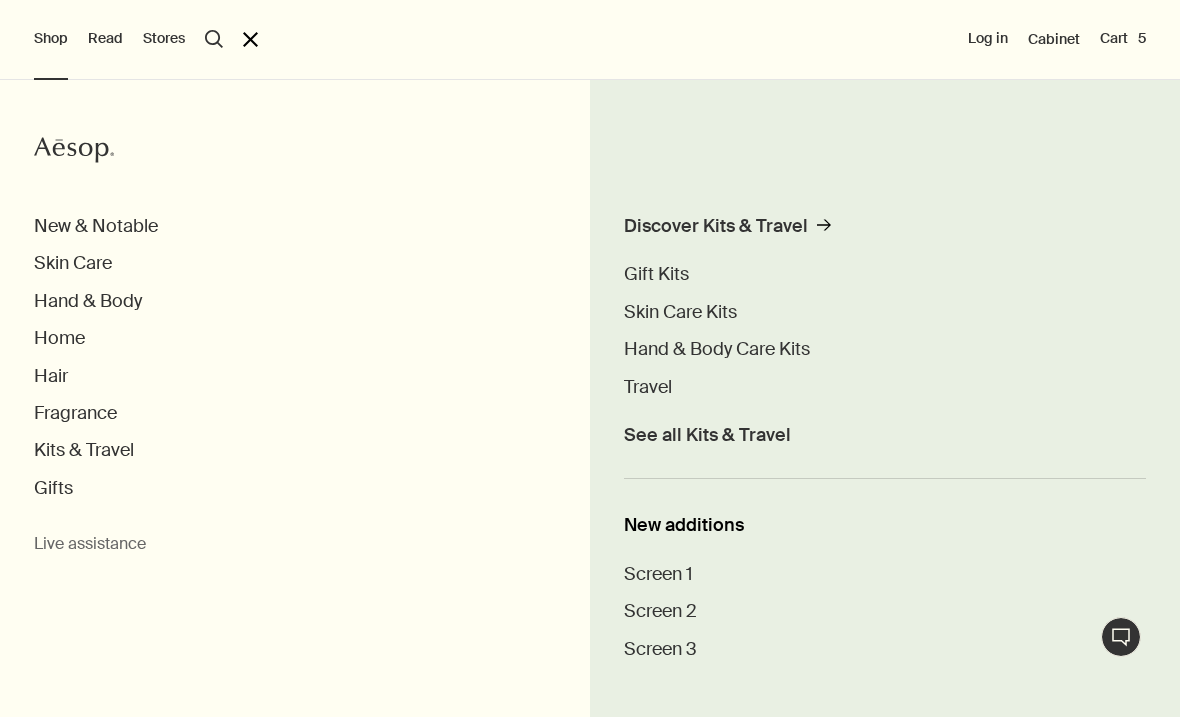 click on "Gift Kits" at bounding box center [656, 274] 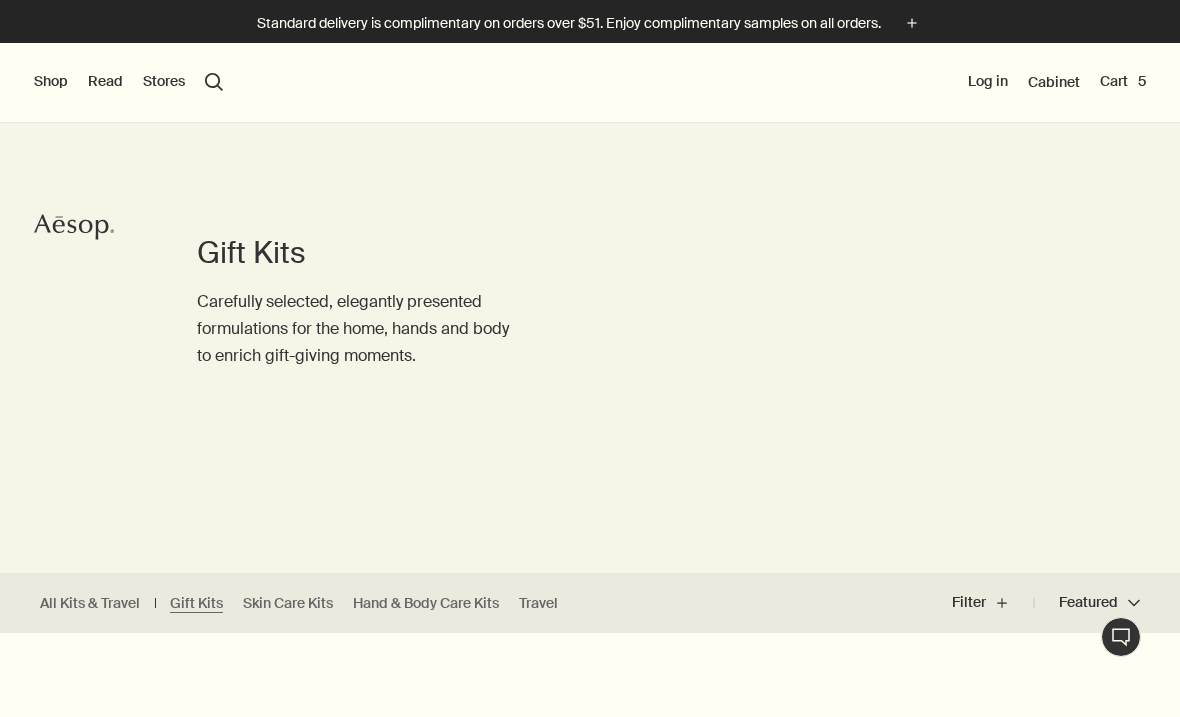 scroll, scrollTop: 0, scrollLeft: 0, axis: both 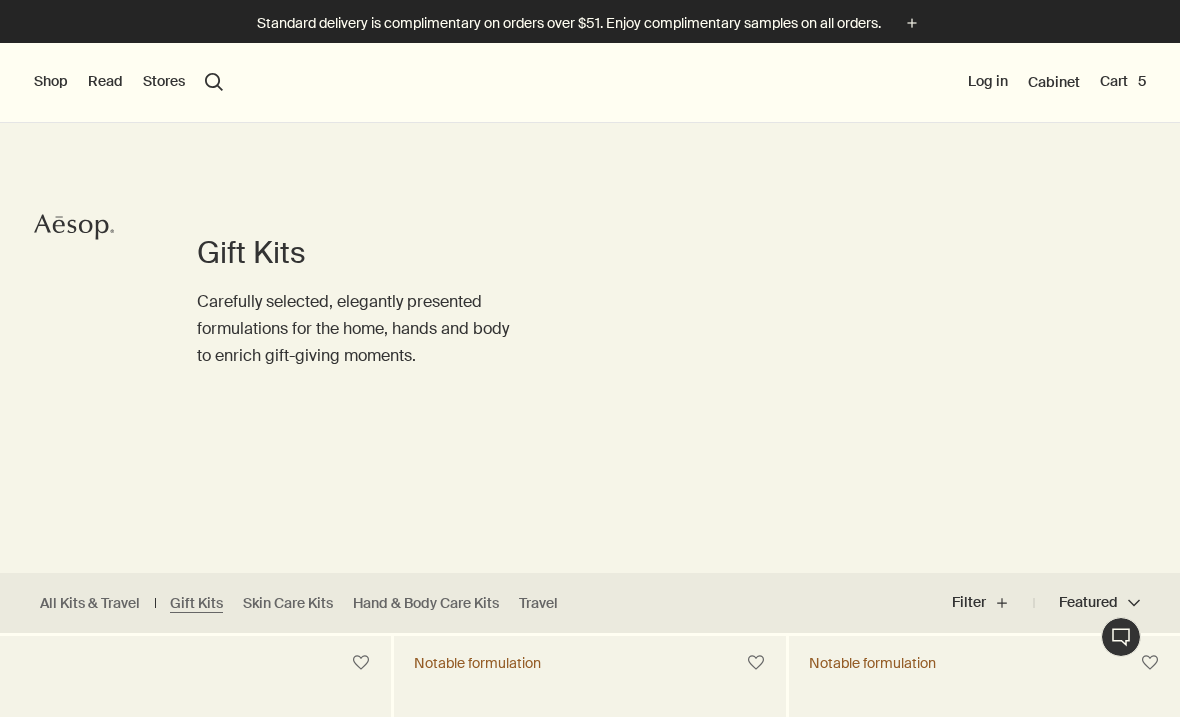click on "Gift Kits Carefully selected, elegantly presented formulations for the home, hands and body to enrich gift-giving moments." at bounding box center [590, 310] 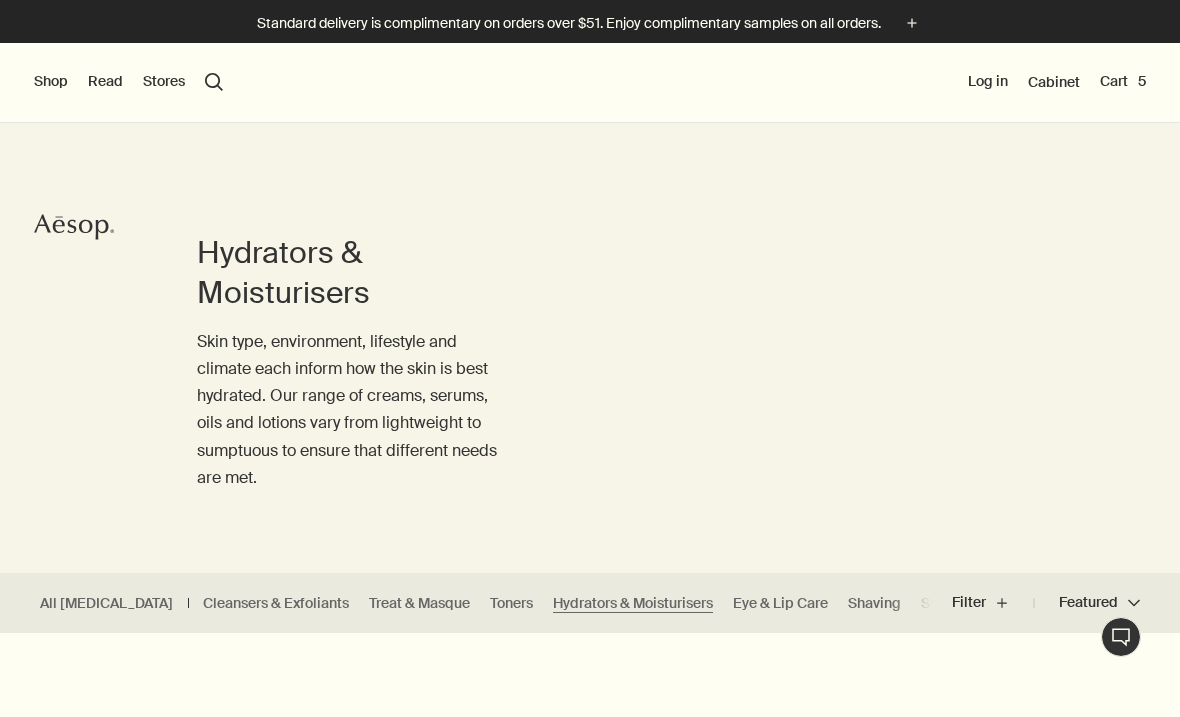 scroll, scrollTop: 0, scrollLeft: 0, axis: both 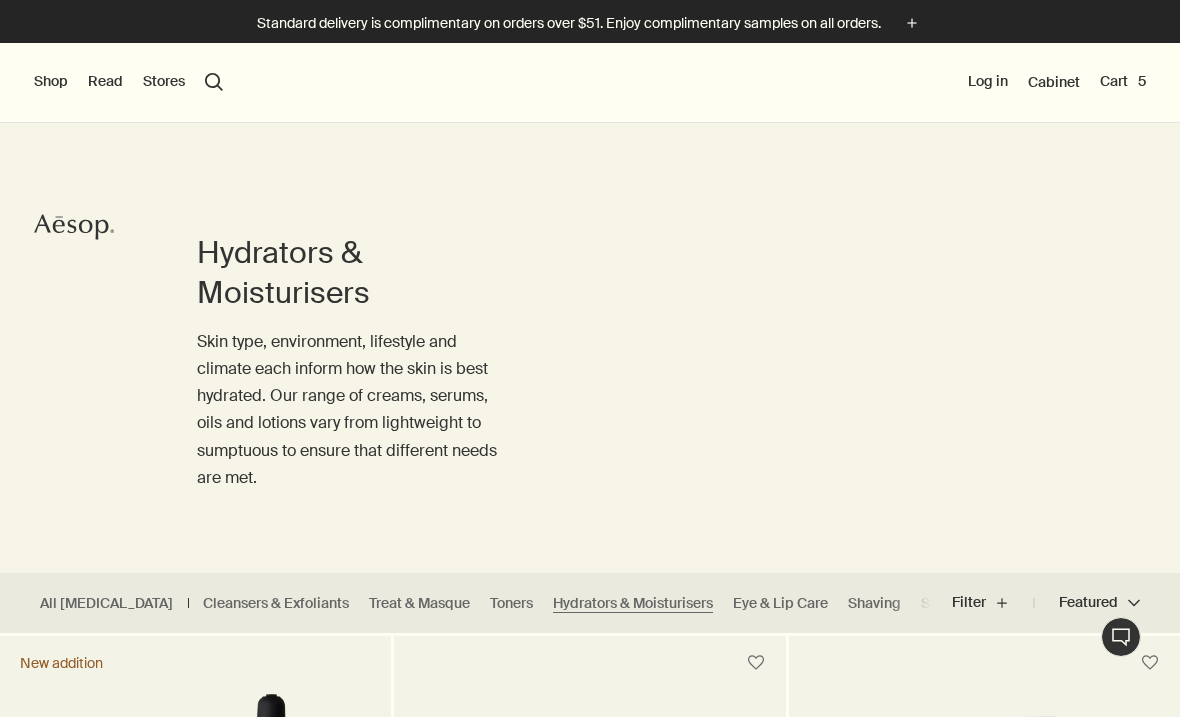 click on "Shop" at bounding box center (51, 82) 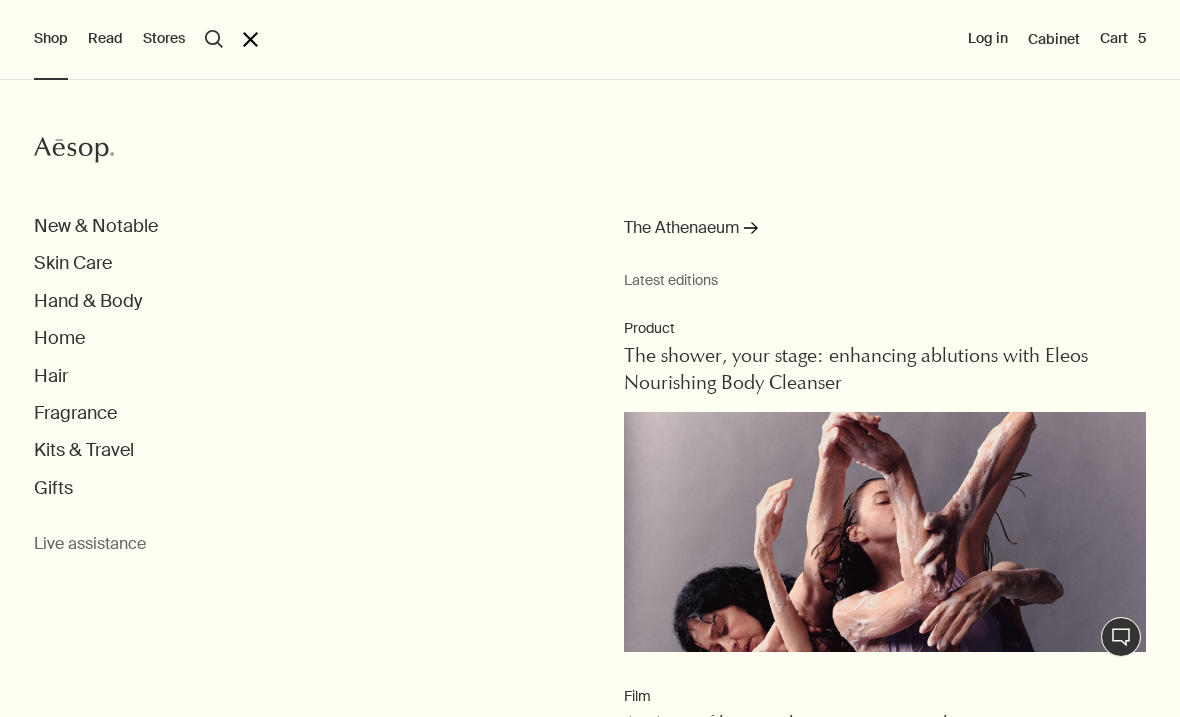 click on "Skin Care" at bounding box center (73, 263) 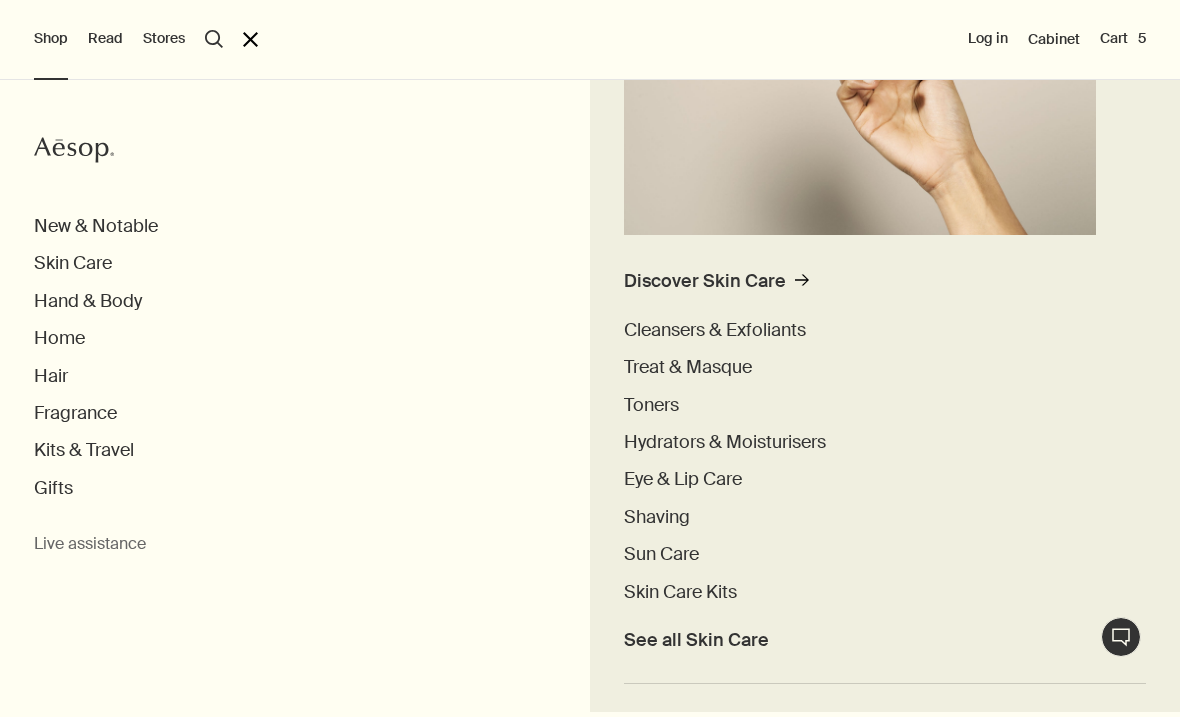 scroll, scrollTop: 340, scrollLeft: 0, axis: vertical 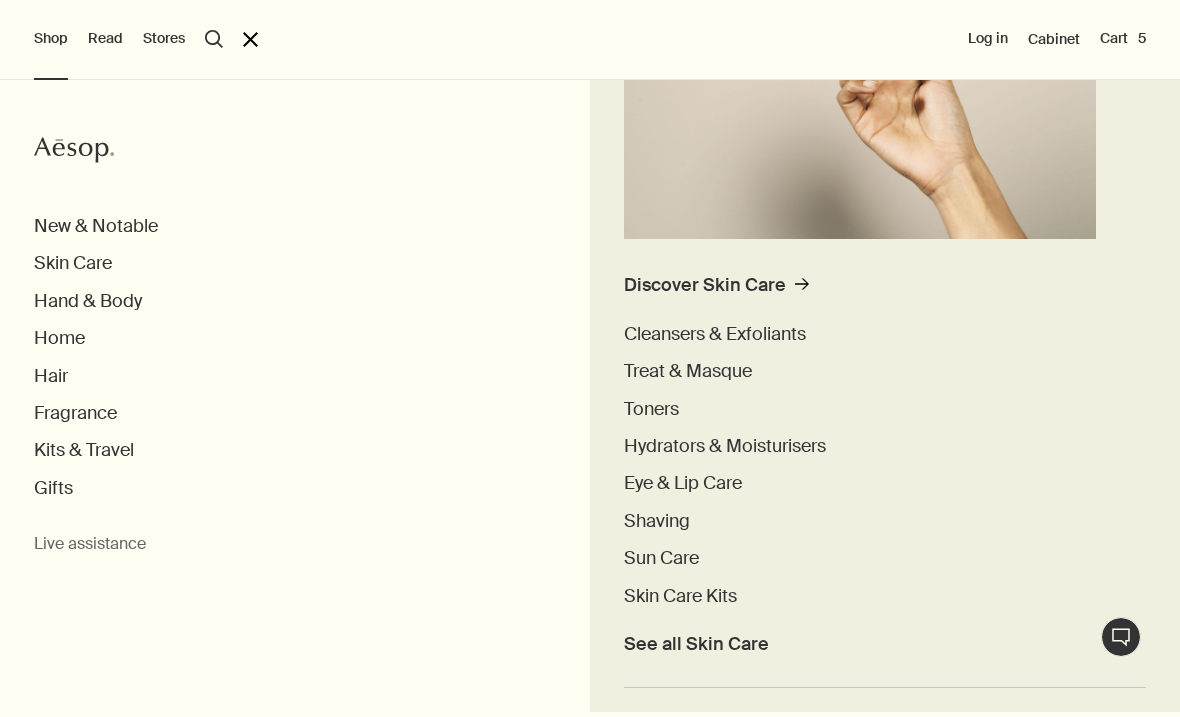 click on "Kits & Travel" at bounding box center (84, 450) 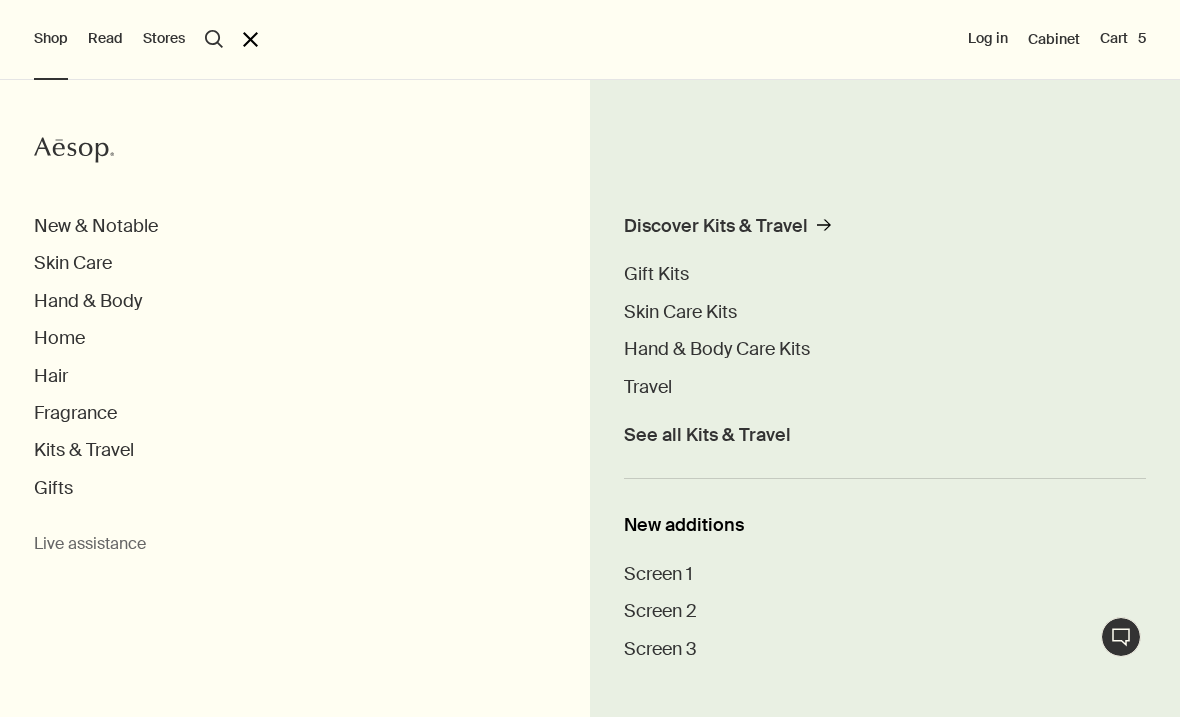 click on "Skin Care Kits" at bounding box center (680, 312) 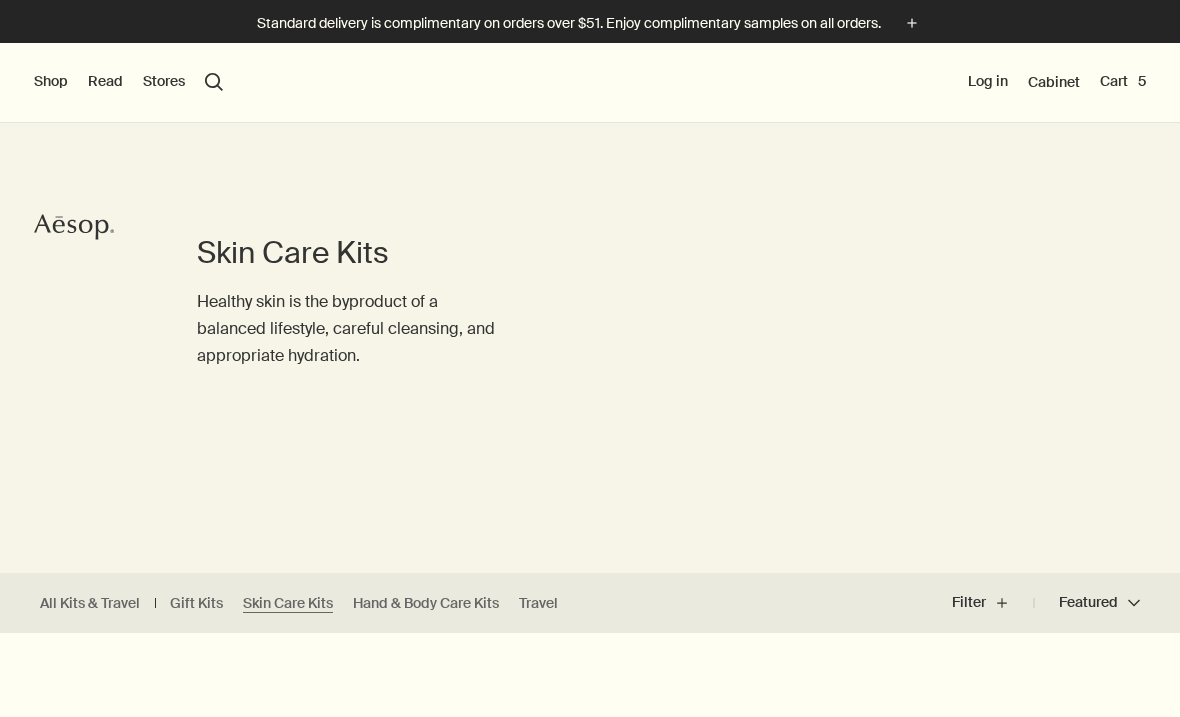 scroll, scrollTop: 0, scrollLeft: 0, axis: both 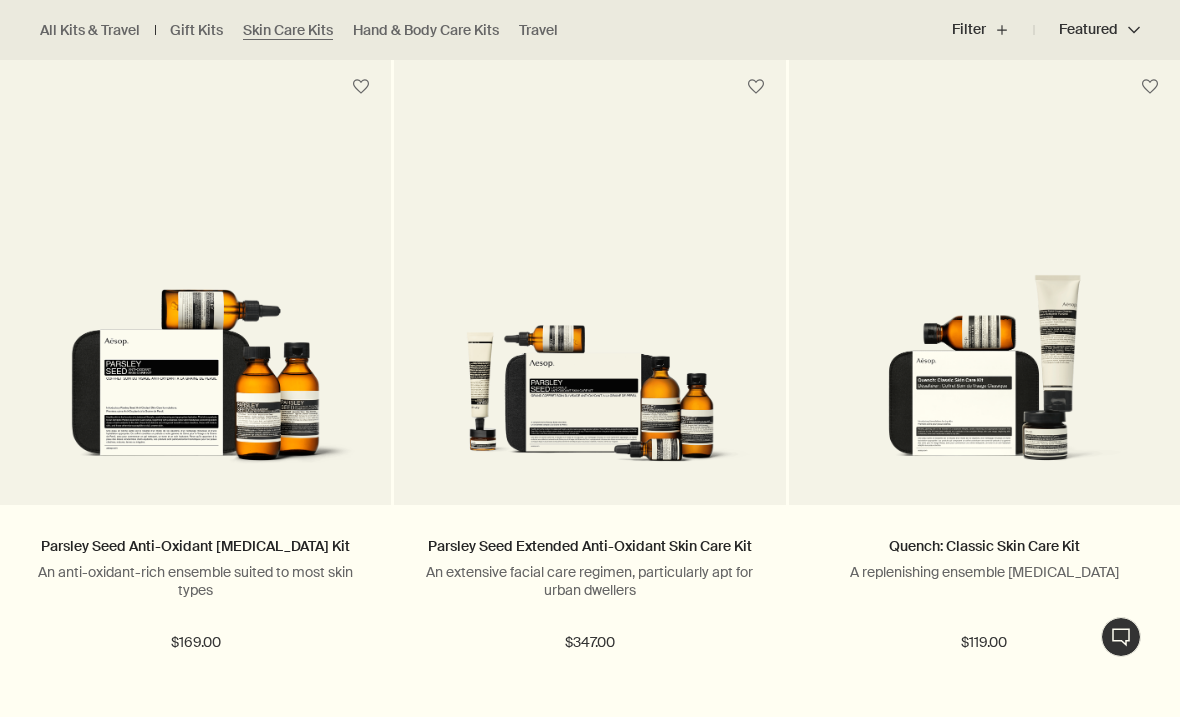 click on "Add Add to your cart" at bounding box center (984, 715) 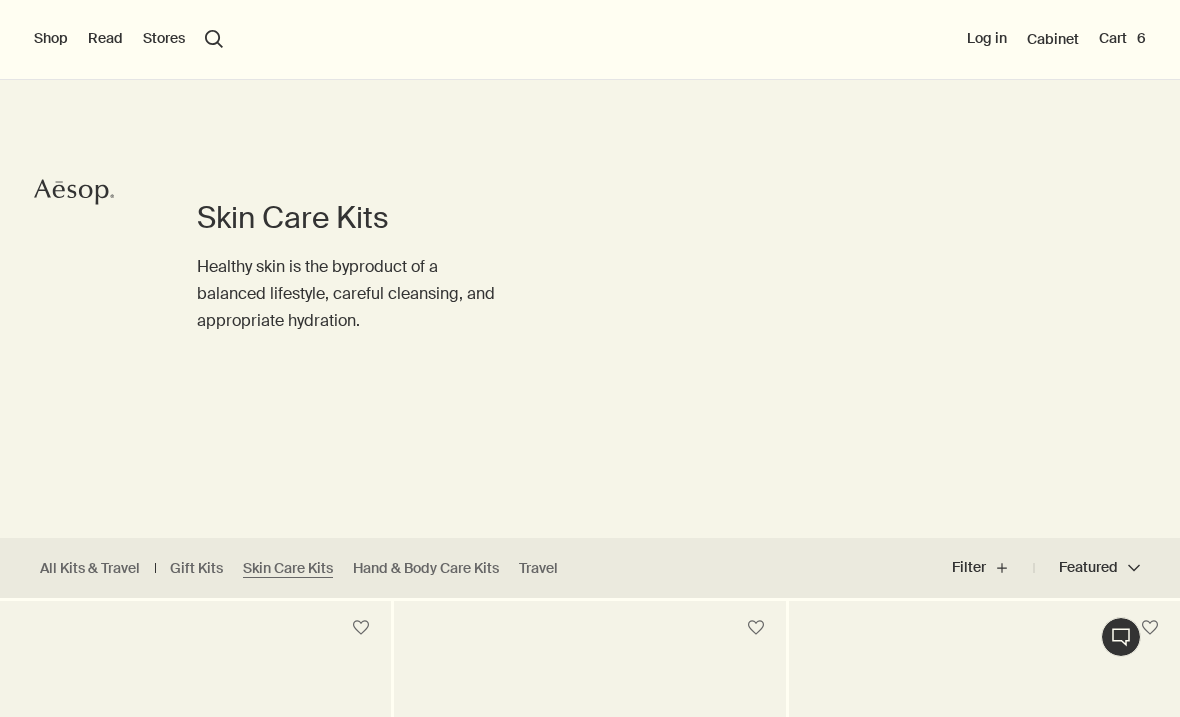 scroll, scrollTop: 0, scrollLeft: 0, axis: both 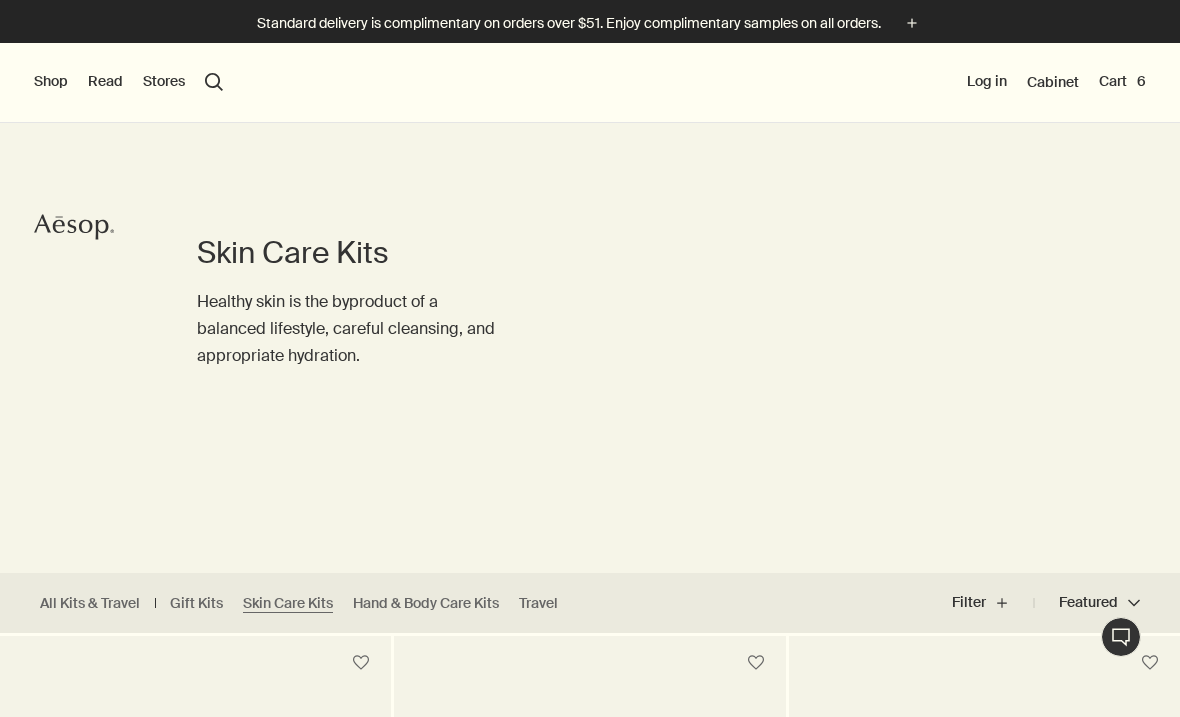 click on "Cart 6" at bounding box center [1122, 82] 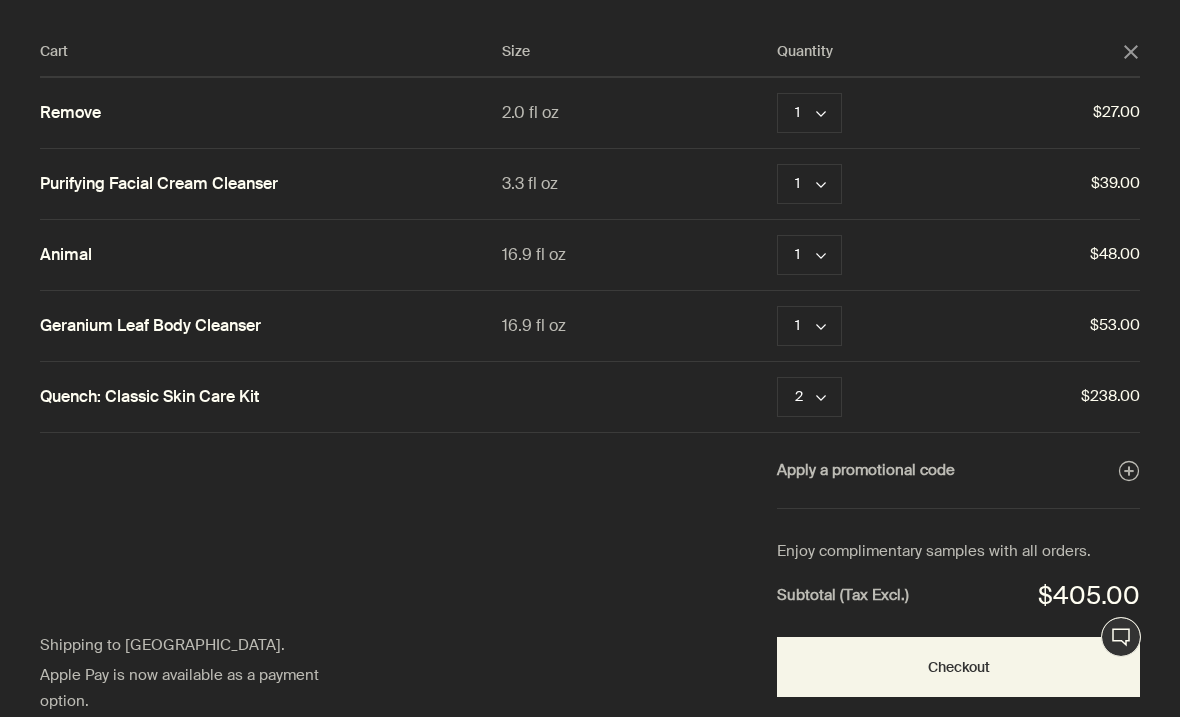 click on "Remove" at bounding box center [899, 326] 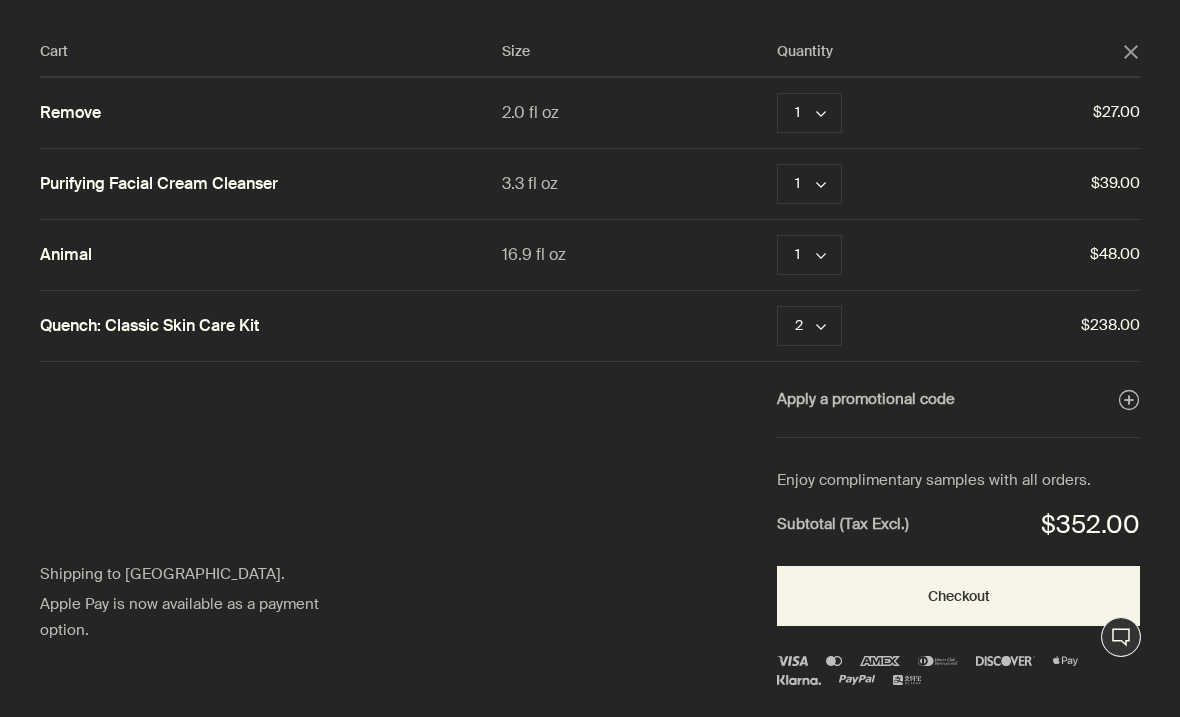 click on "chevron" 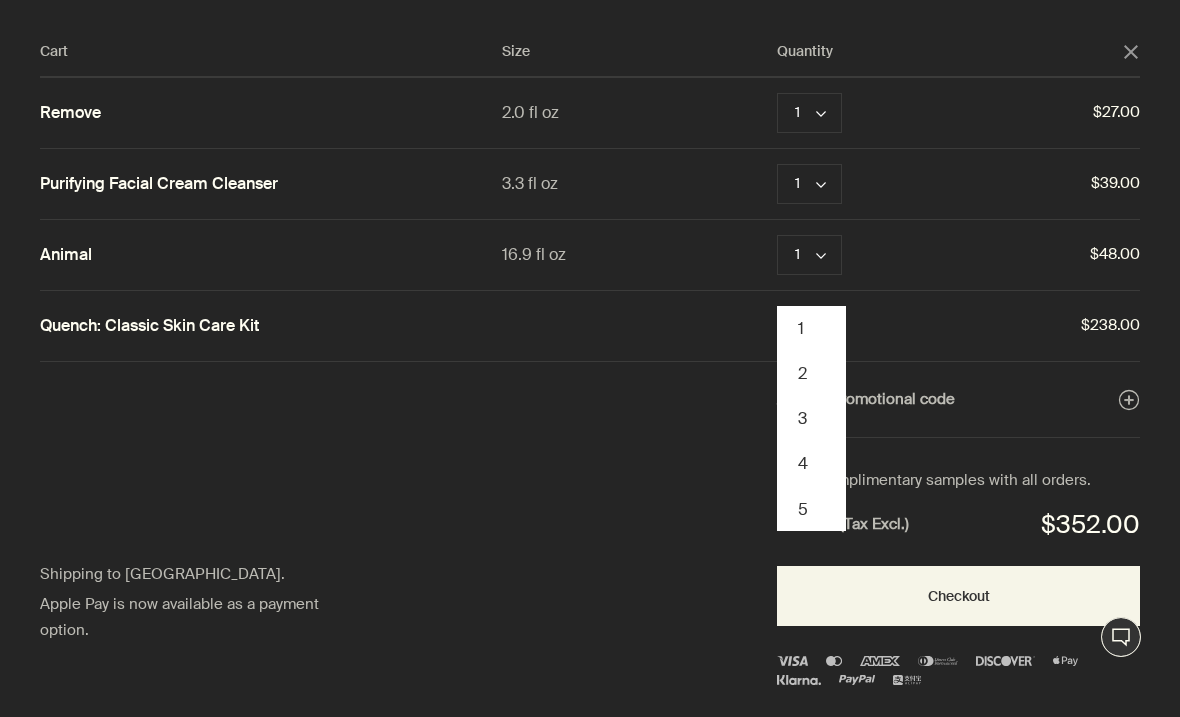 click on "1" at bounding box center (811, 328) 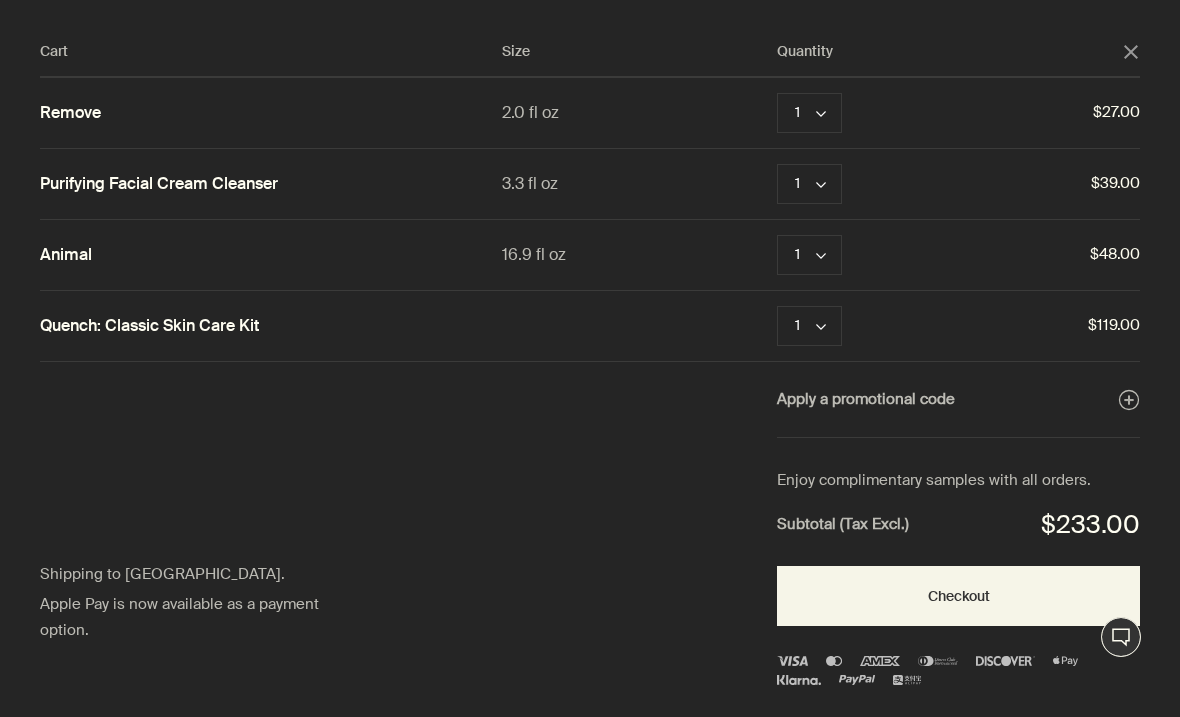 click on "Remove" at bounding box center [899, 255] 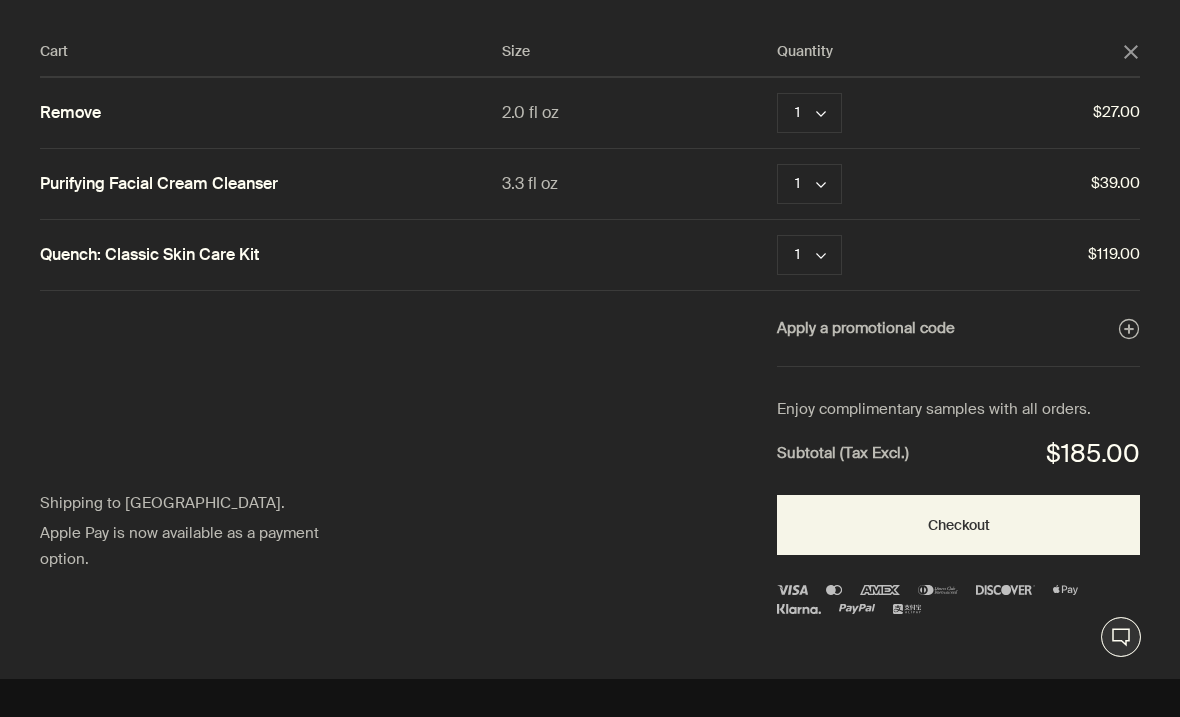 click on "Remove" at bounding box center (899, 184) 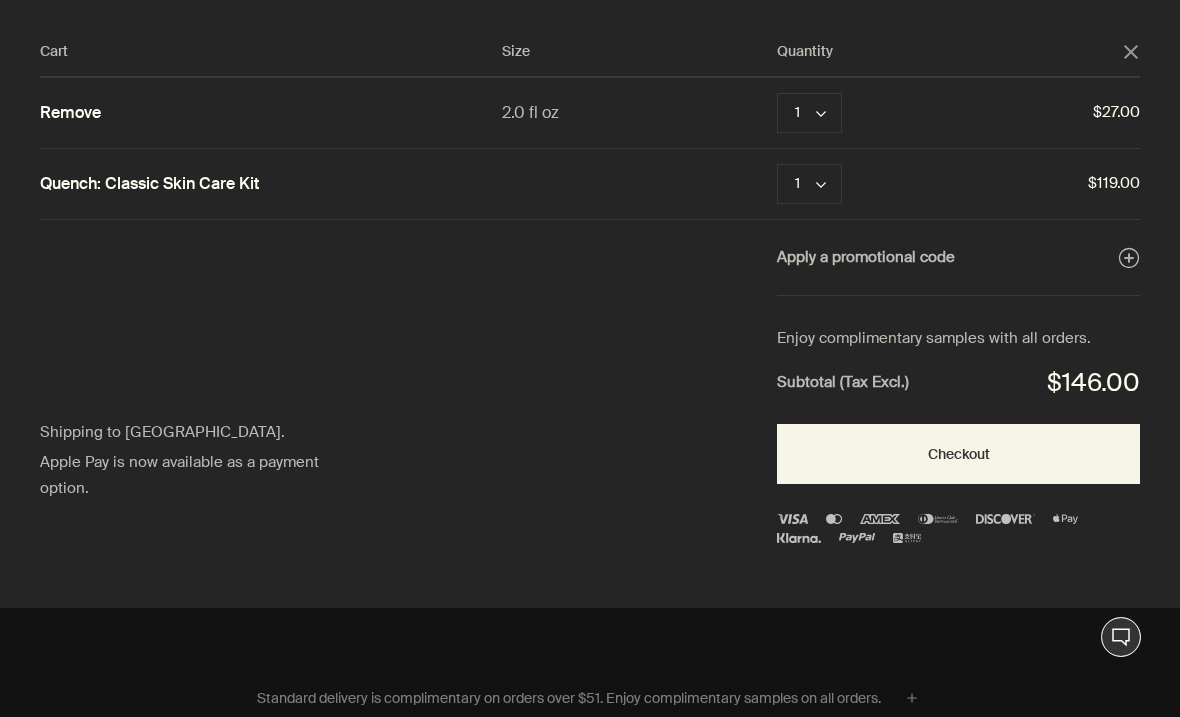 click on "Remove" at bounding box center [899, 113] 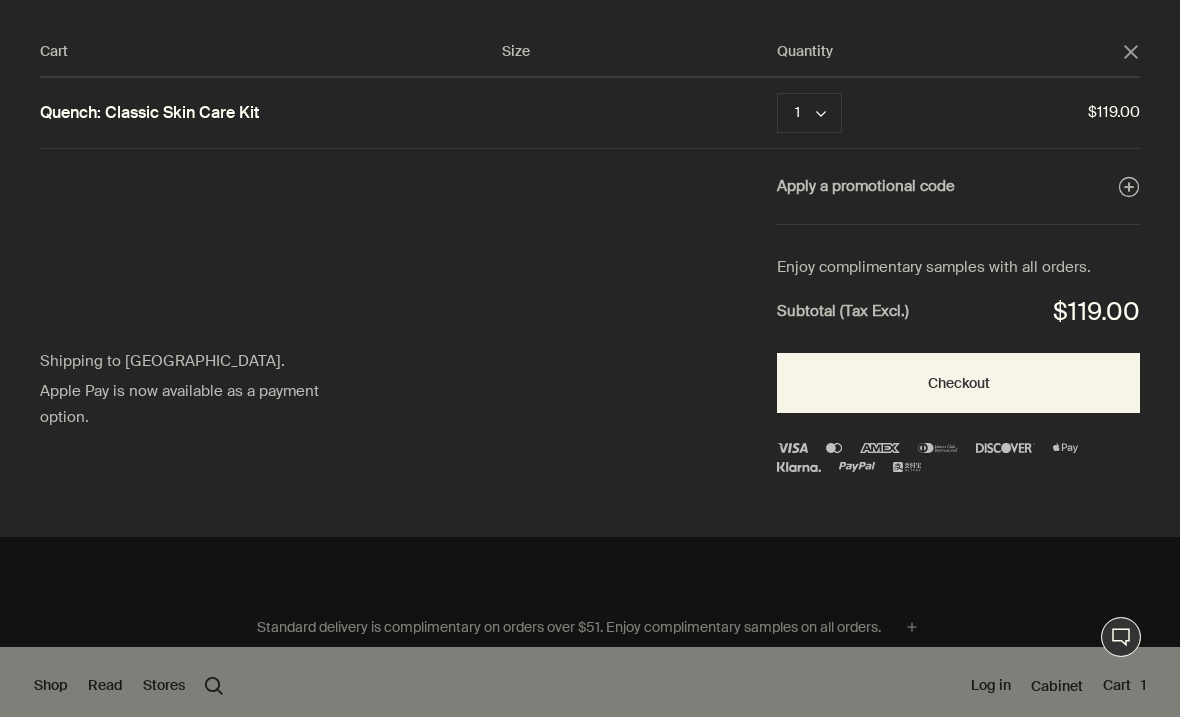 click on "Checkout" at bounding box center [958, 383] 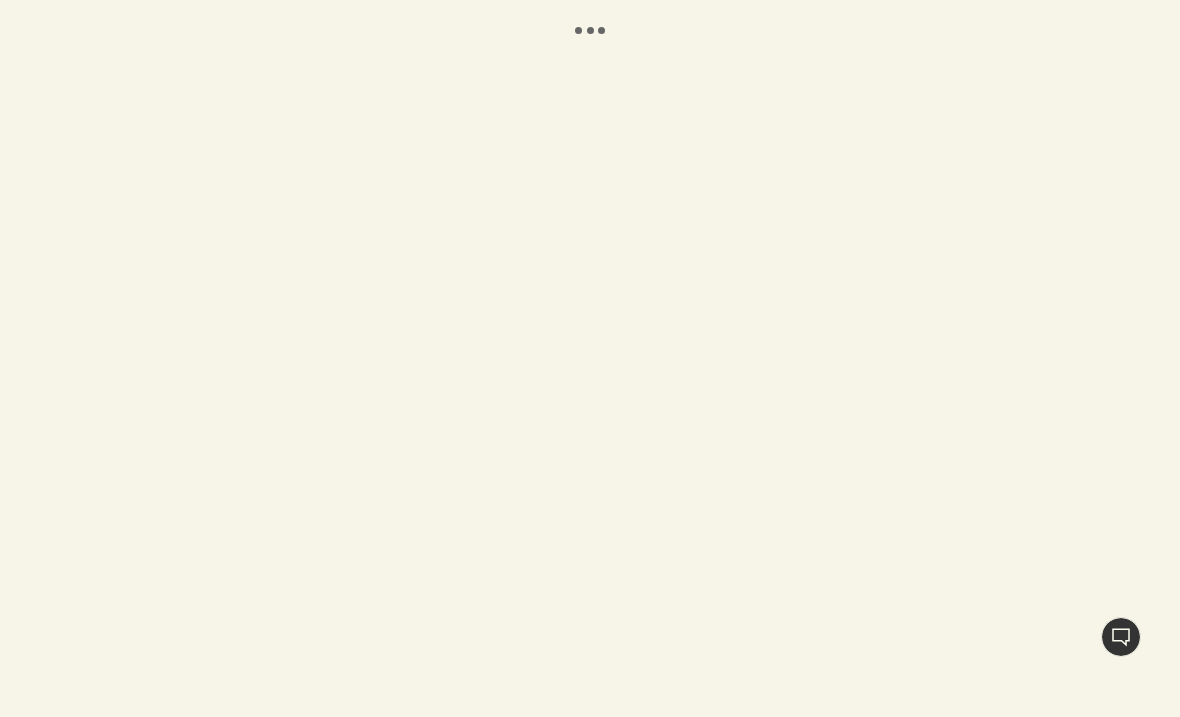scroll, scrollTop: 0, scrollLeft: 0, axis: both 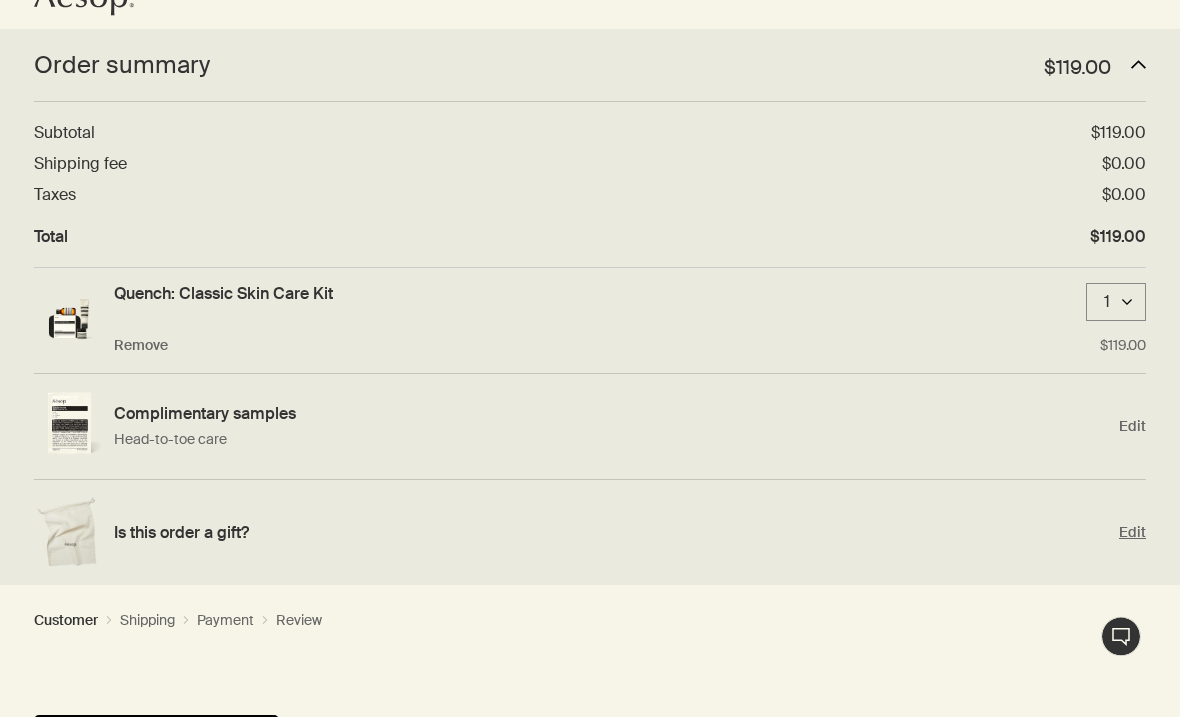 click on "Is this order a gift? Edit" at bounding box center (590, 533) 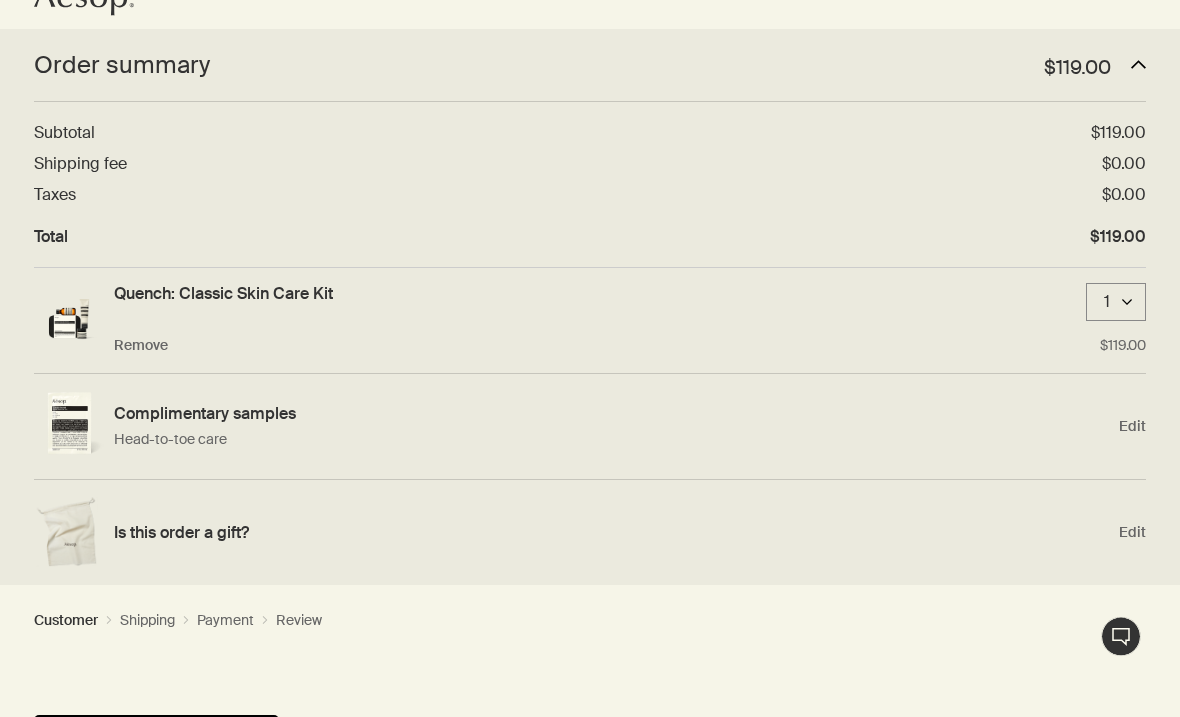 scroll, scrollTop: 36, scrollLeft: 0, axis: vertical 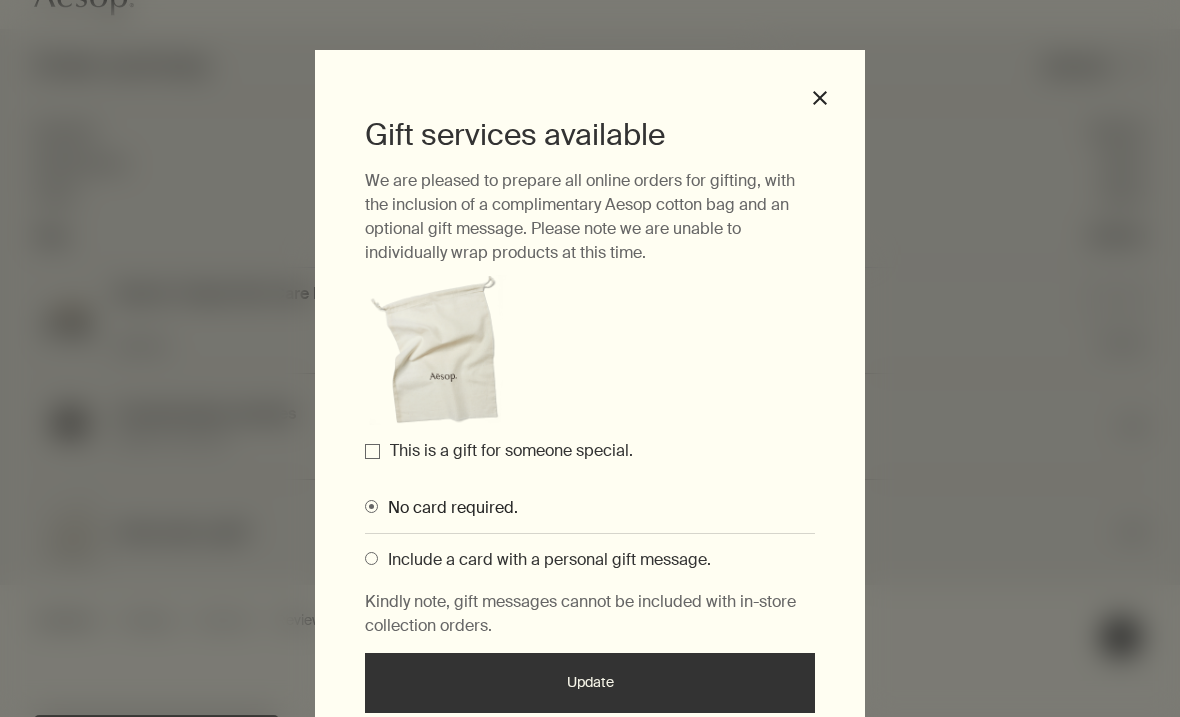 click on "Include a card with a personal gift message." at bounding box center [590, 559] 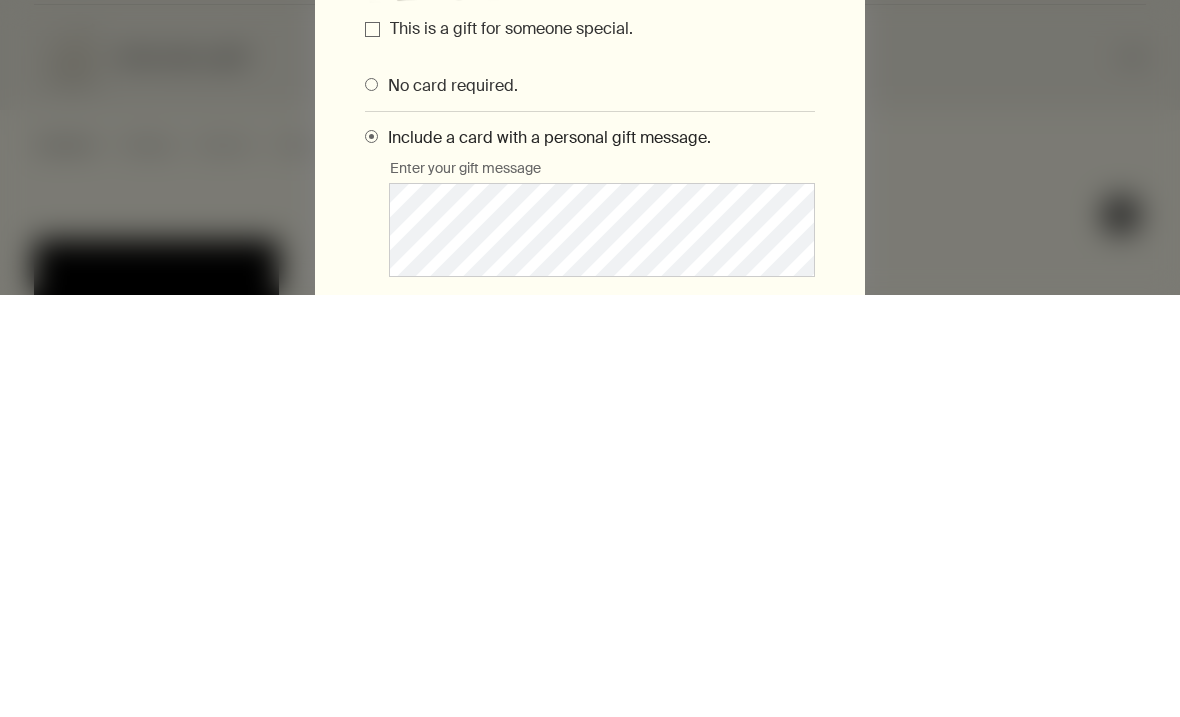 scroll, scrollTop: 512, scrollLeft: 0, axis: vertical 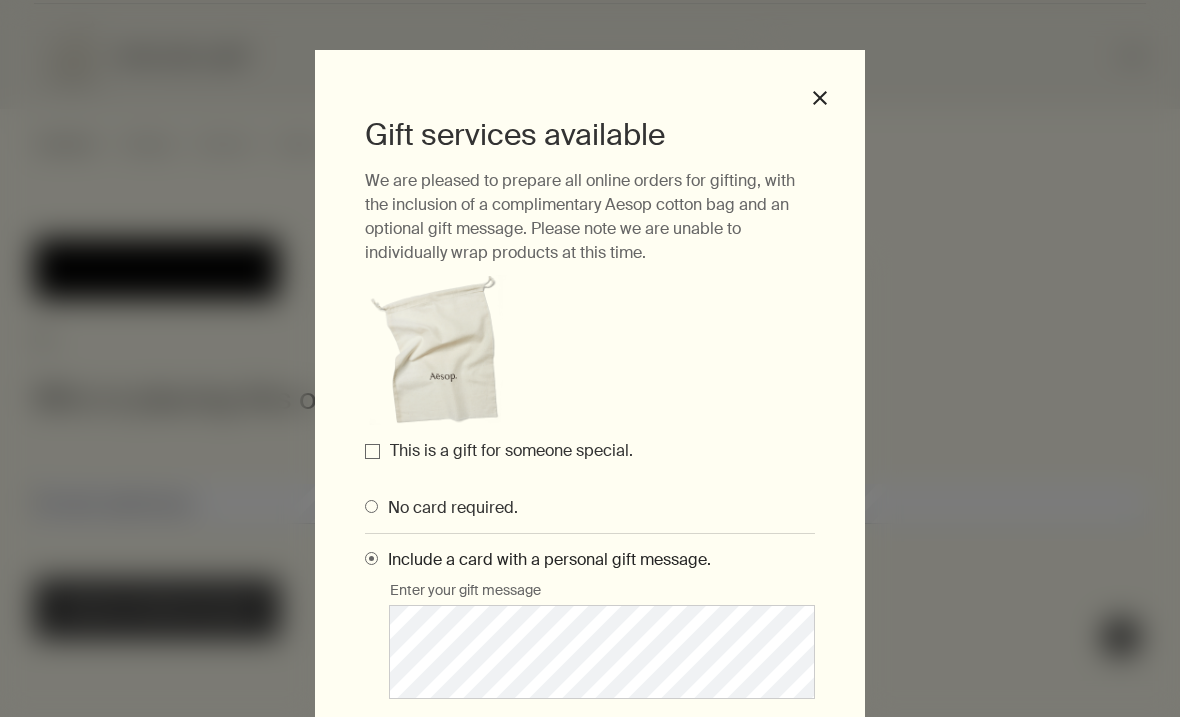 click on "This is a gift for someone special." at bounding box center (372, 451) 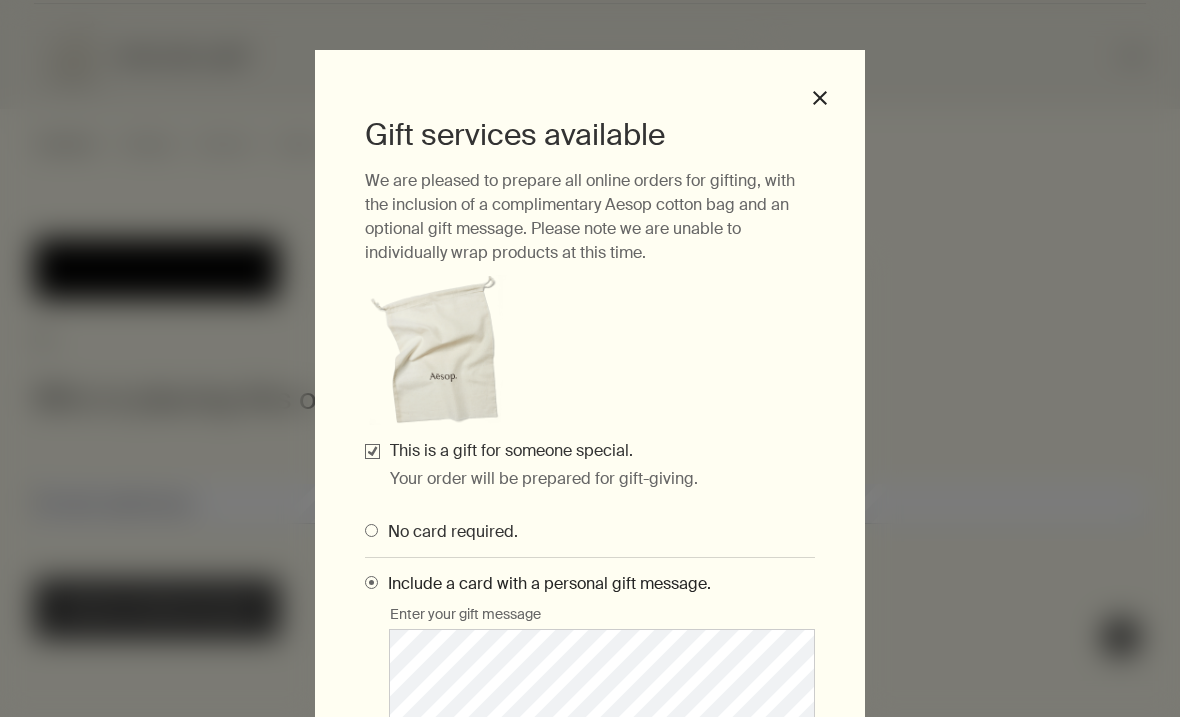 click on "Gift services available We are pleased to prepare all online orders for gifting, with the inclusion of a complimentary Aesop cotton bag and an optional gift message. Please note we are unable to individually wrap products at this time. This is a gift for someone special.  Your order will be prepared for gift-giving. No card required. Include a card with a personal gift message. Enter your gift message Kindly note, gift messages cannot be included with in-store collection orders. Update close" at bounding box center [590, 358] 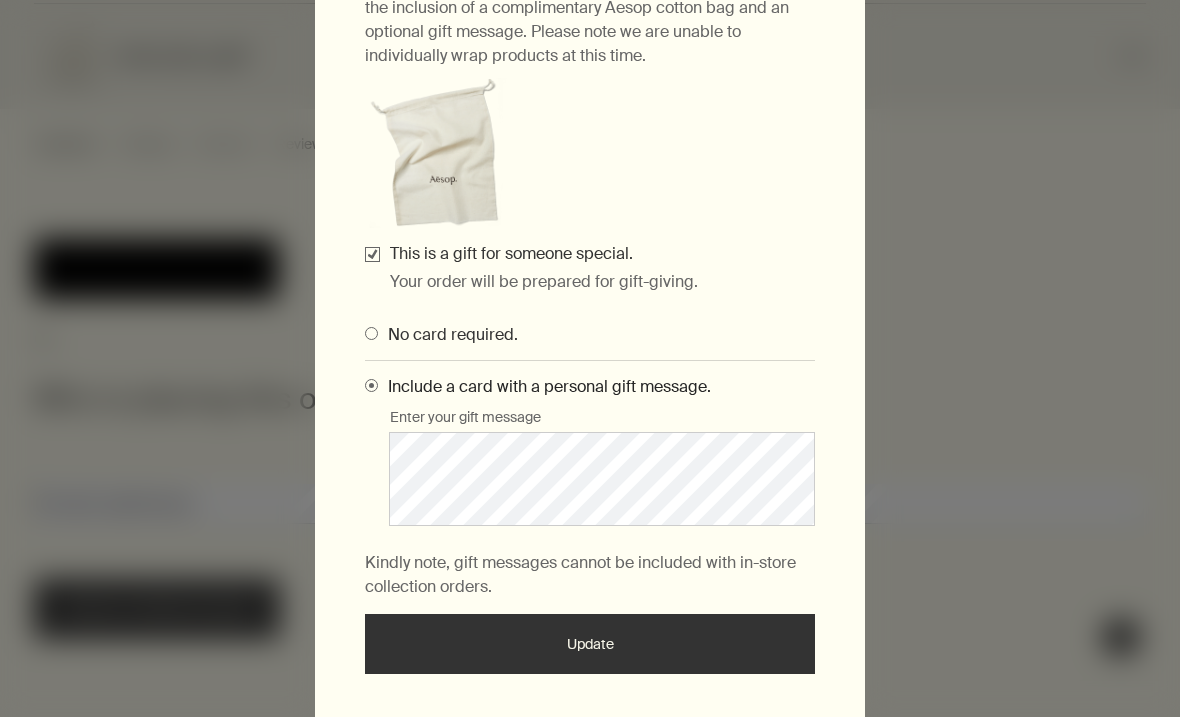 scroll, scrollTop: 196, scrollLeft: 0, axis: vertical 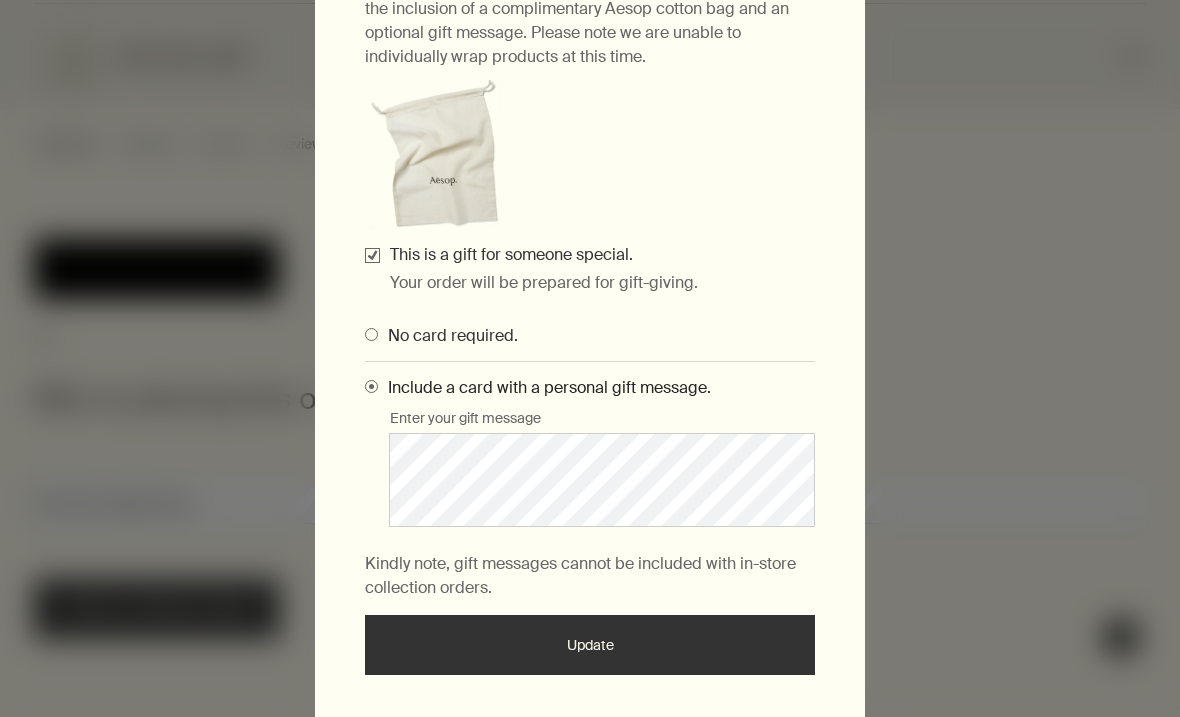 click on "Update" at bounding box center [590, 645] 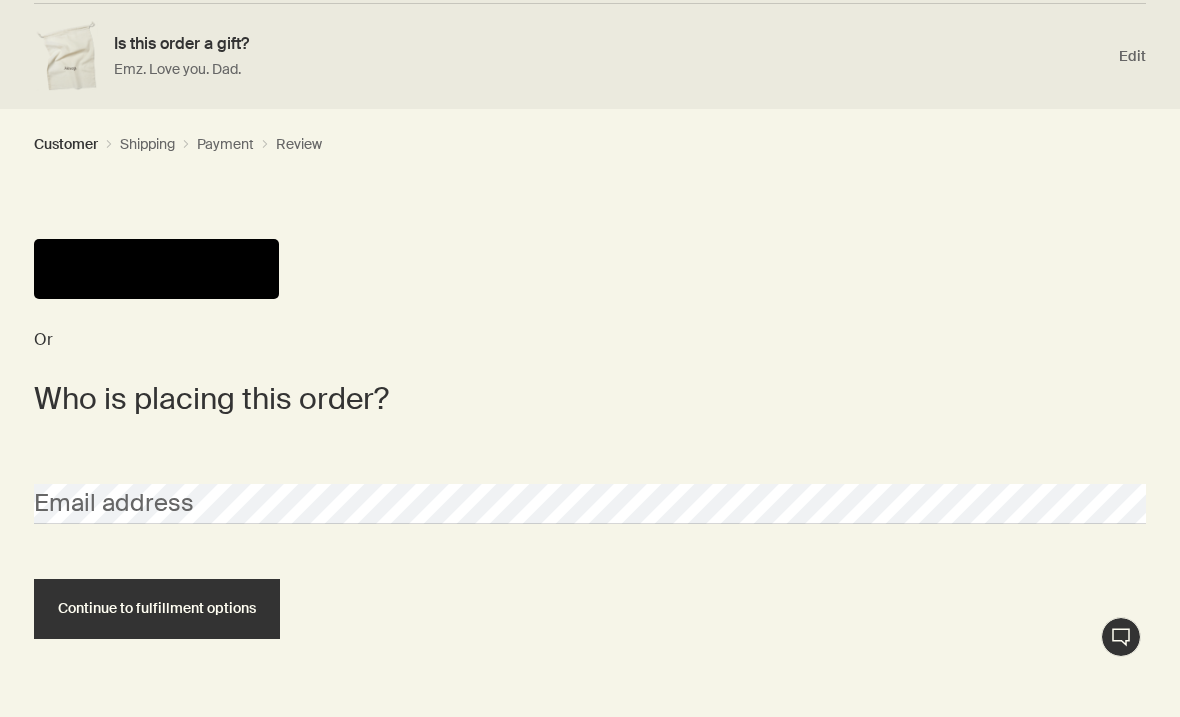 click on "Continue to fulfillment options" at bounding box center (157, 609) 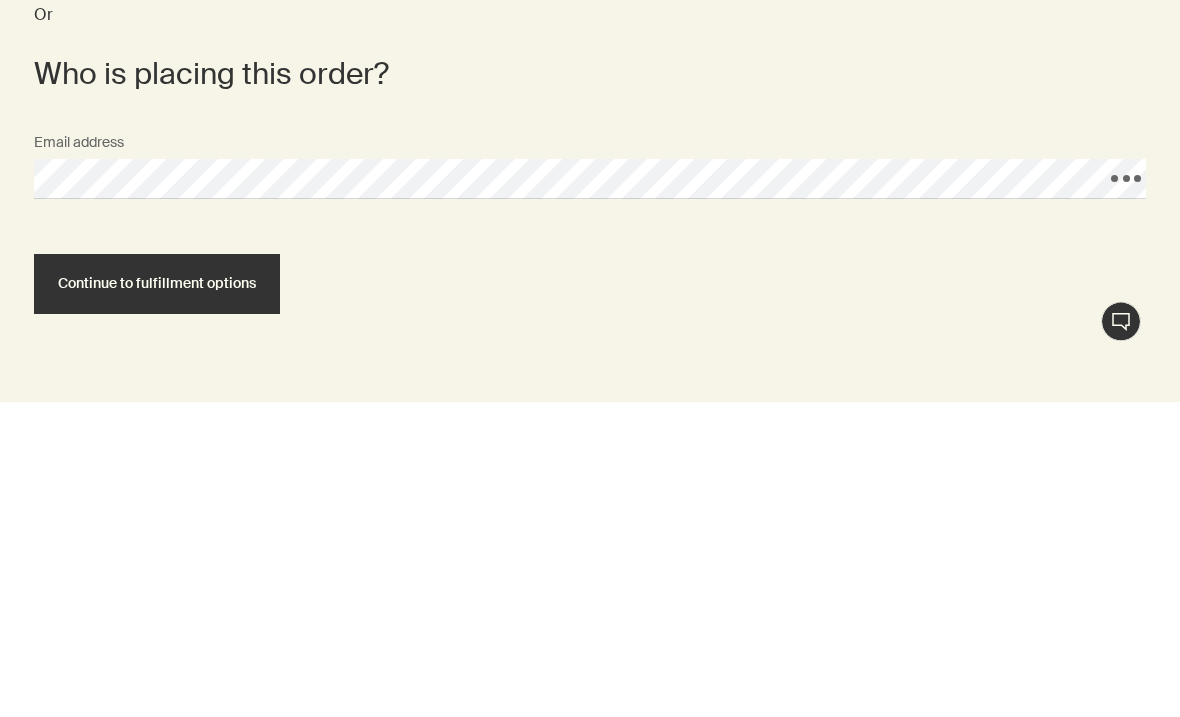 scroll, scrollTop: 679, scrollLeft: 0, axis: vertical 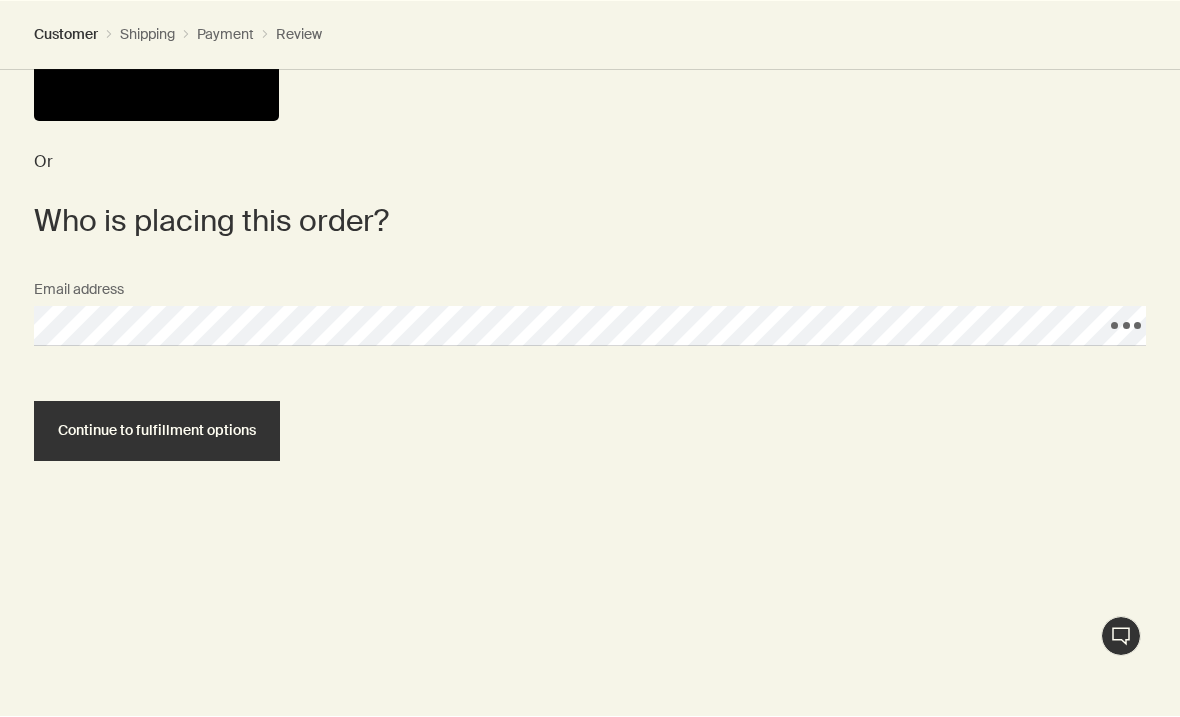 click on "Continue to fulfillment options" at bounding box center (157, 431) 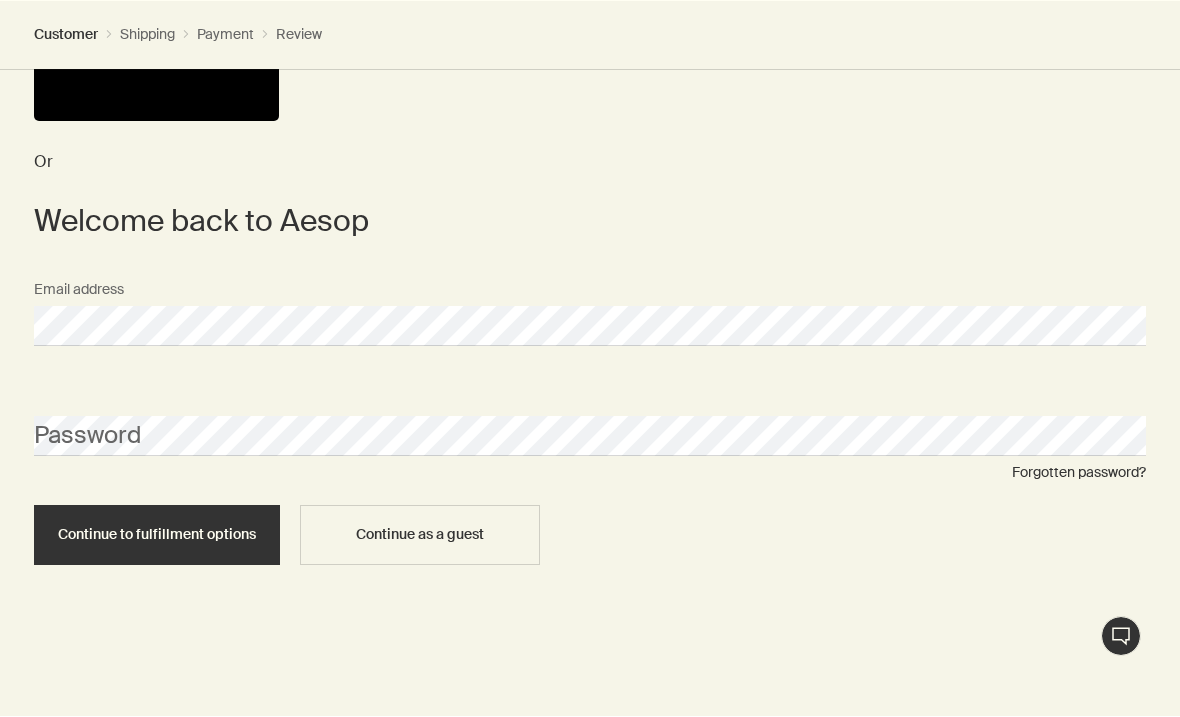 click on "Continue as a guest" at bounding box center [420, 536] 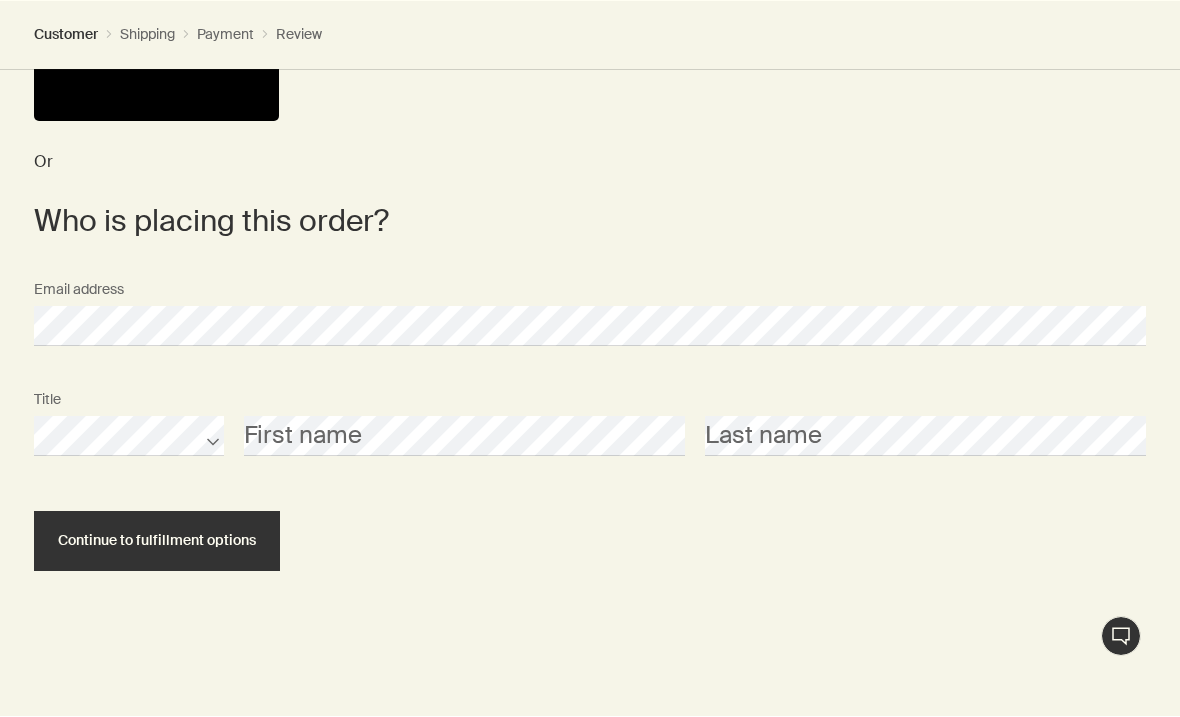 click on "First name" at bounding box center (464, 419) 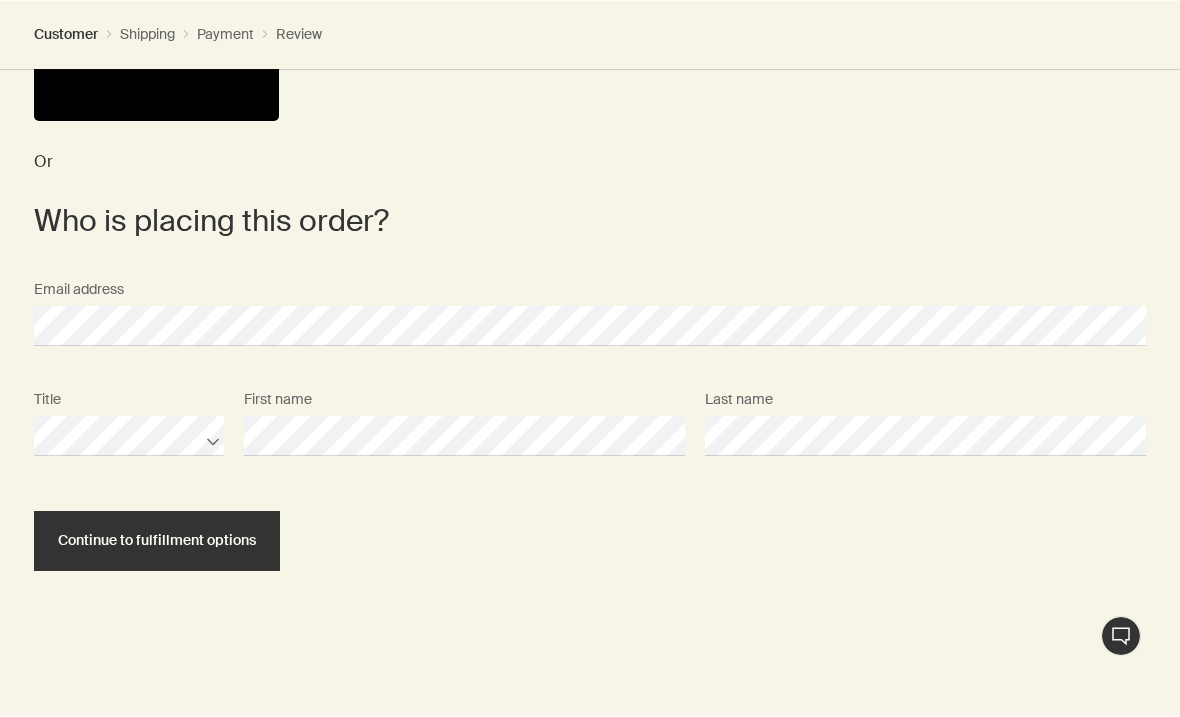 click on "Continue to fulfillment options" at bounding box center (157, 542) 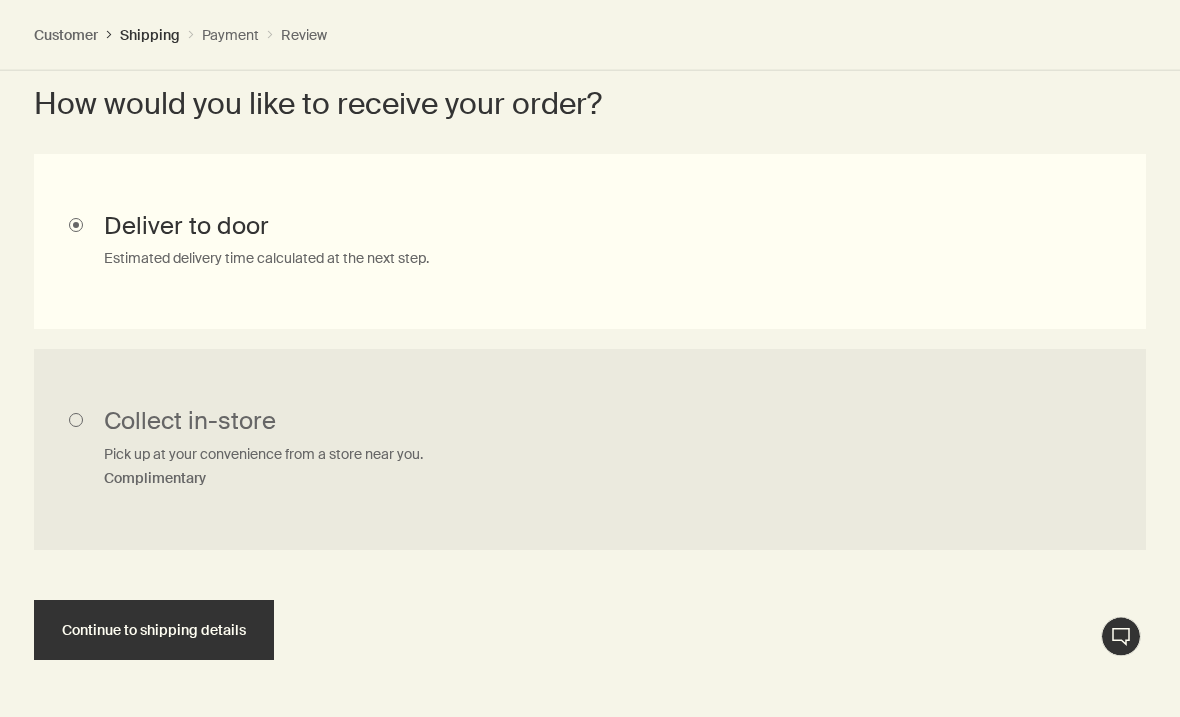 scroll, scrollTop: 1121, scrollLeft: 0, axis: vertical 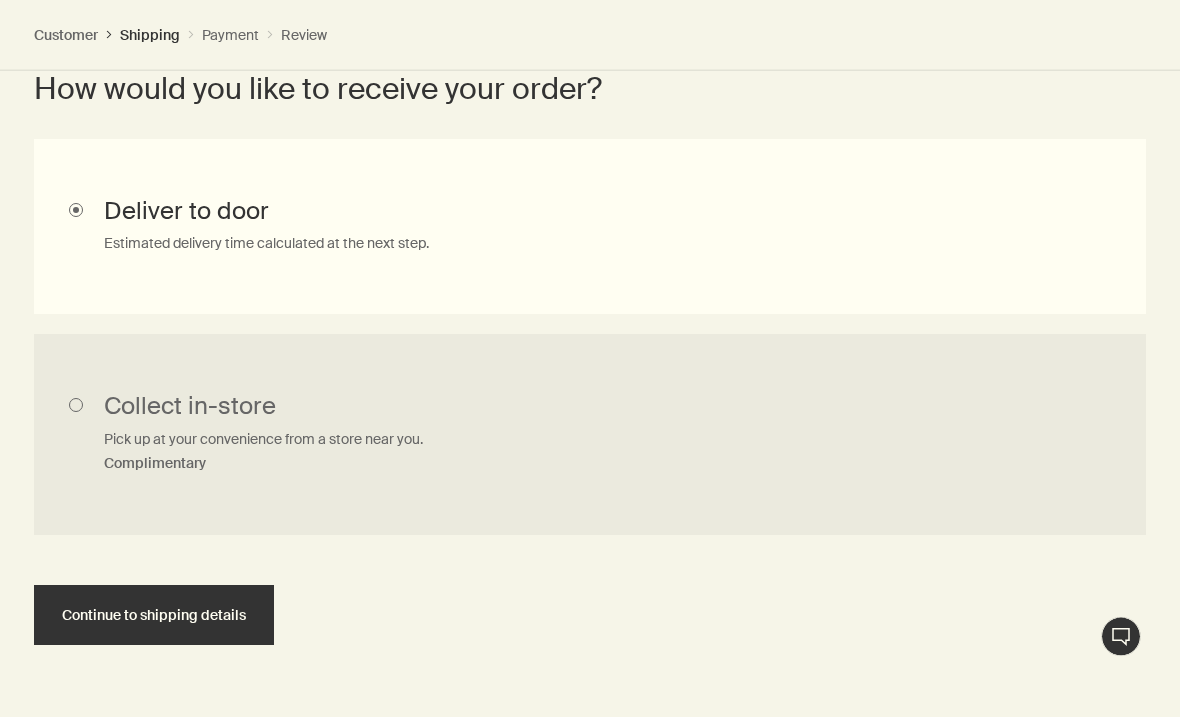 click on "Continue to shipping details" at bounding box center [154, 616] 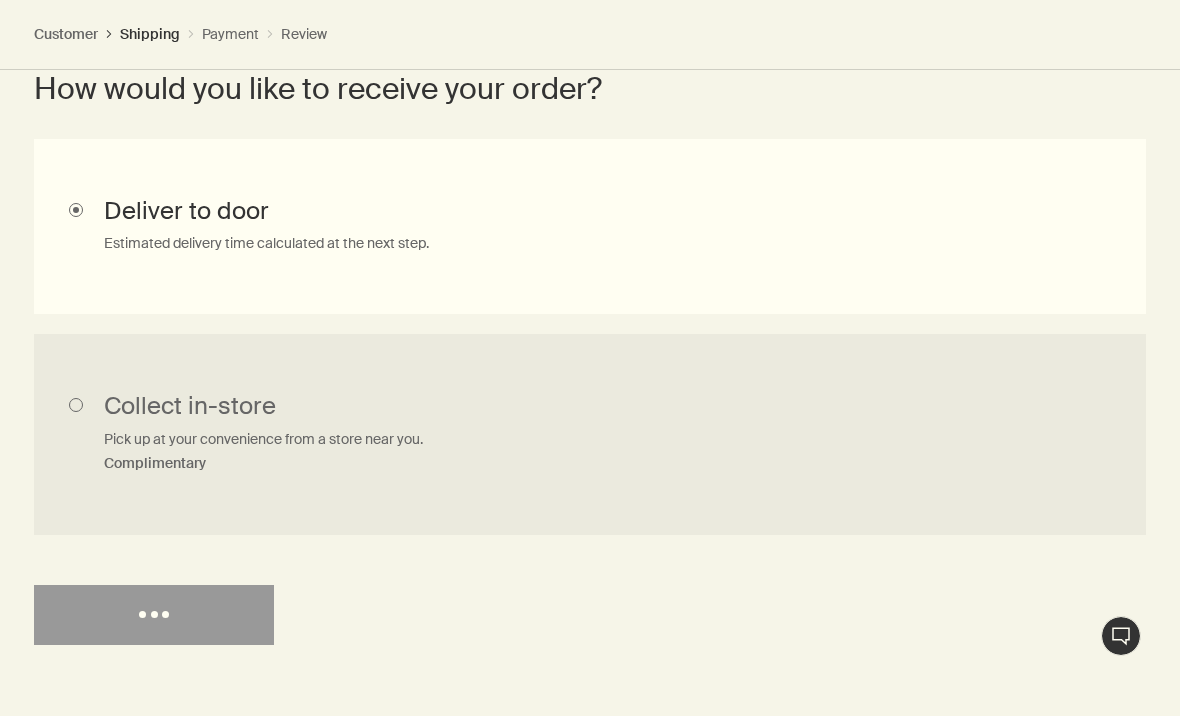 scroll, scrollTop: 0, scrollLeft: 0, axis: both 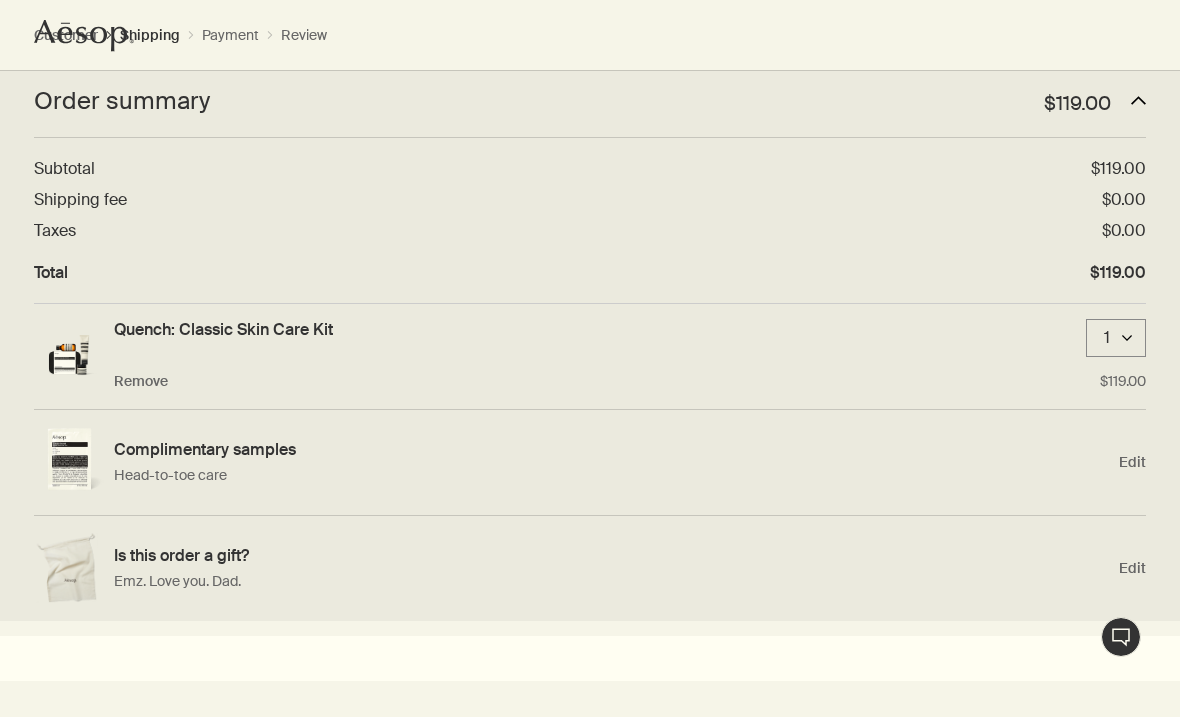 select on "US" 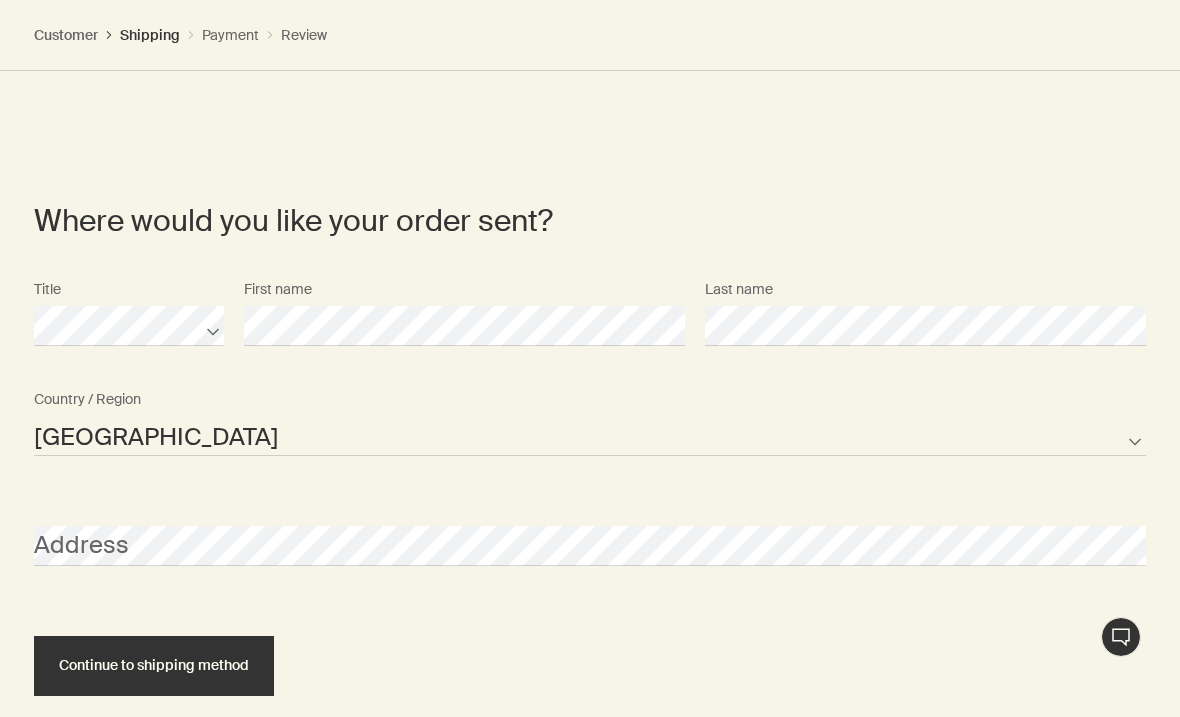 scroll, scrollTop: 1412, scrollLeft: 0, axis: vertical 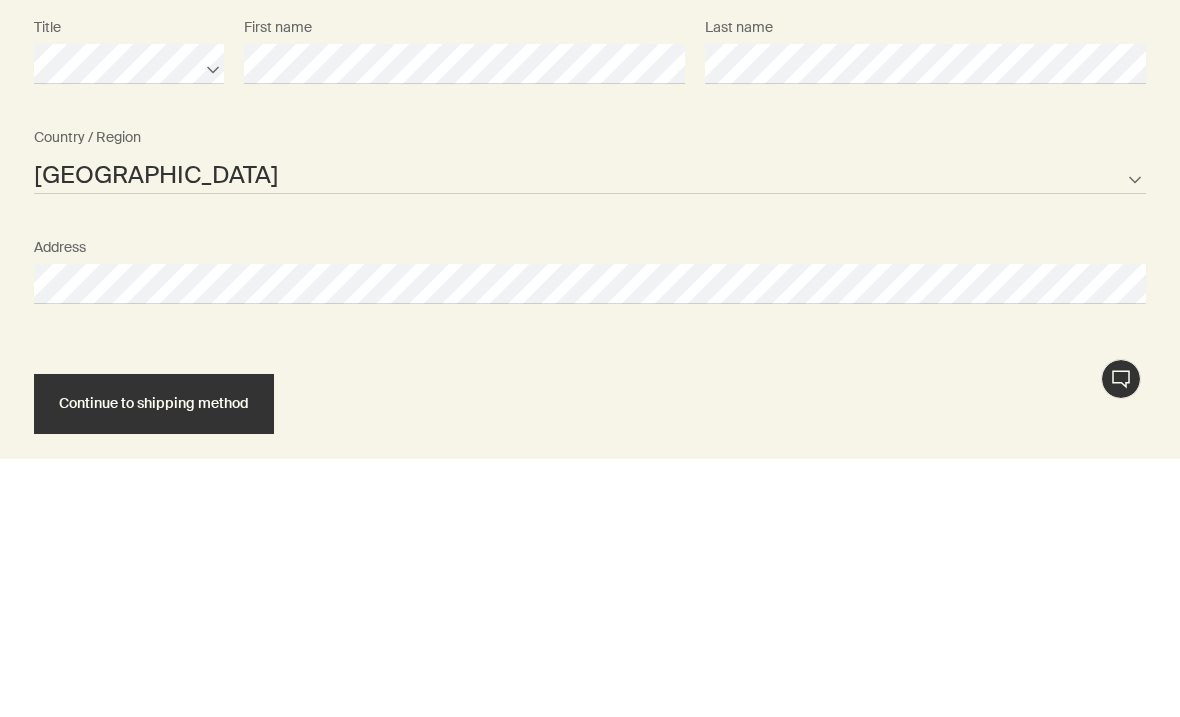 select on "US" 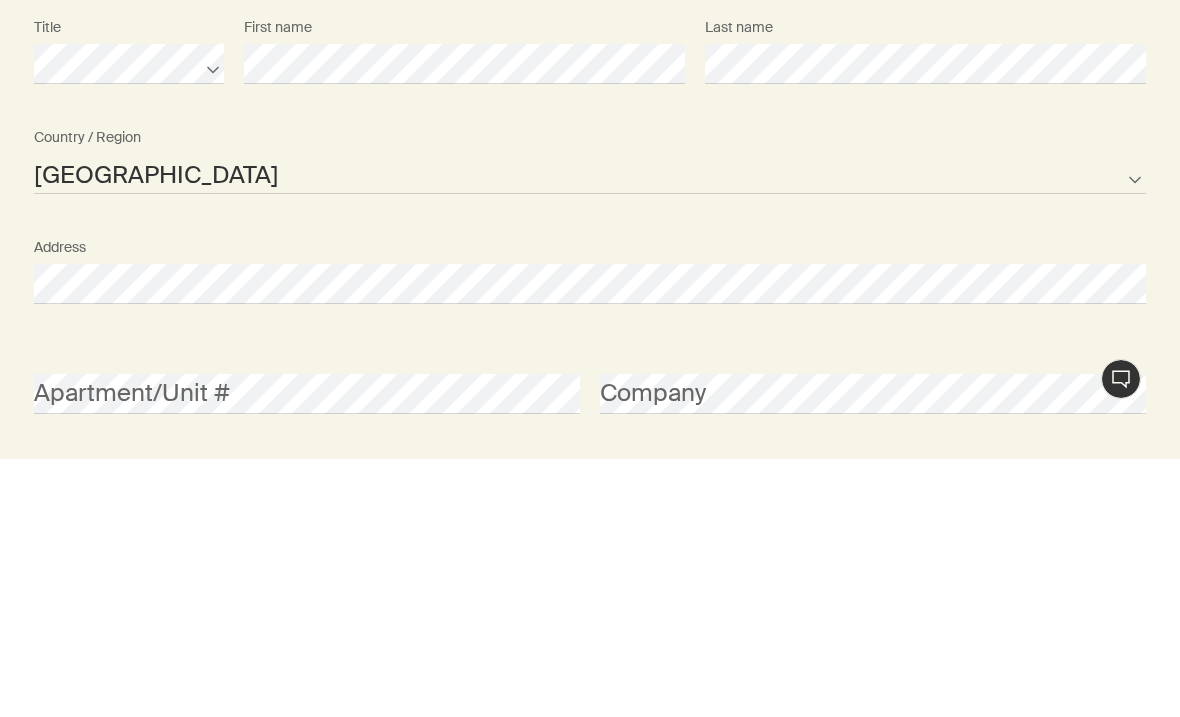 scroll, scrollTop: 1670, scrollLeft: 0, axis: vertical 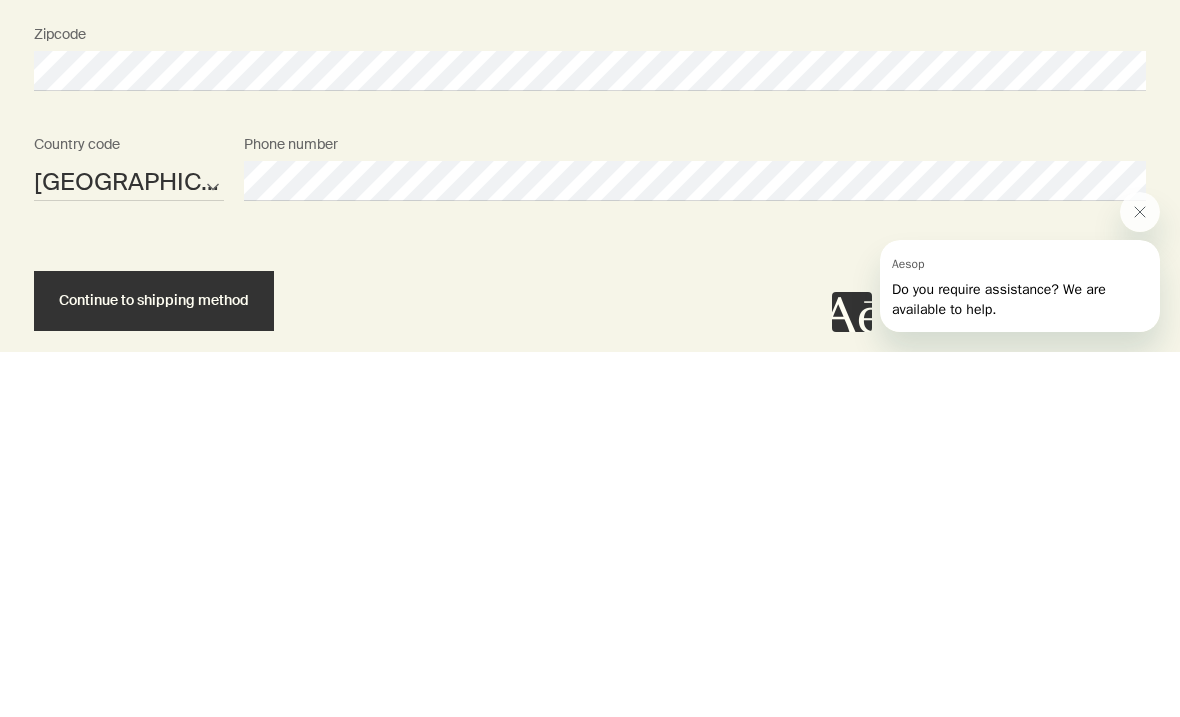 click at bounding box center [996, 627] 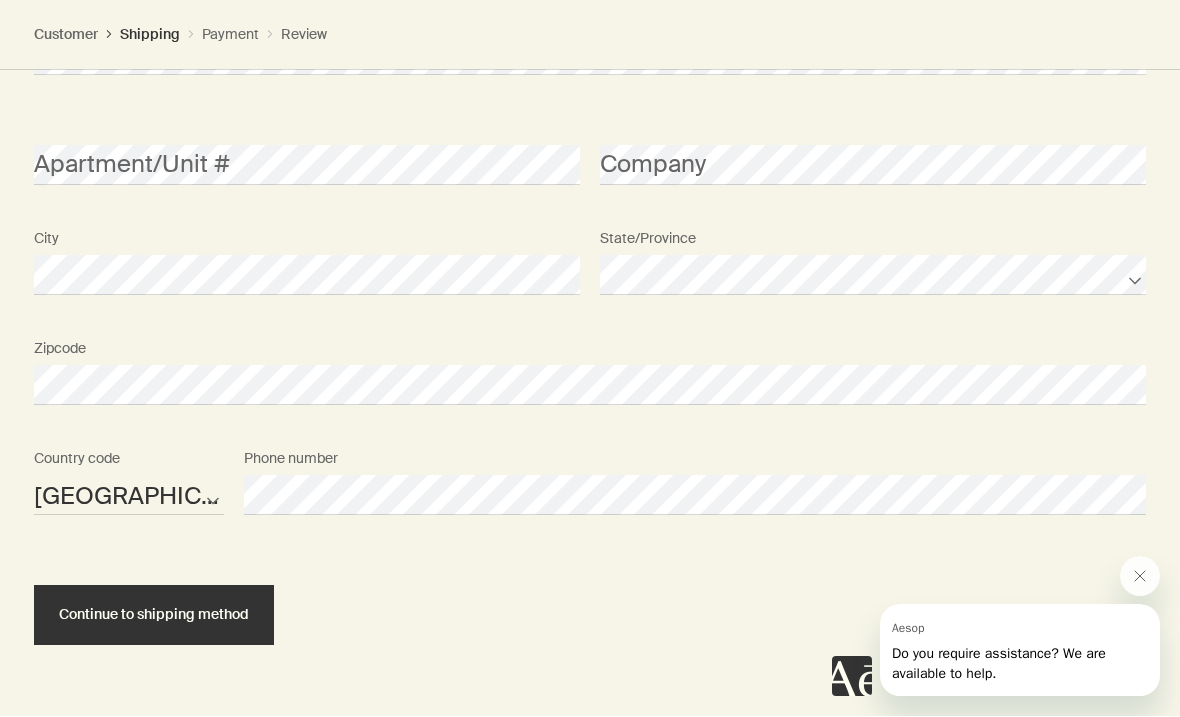 click on "Continue to shipping method" at bounding box center (154, 616) 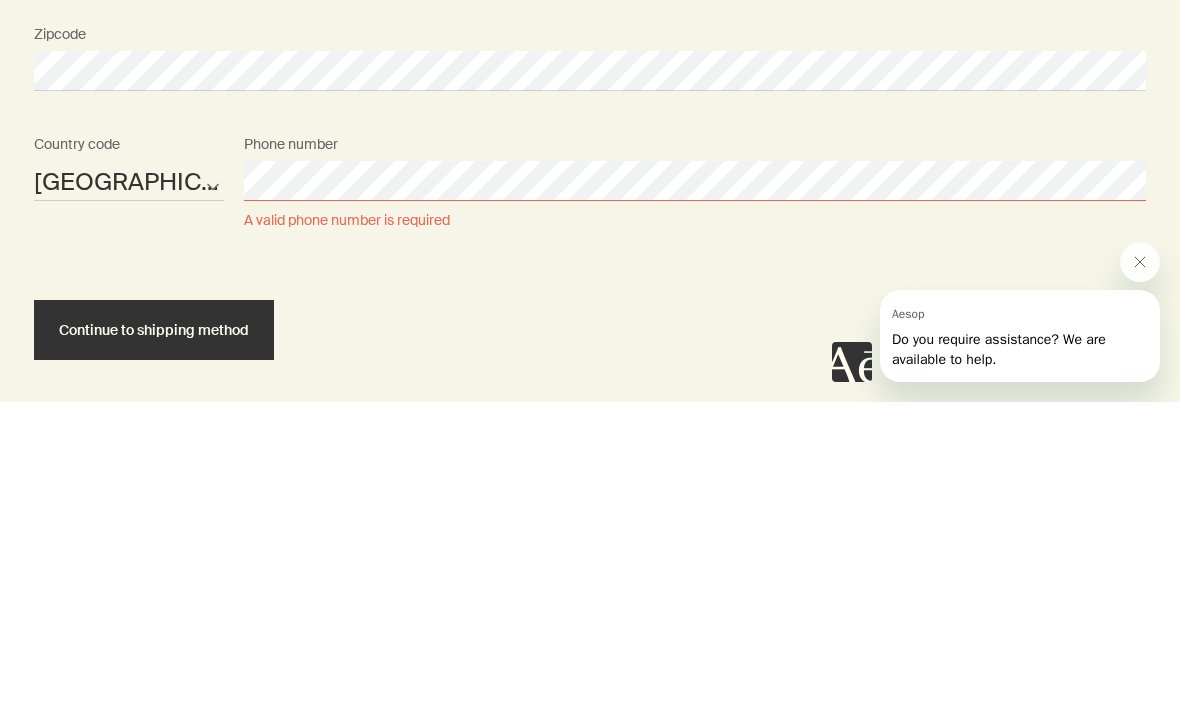 scroll, scrollTop: 1898, scrollLeft: 0, axis: vertical 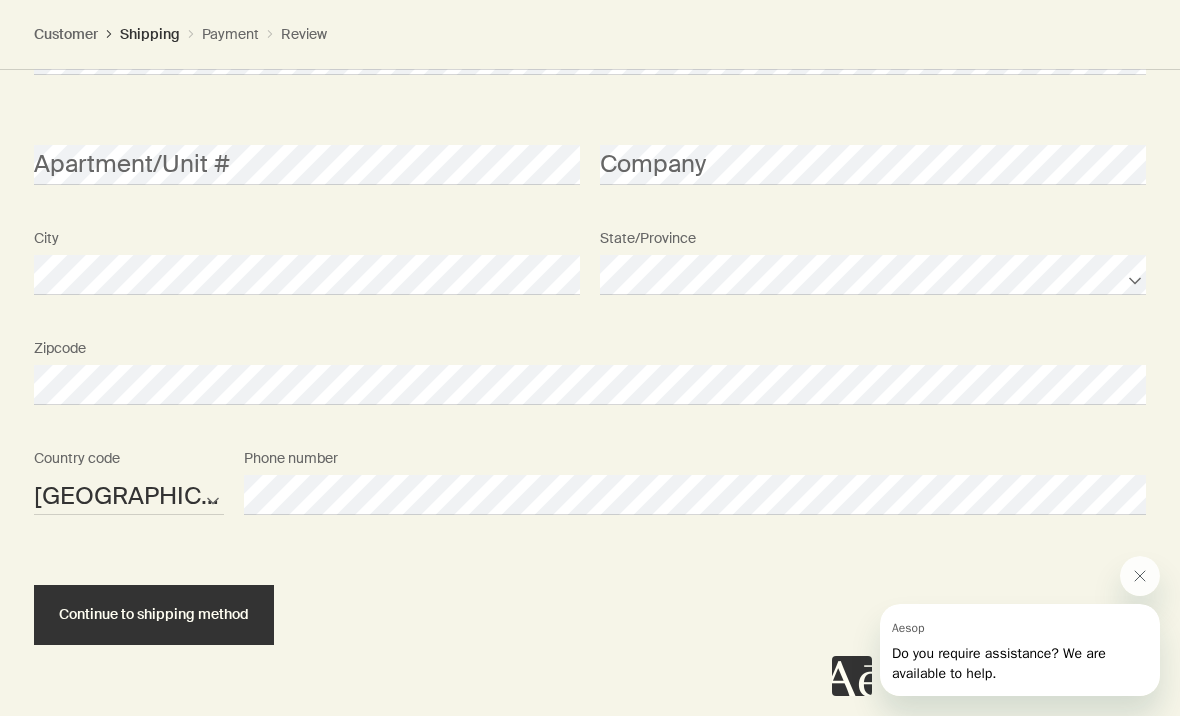 click on "Continue to shipping method" at bounding box center [154, 616] 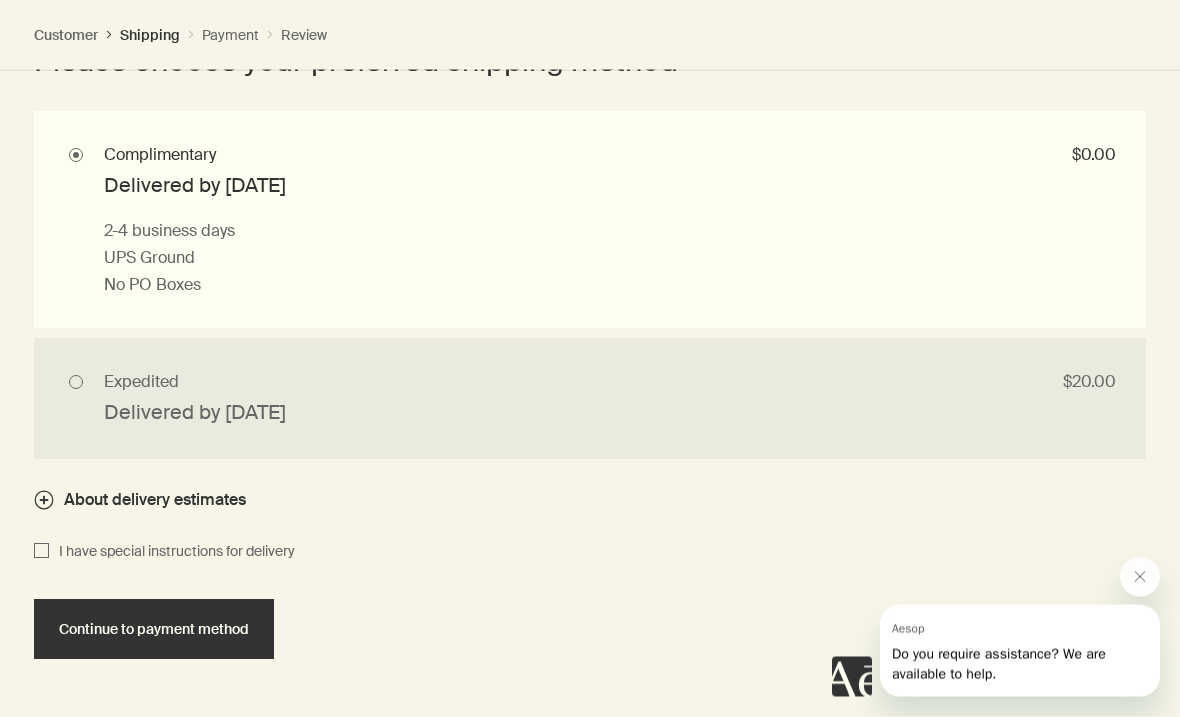 scroll, scrollTop: 2441, scrollLeft: 0, axis: vertical 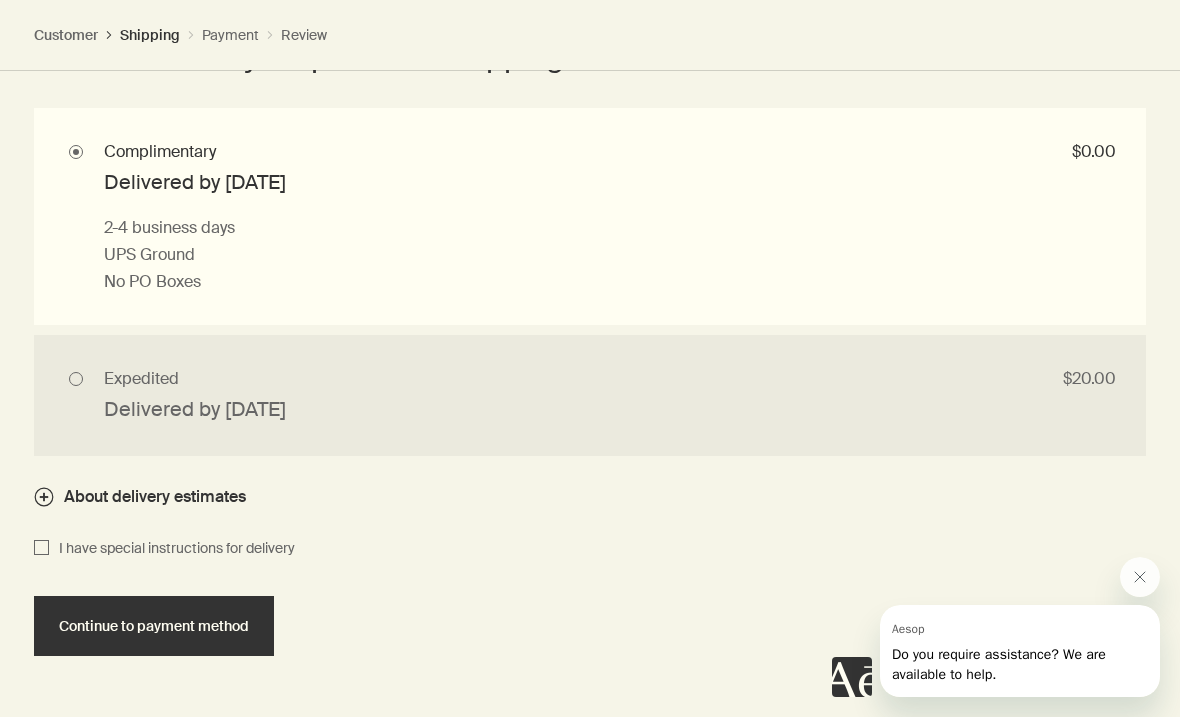 click on "Expedited $20.00 Delivered by Tue, Jul 15 1 business day if placed before 12PM PT UPS Next Day Air No PO Boxes" at bounding box center [590, 395] 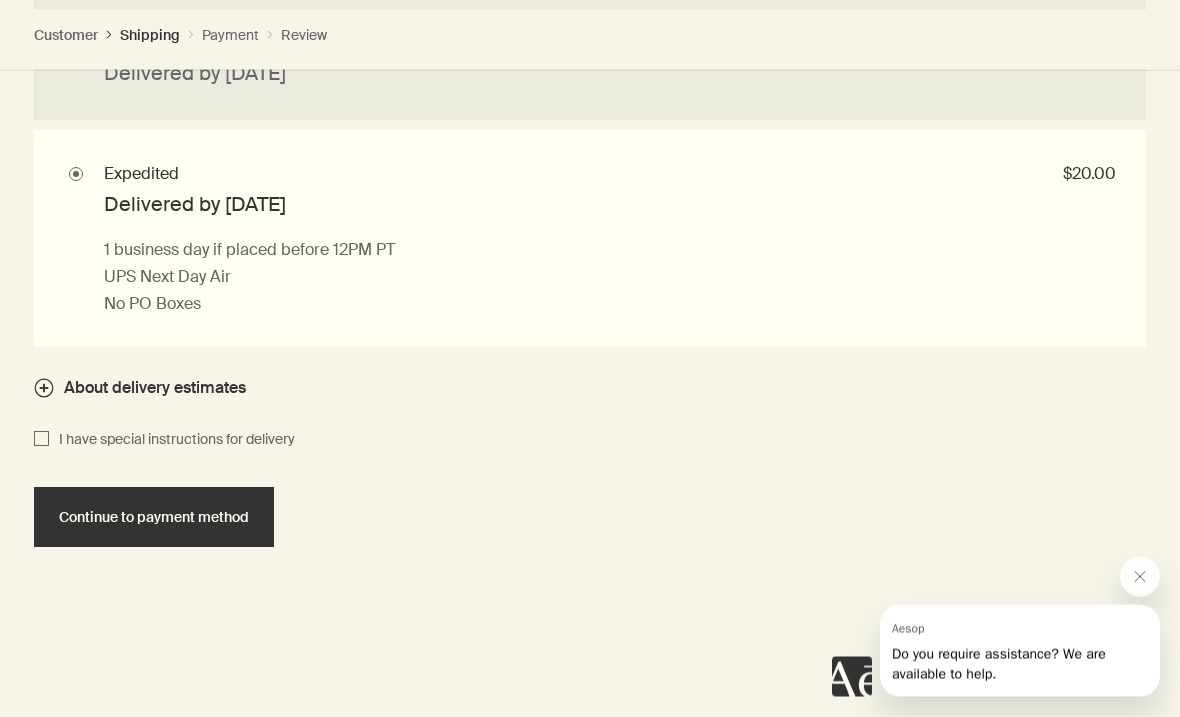 scroll, scrollTop: 2553, scrollLeft: 0, axis: vertical 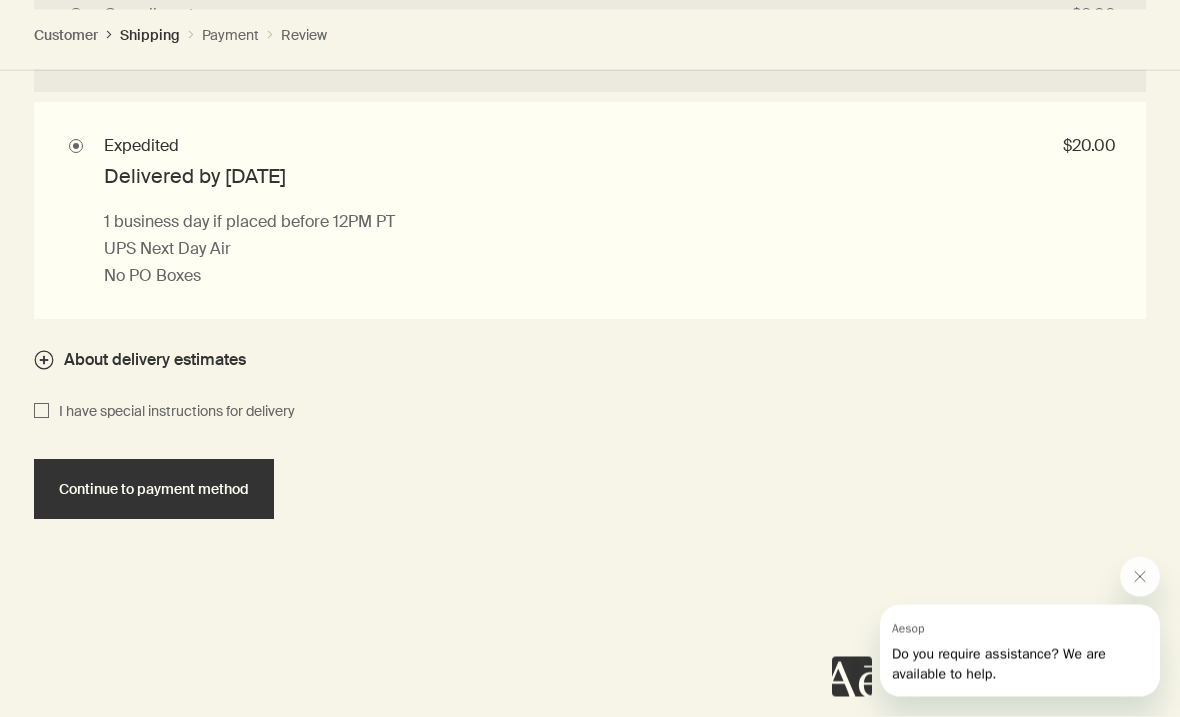 click on "Continue to payment method" at bounding box center [154, 490] 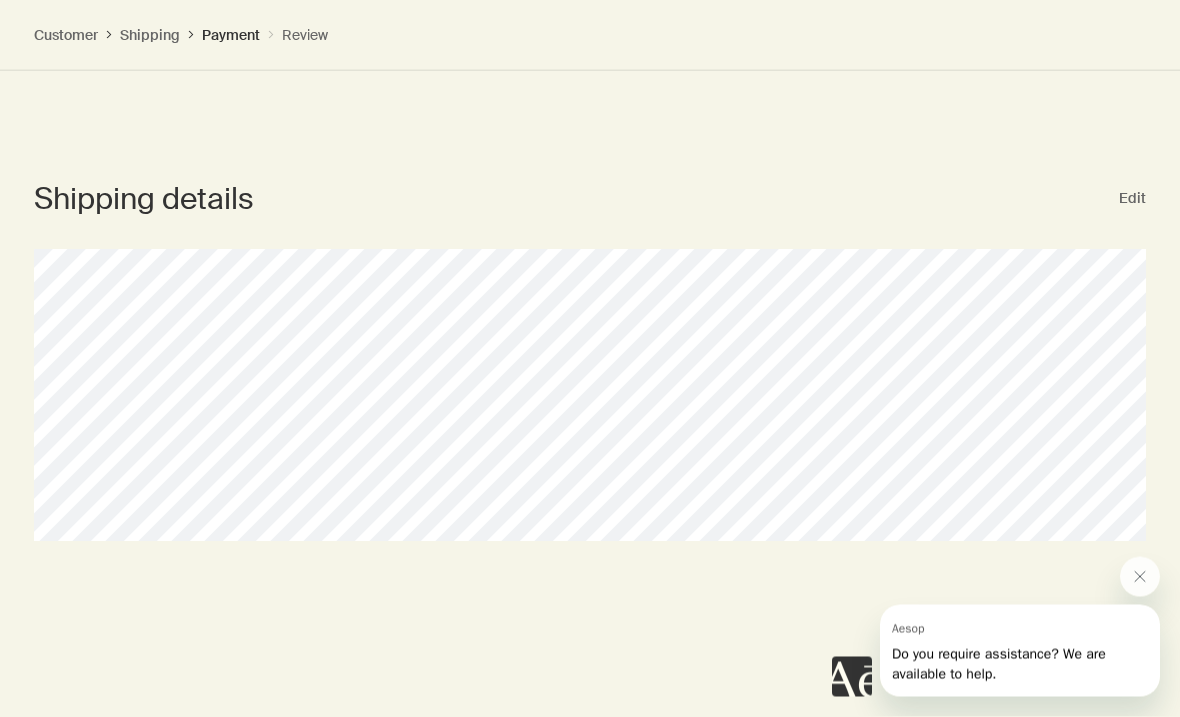 scroll, scrollTop: 1431, scrollLeft: 0, axis: vertical 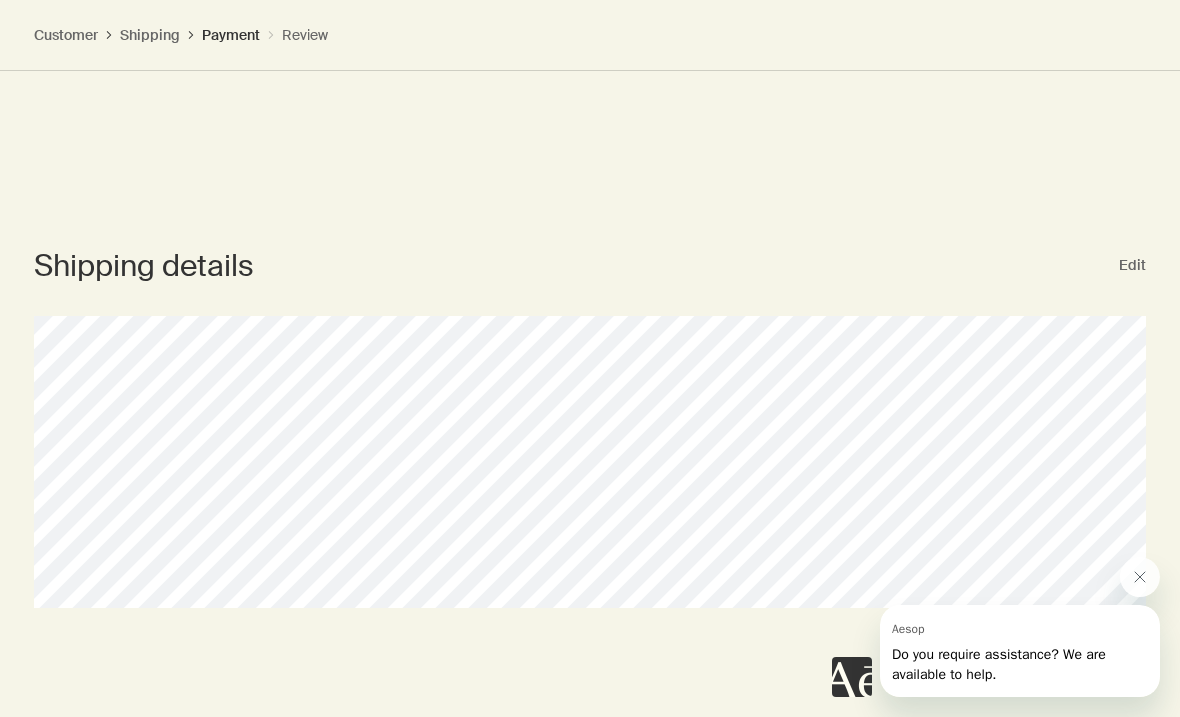 click on "Edit" at bounding box center (1132, 266) 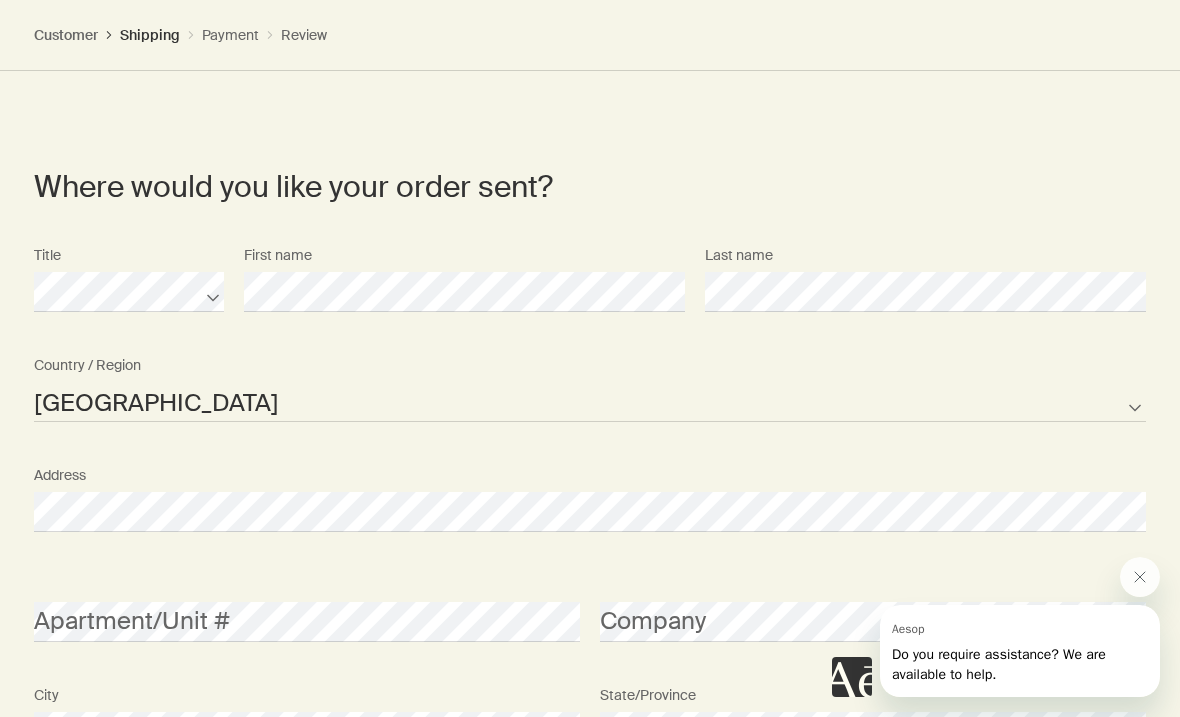 scroll, scrollTop: 1412, scrollLeft: 0, axis: vertical 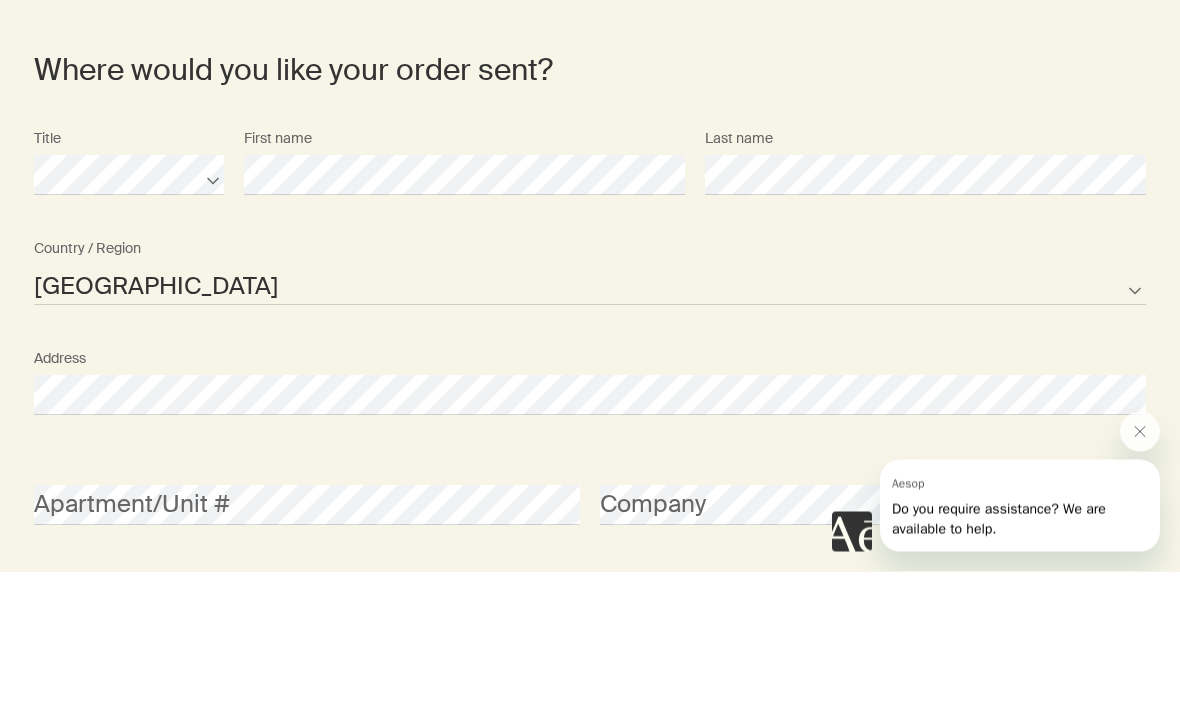 click on "Continue to shipping method" at bounding box center [154, 1101] 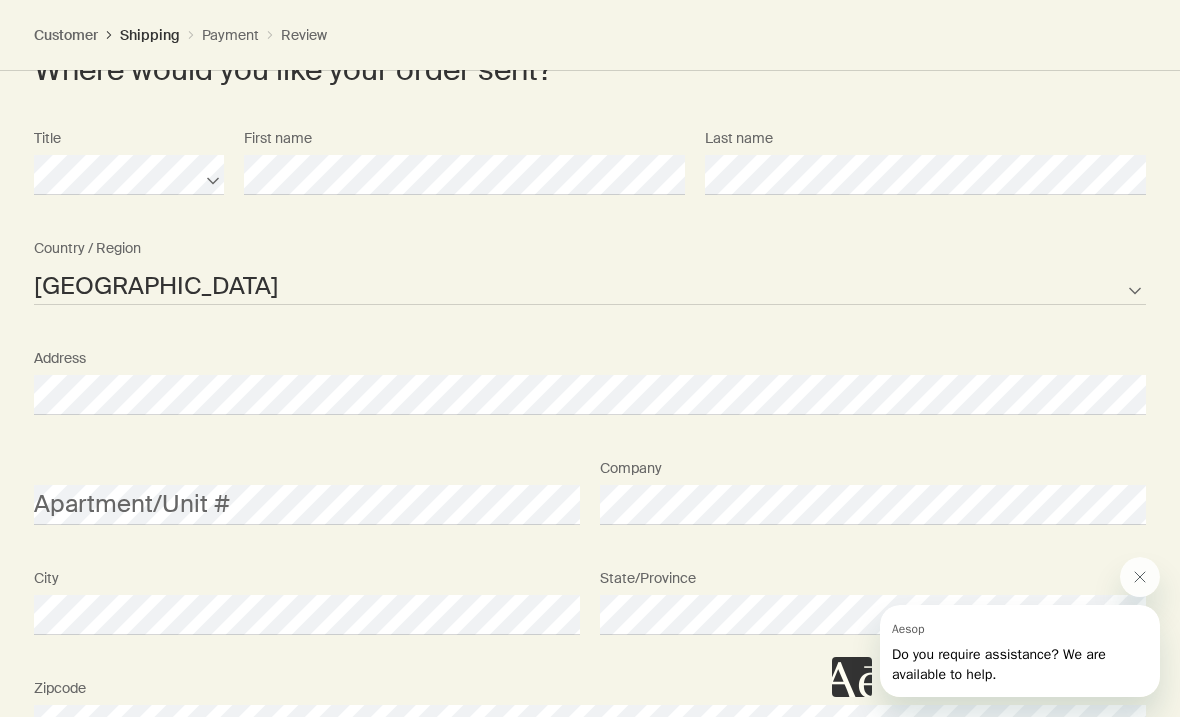 scroll, scrollTop: 1558, scrollLeft: 0, axis: vertical 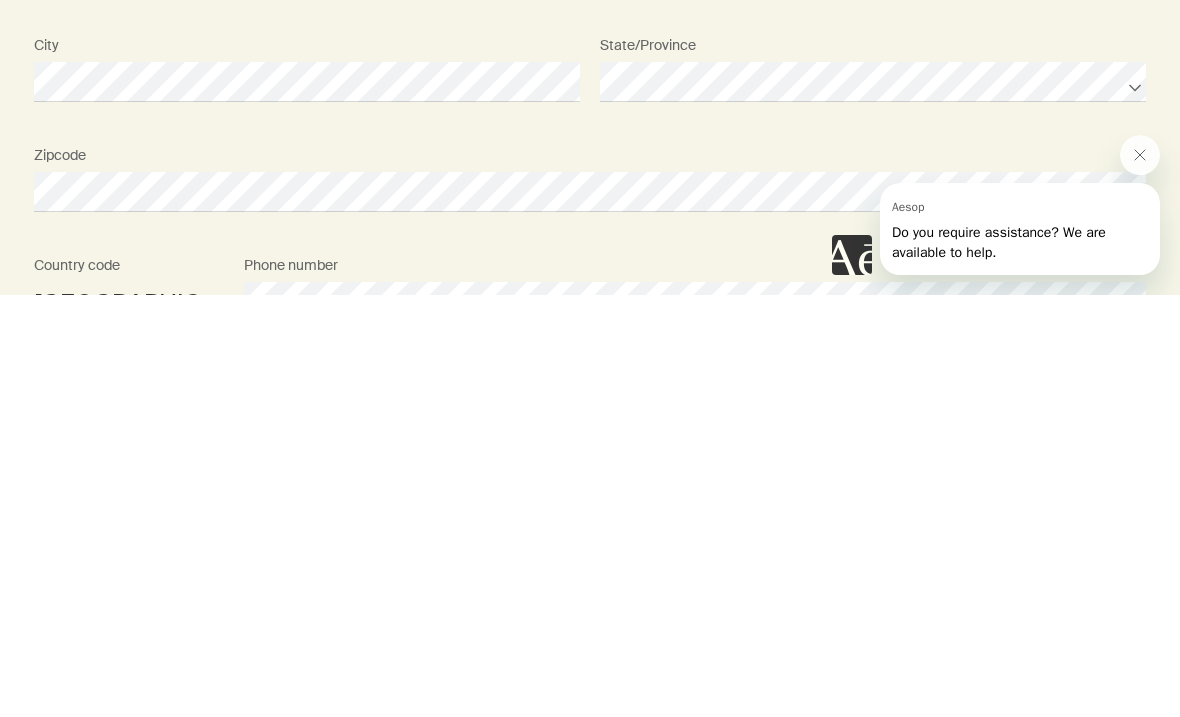 click on "City State/Province" at bounding box center (590, 504) 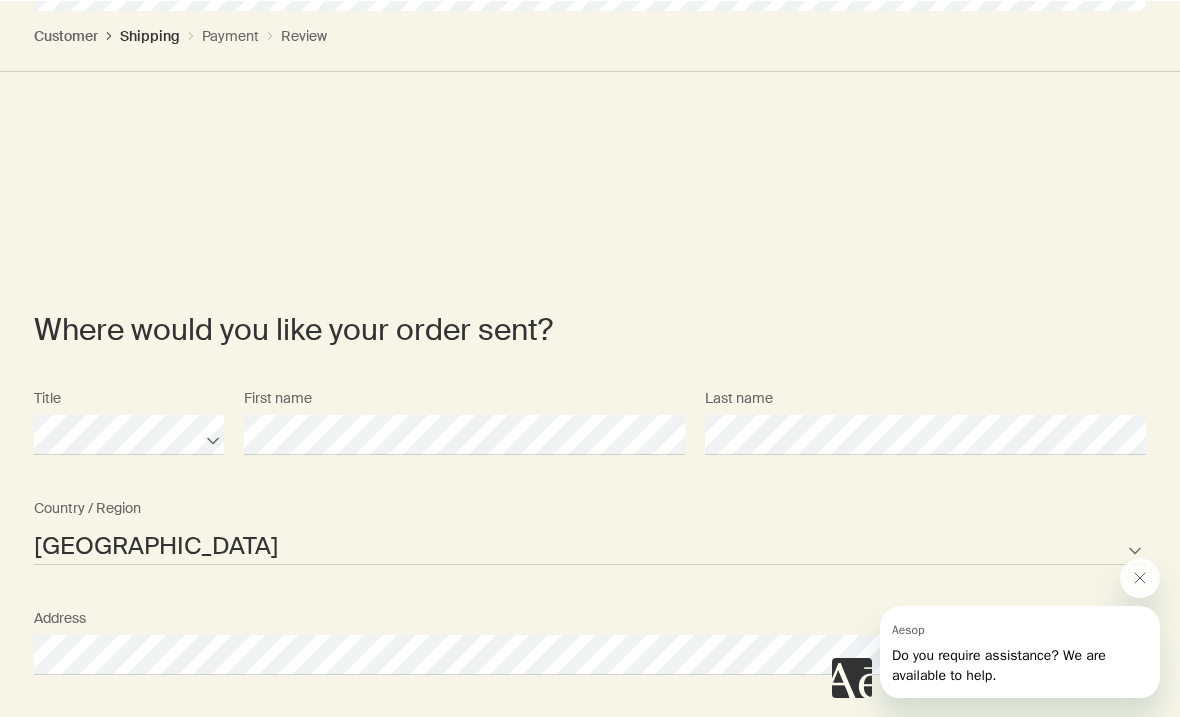 scroll, scrollTop: 1299, scrollLeft: 0, axis: vertical 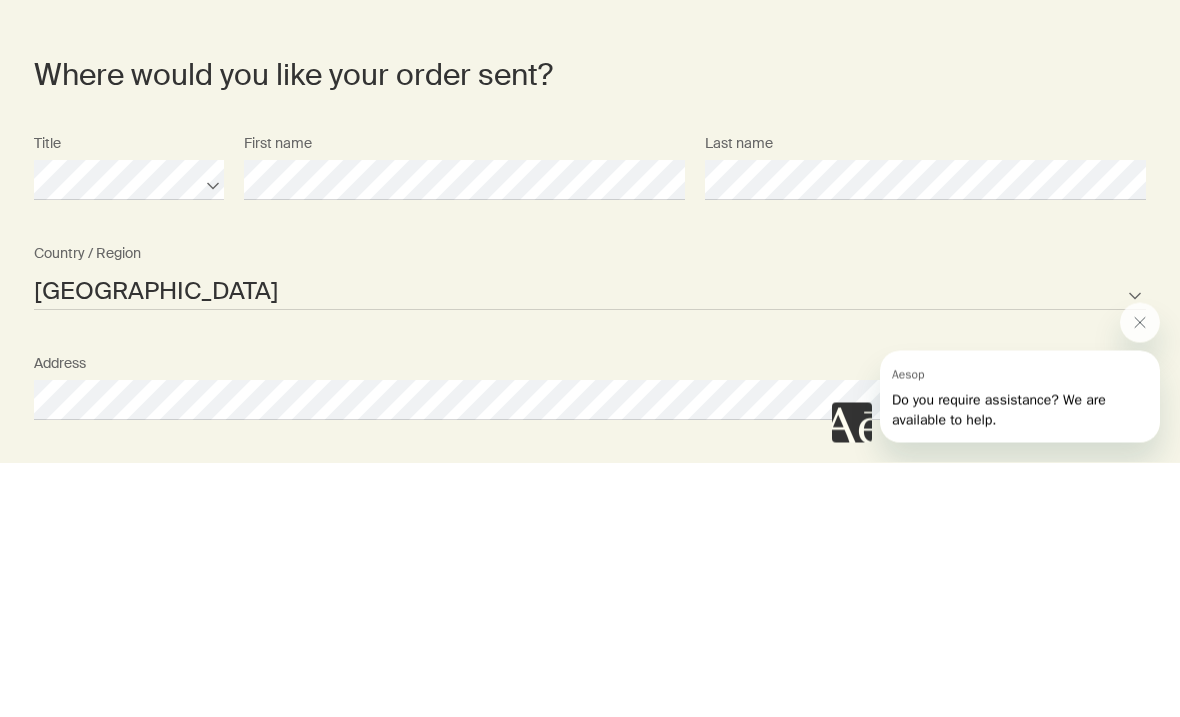 click on "Continue to shipping method" at bounding box center (154, 1215) 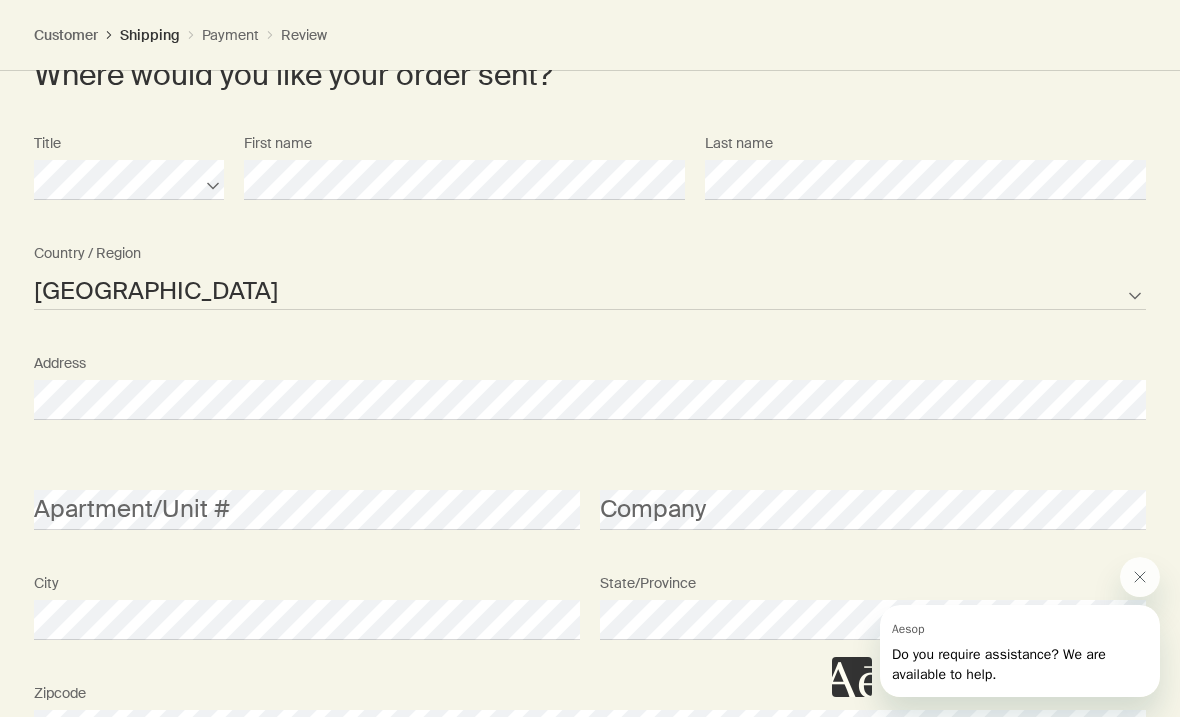 click on "Company" at bounding box center (873, 492) 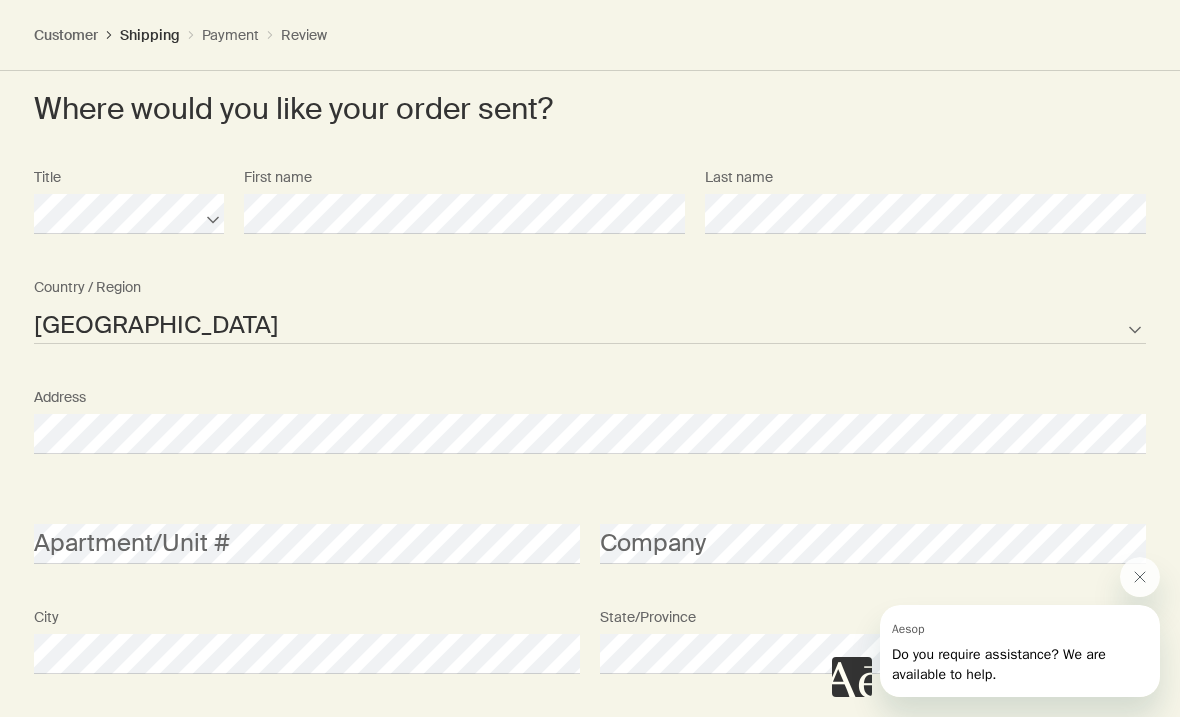 scroll, scrollTop: 1514, scrollLeft: 0, axis: vertical 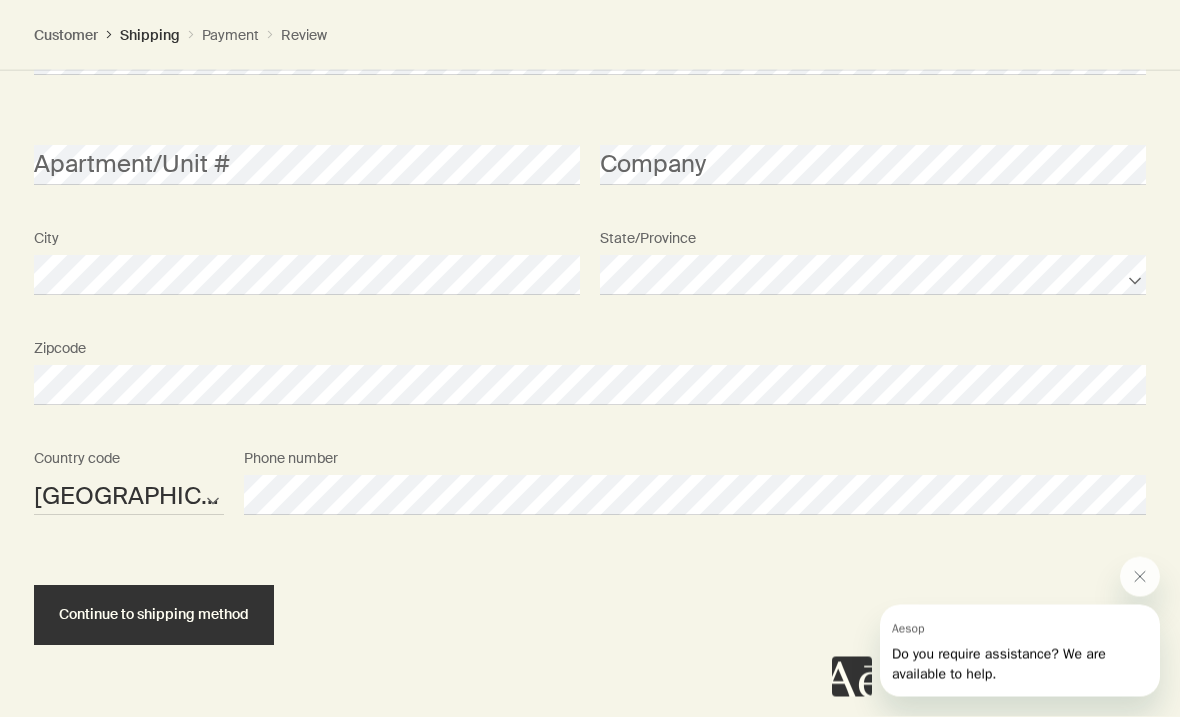 click on "Continue to shipping method" at bounding box center [154, 615] 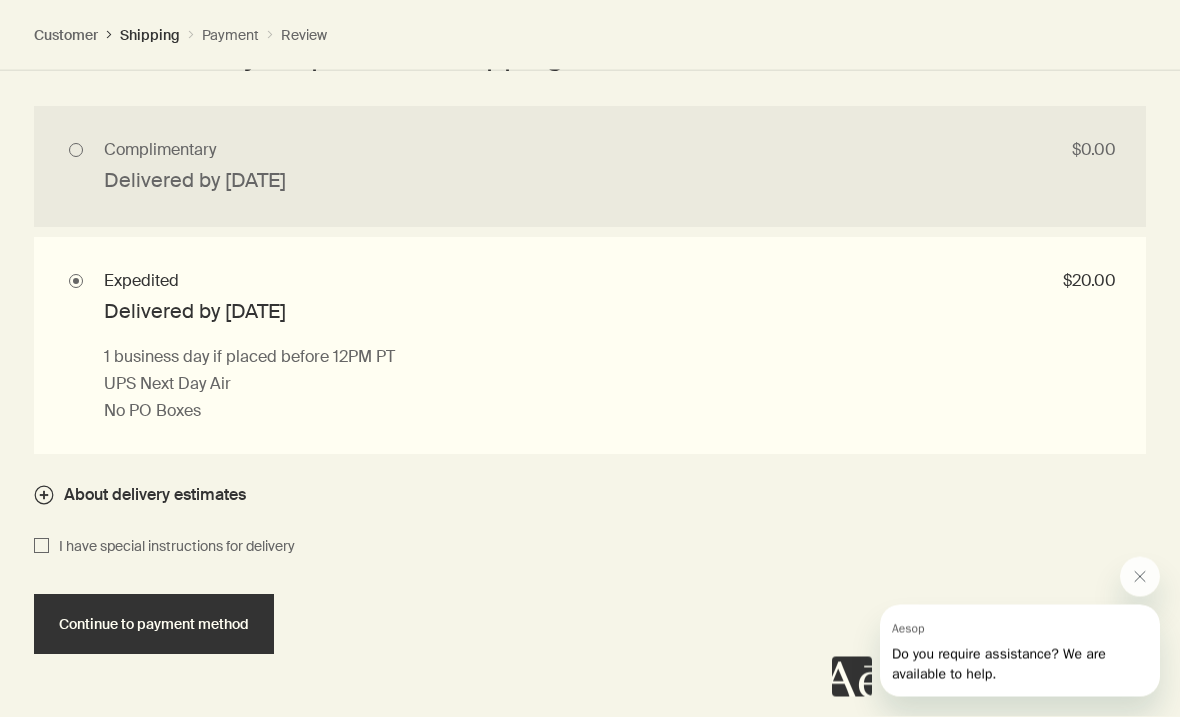 scroll, scrollTop: 2444, scrollLeft: 0, axis: vertical 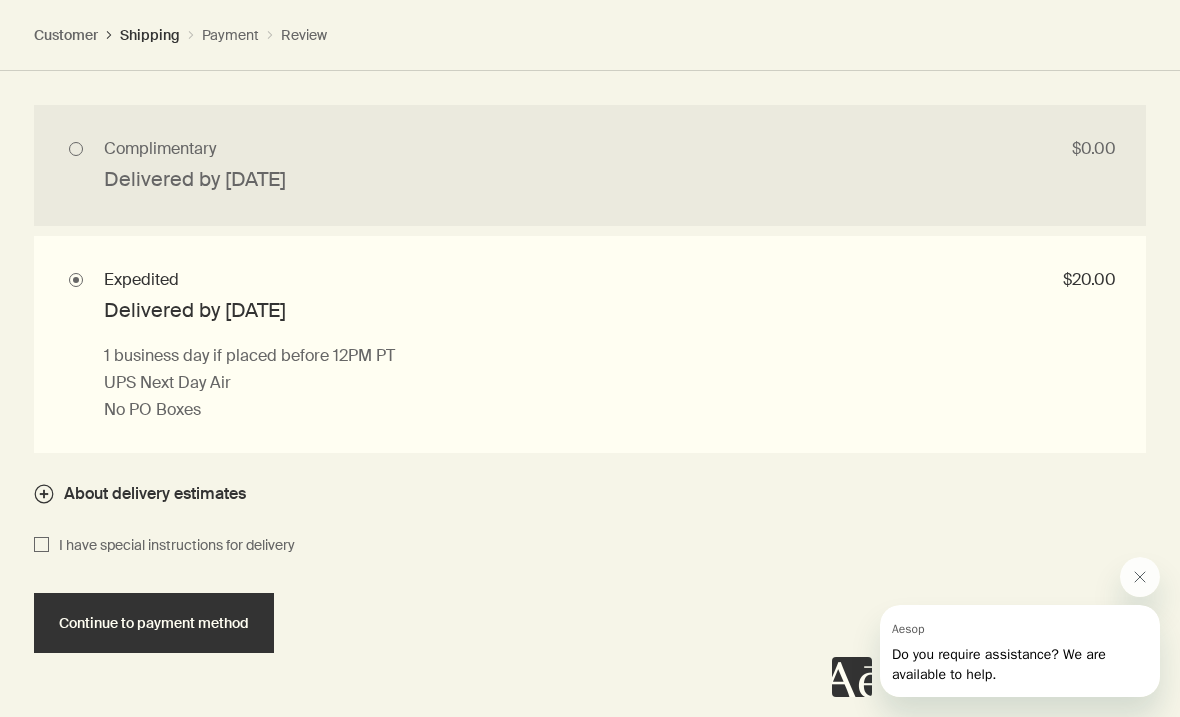 click on "Continue to payment method" at bounding box center [154, 623] 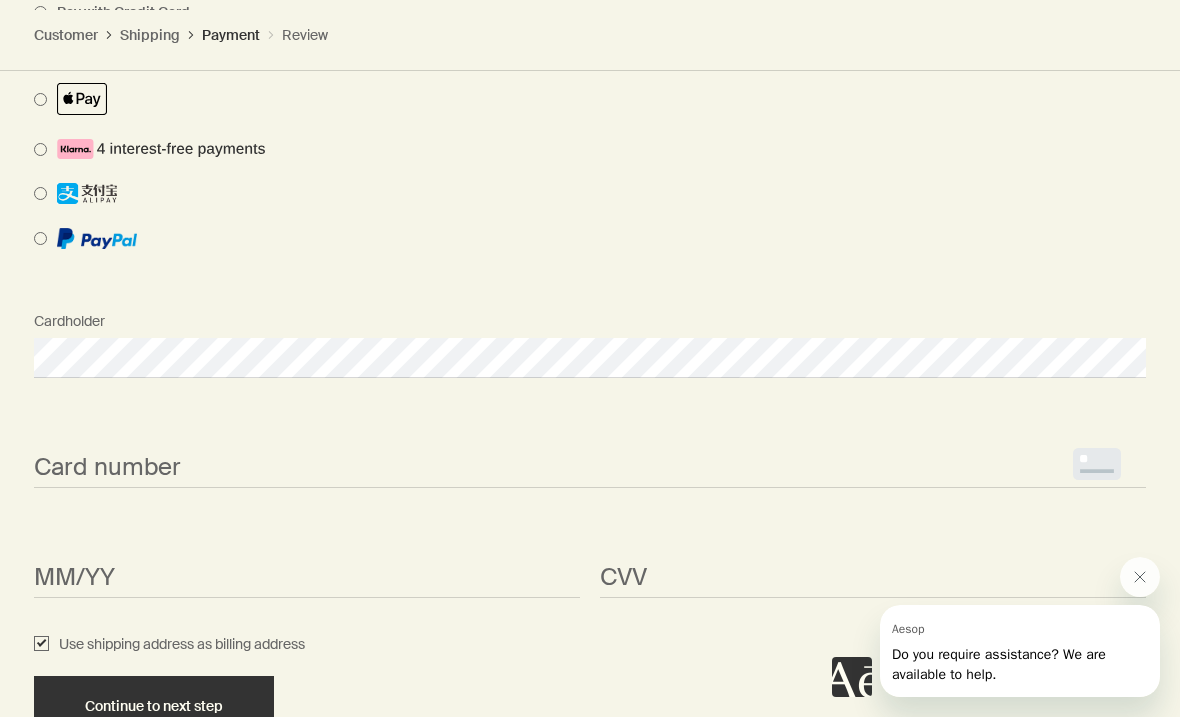 scroll, scrollTop: 2323, scrollLeft: 0, axis: vertical 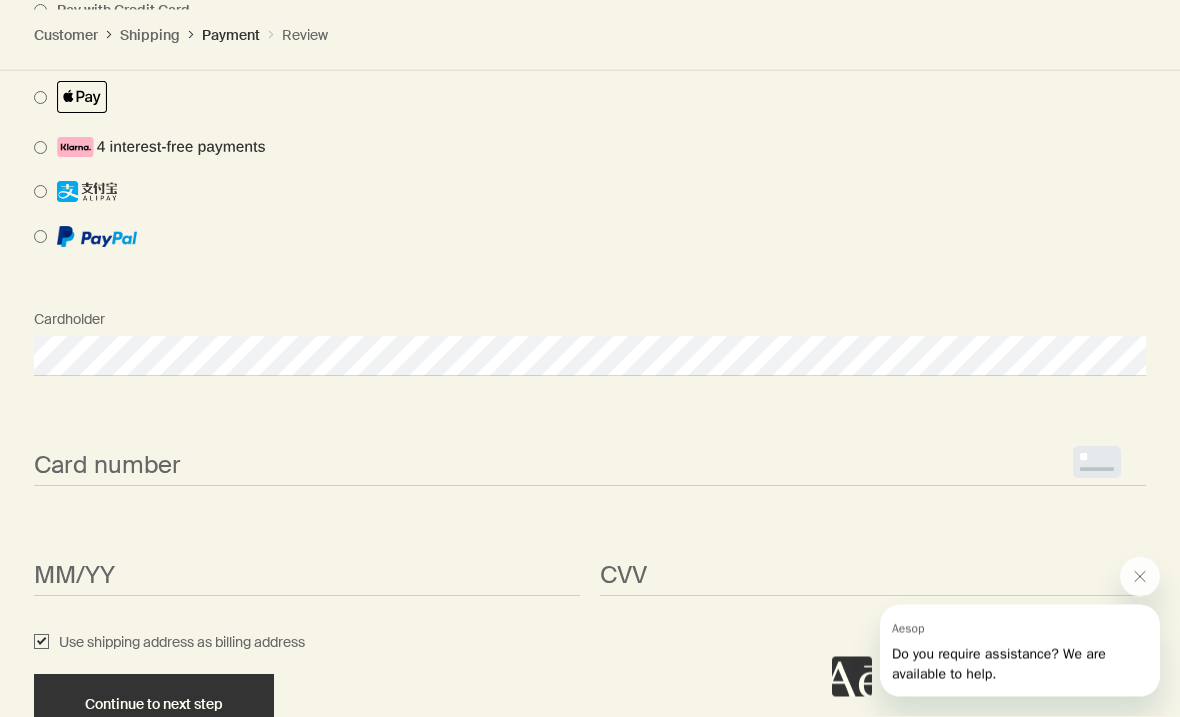click on "Card number <p>Your browser does not support iframes.</p>" at bounding box center [590, 449] 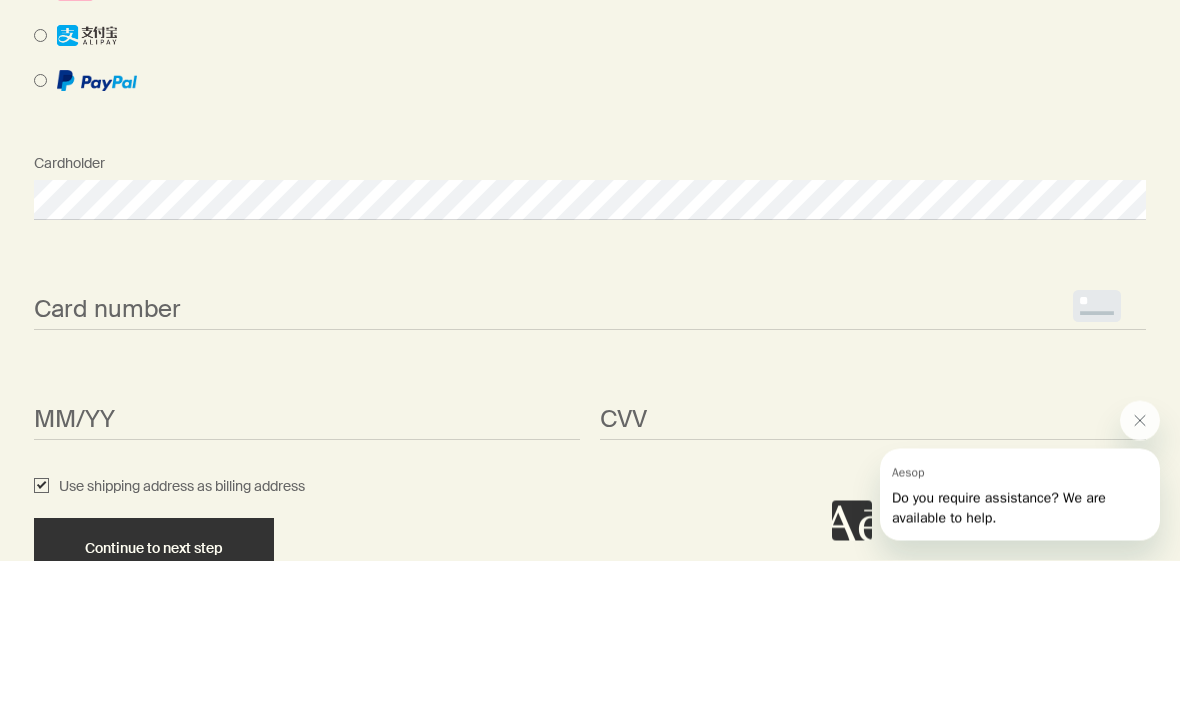 click on "Card number <p>Your browser does not support iframes.</p>" at bounding box center (590, 449) 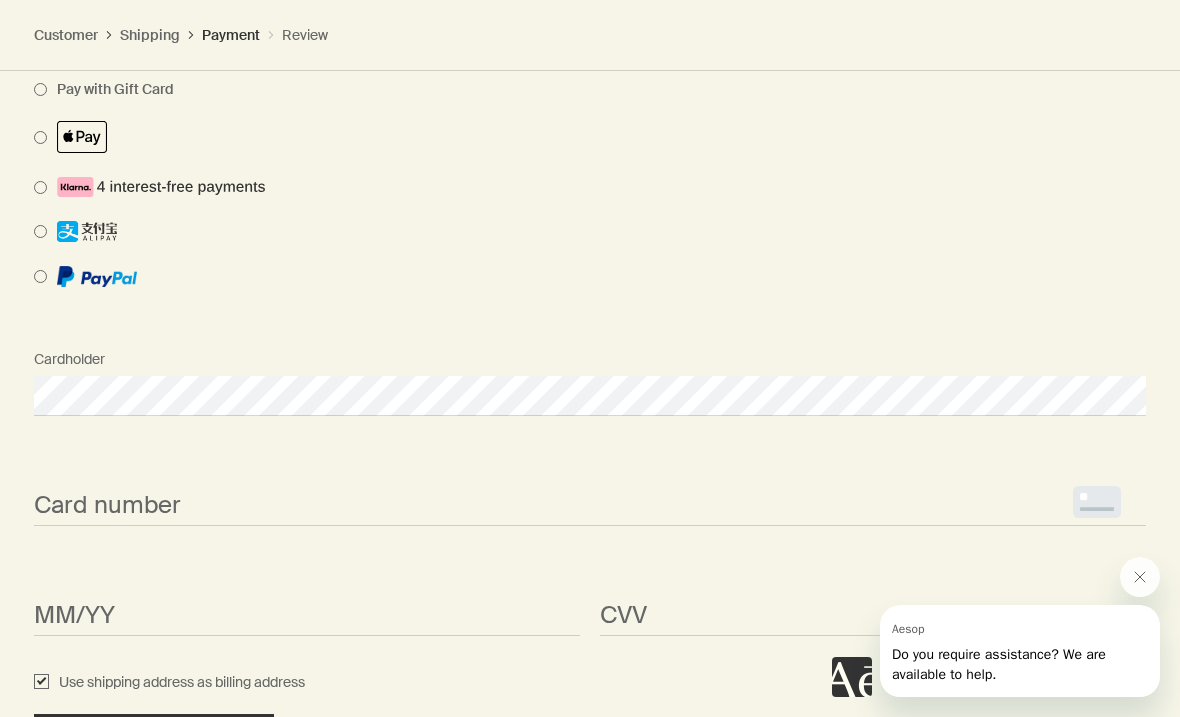 scroll, scrollTop: 2283, scrollLeft: 0, axis: vertical 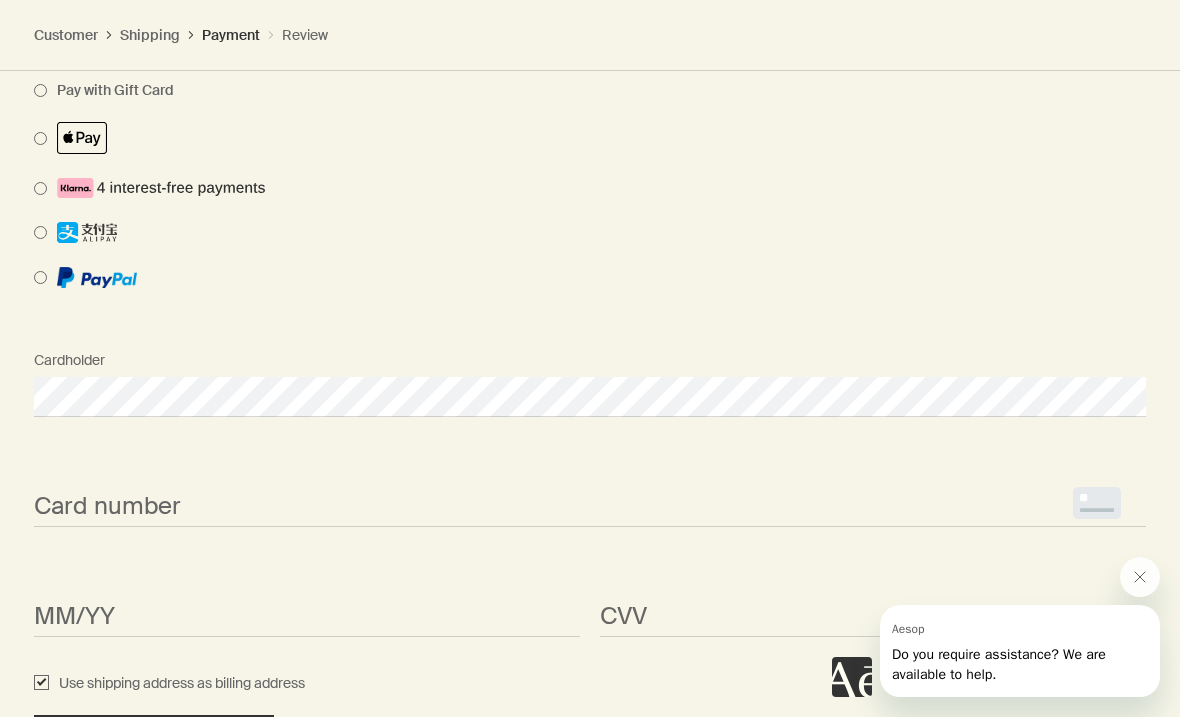 click on "How would you like to pay? Pay with Credit Card Pay with Gift Card Cardholder Card number <p>Your browser does not support iframes.</p> MM/YY <p>Your browser does not support iframes.</p> CVV <p>Your browser does not support iframes.</p> Use shipping address as billing address Continue to next step" at bounding box center [590, 365] 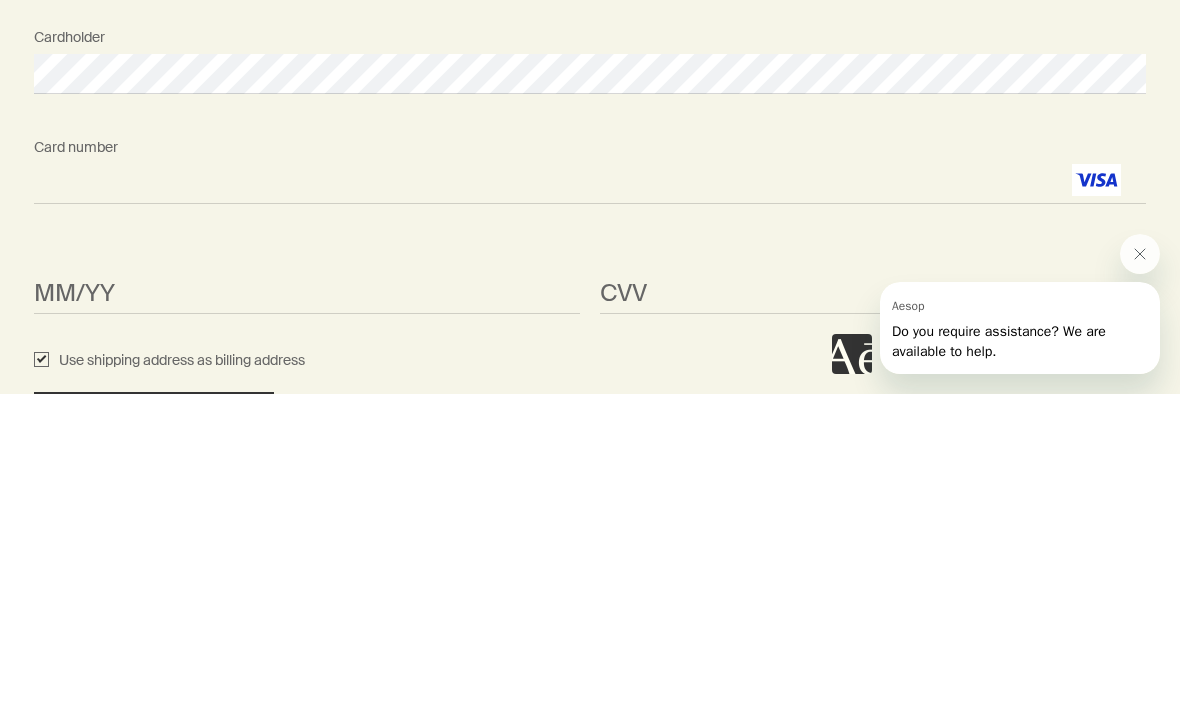 click on "<p>Your browser does not support iframes.</p>" at bounding box center [307, 617] 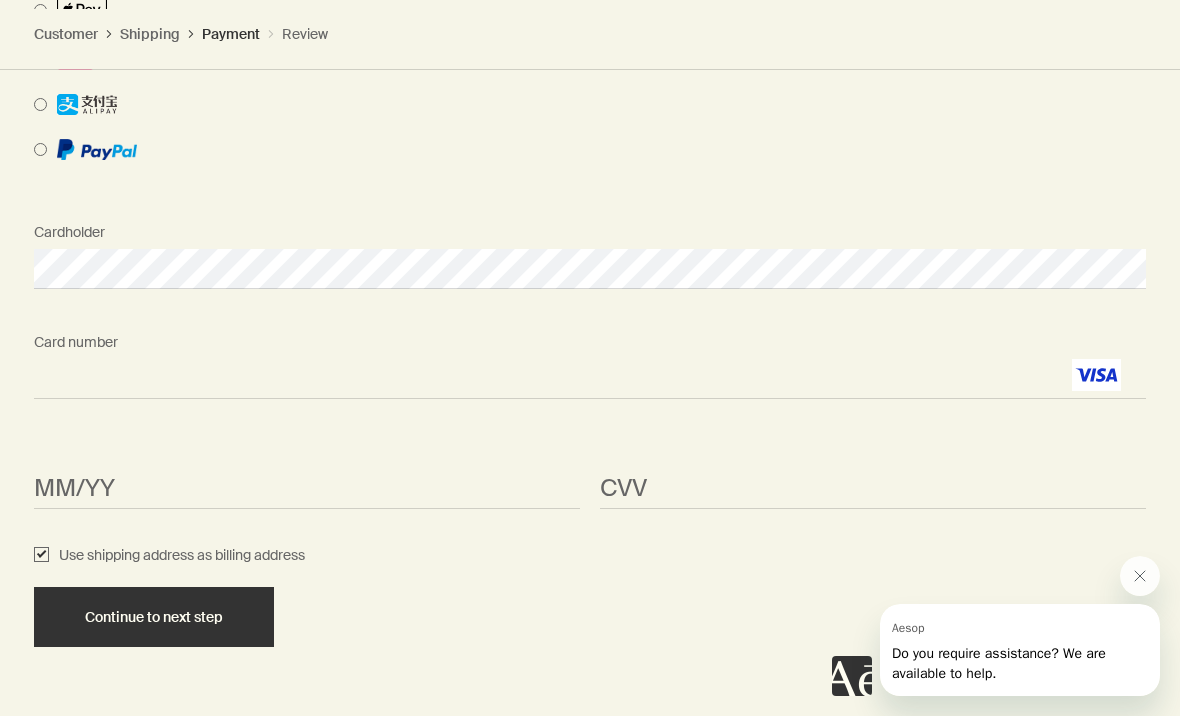 click on "<p>Your browser does not support iframes.</p>" at bounding box center [307, 490] 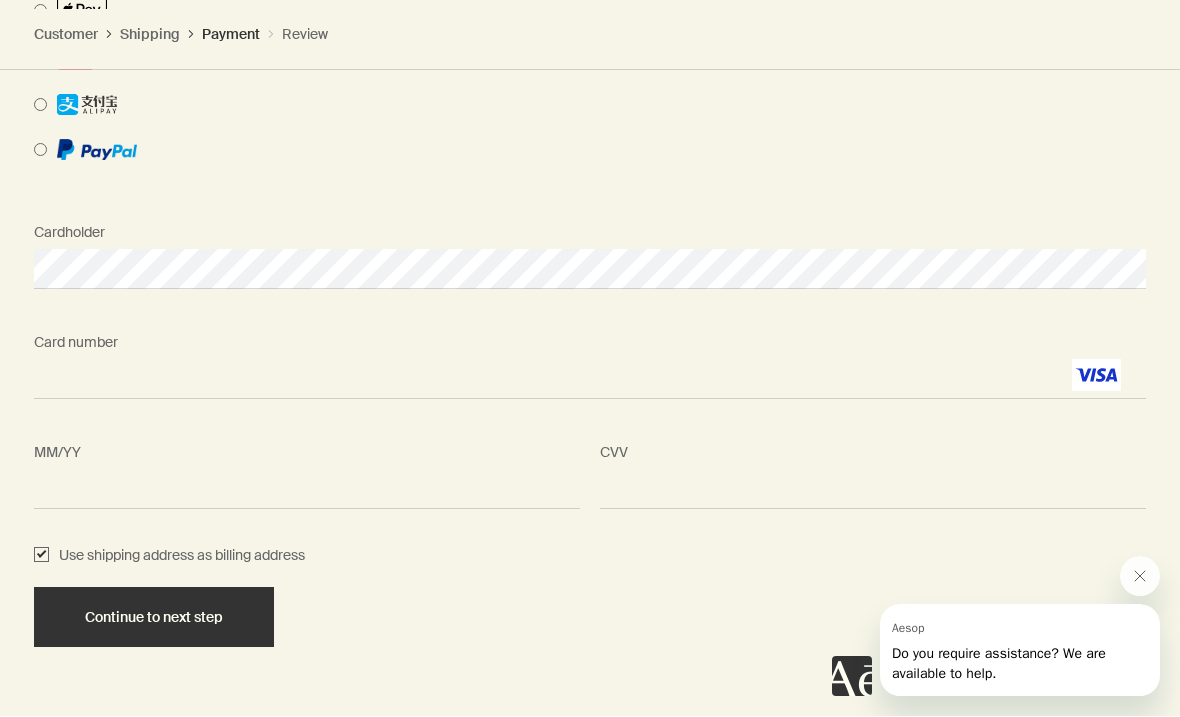 click on "Continue to next step" at bounding box center [154, 618] 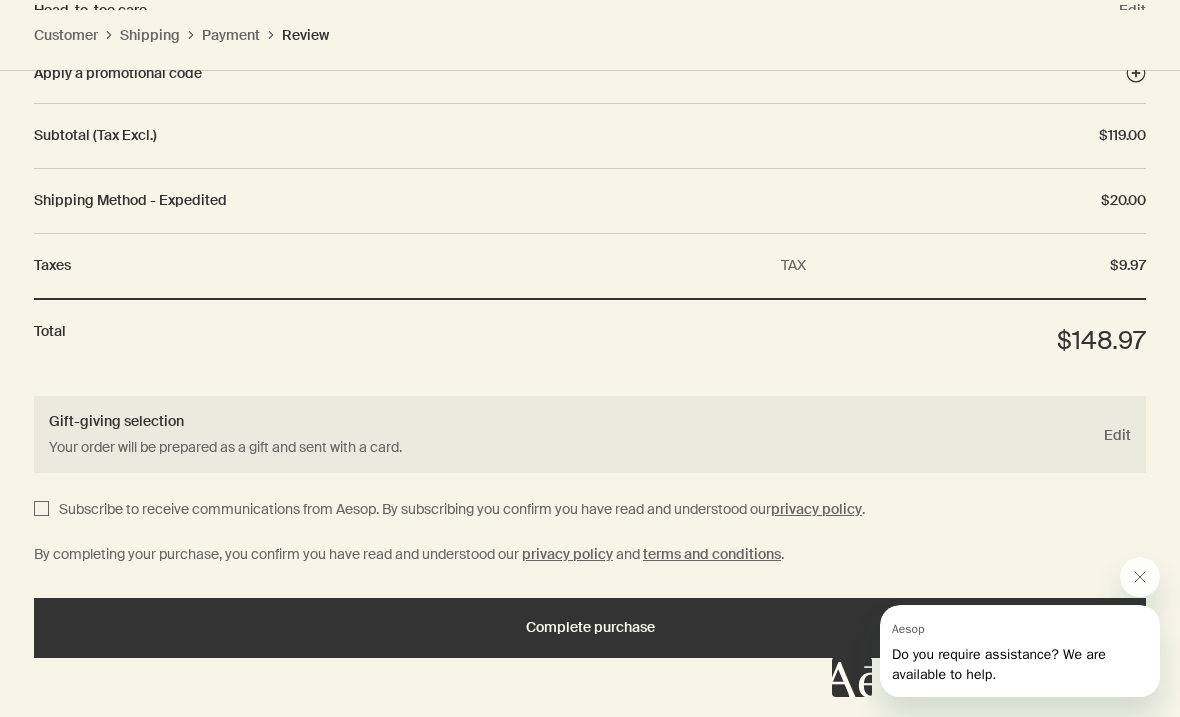 scroll, scrollTop: 2993, scrollLeft: 0, axis: vertical 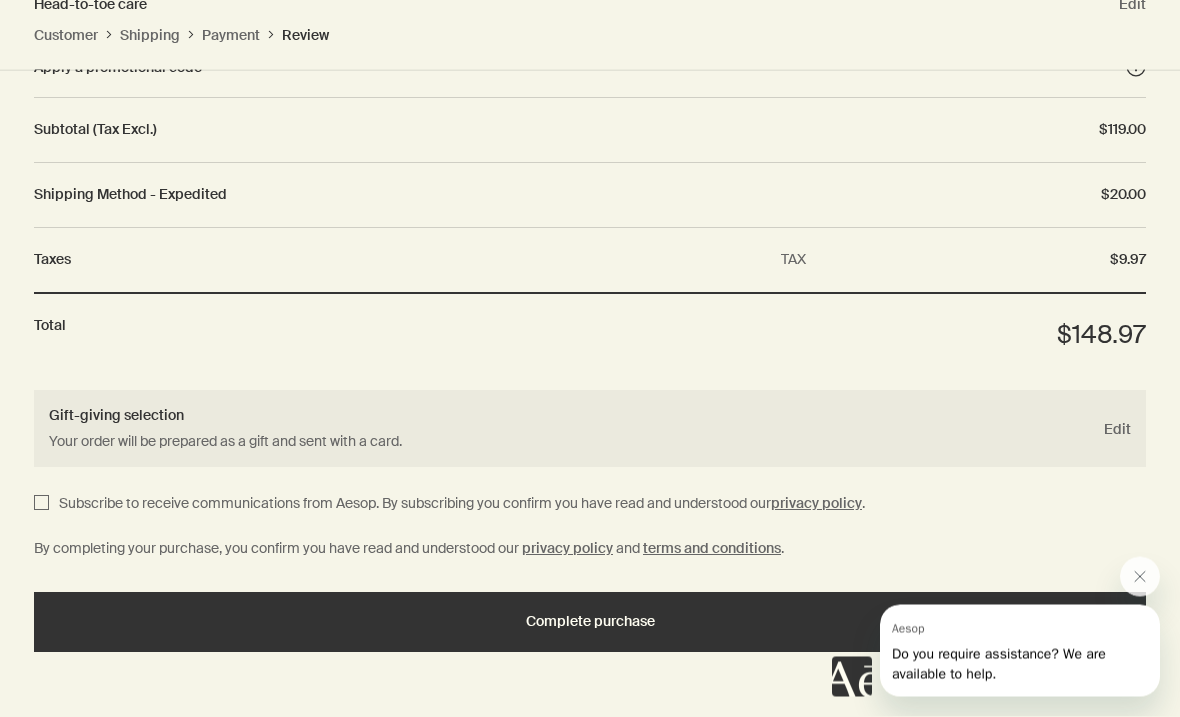 click on "Subscribe to receive communications from Aesop. By subscribing you confirm you have read and understood our   privacy policy .
By completing your purchase, you confirm you have read and understood our
privacy policy
and
terms and conditions .
Complete purchase" at bounding box center (590, 634) 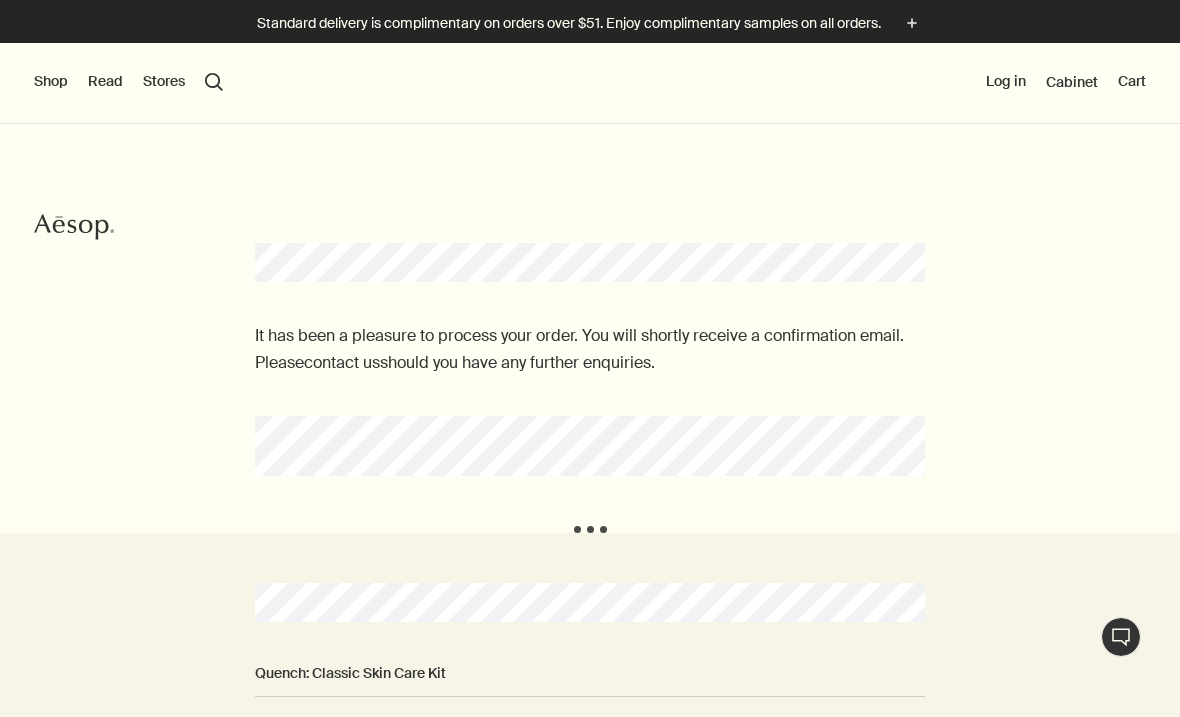 scroll, scrollTop: 0, scrollLeft: 0, axis: both 